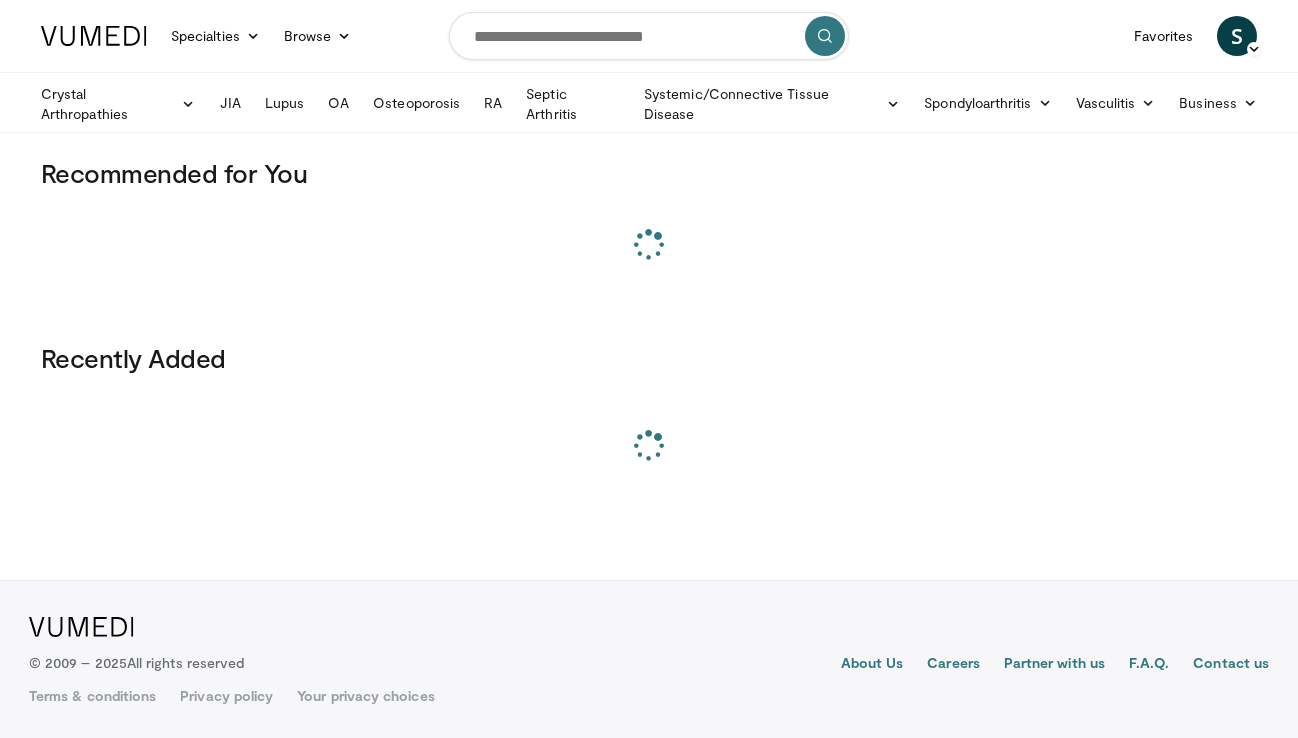 scroll, scrollTop: 0, scrollLeft: 0, axis: both 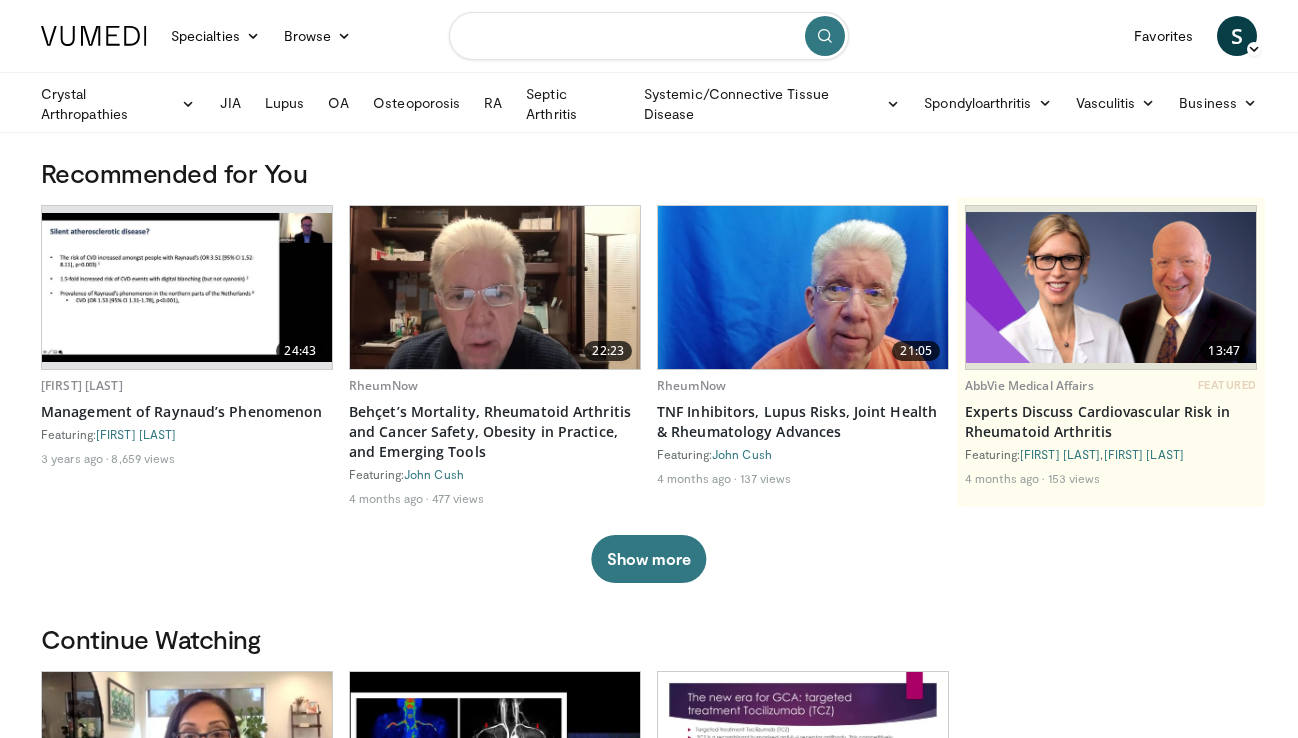 click at bounding box center [649, 36] 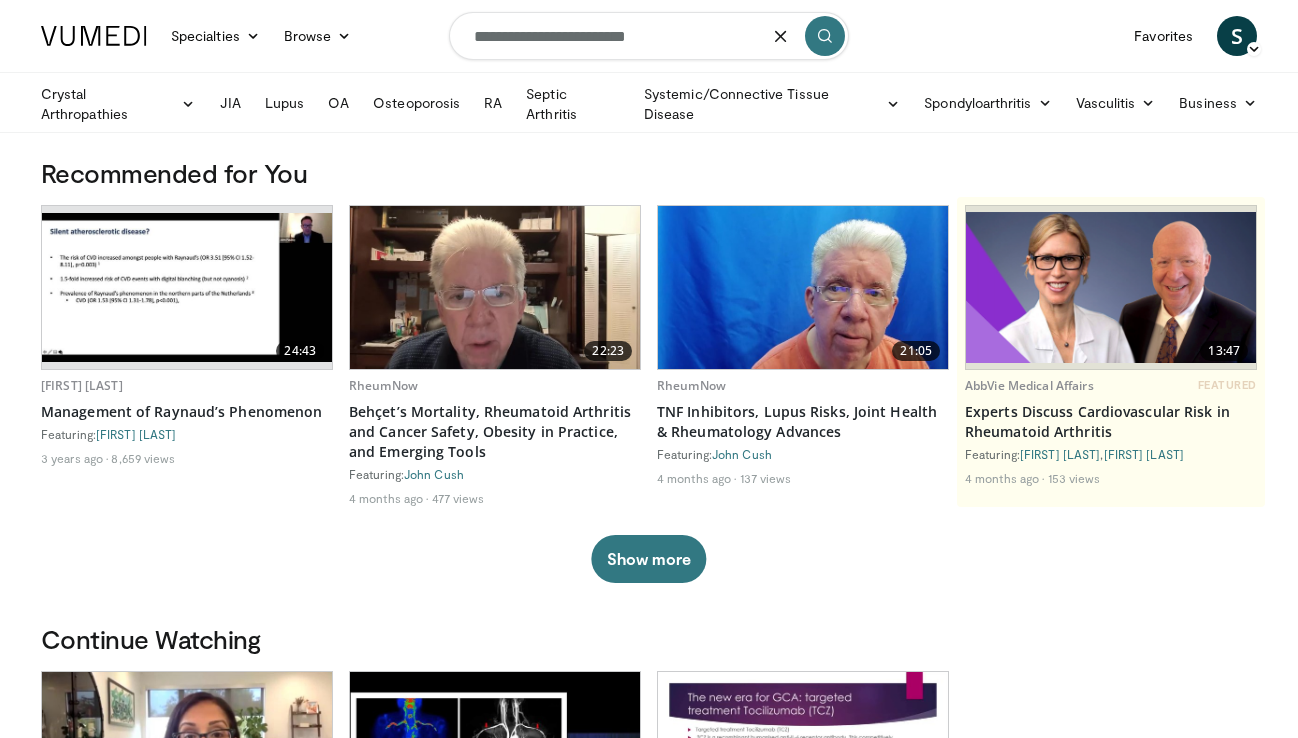 type on "**********" 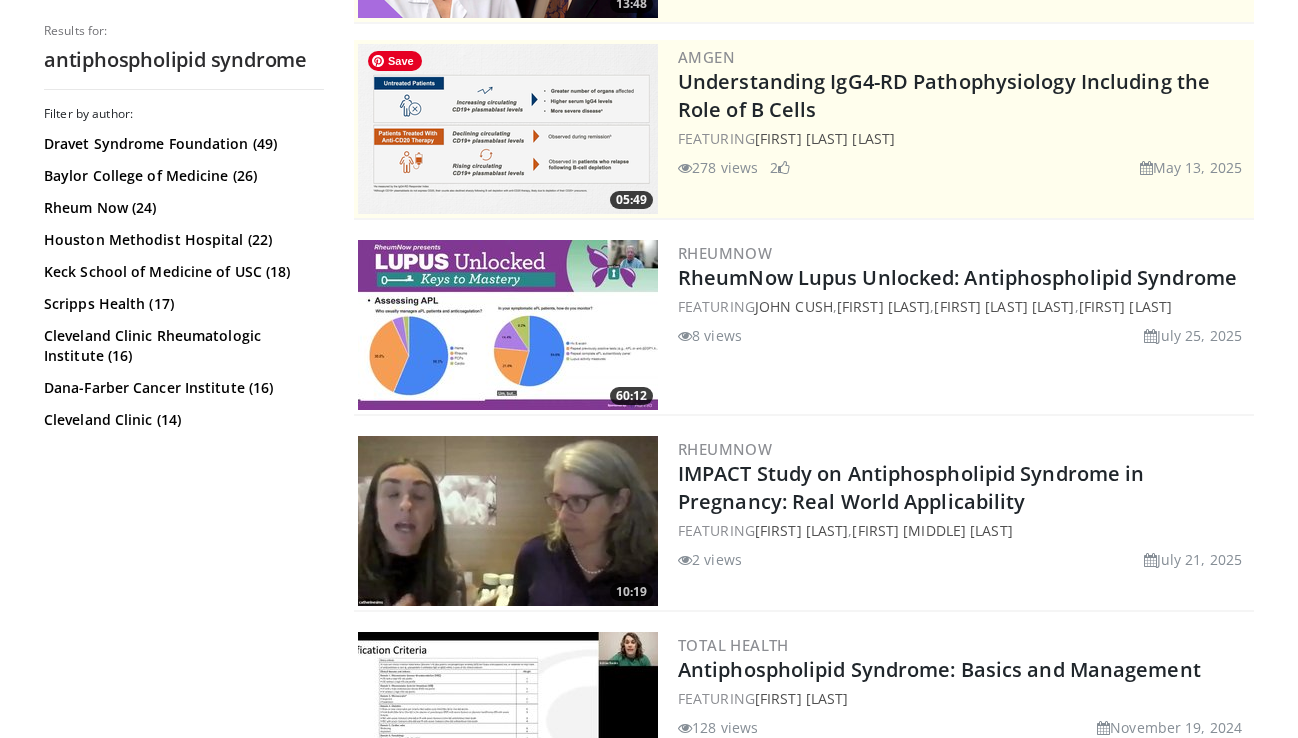 scroll, scrollTop: 439, scrollLeft: 0, axis: vertical 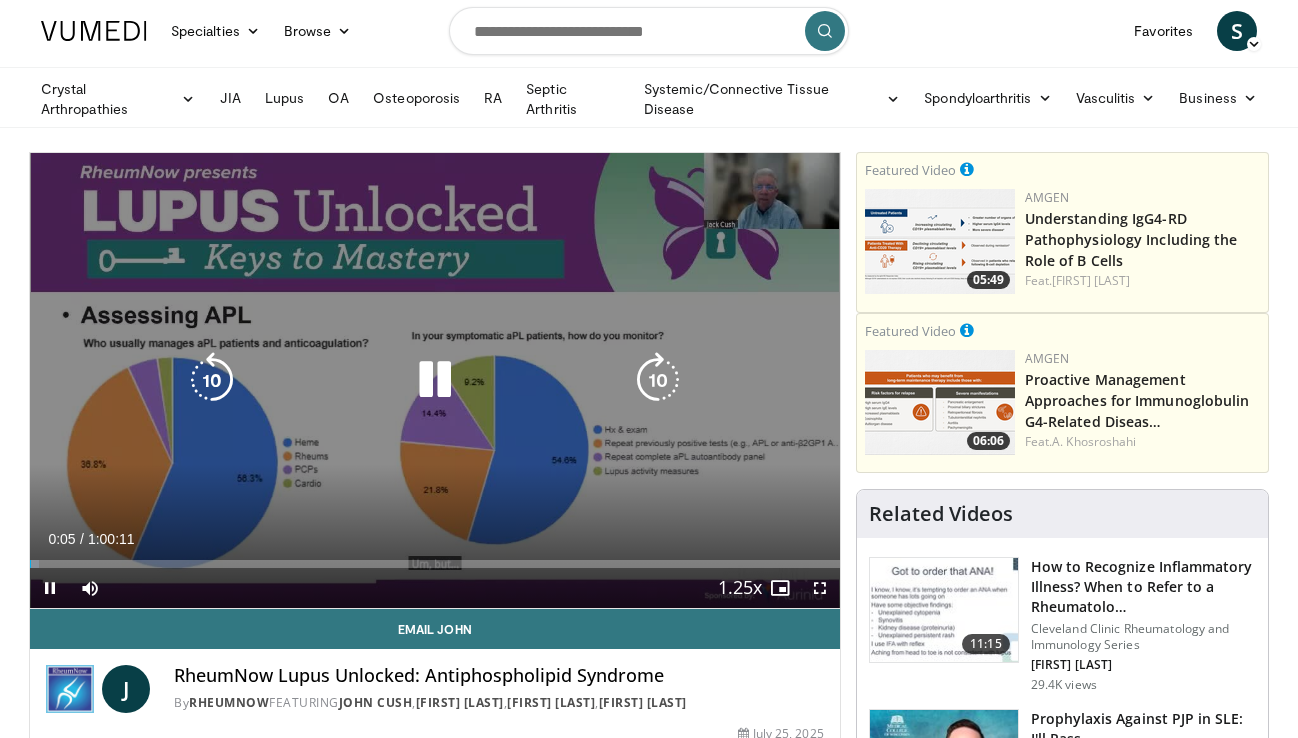 click at bounding box center [435, 380] 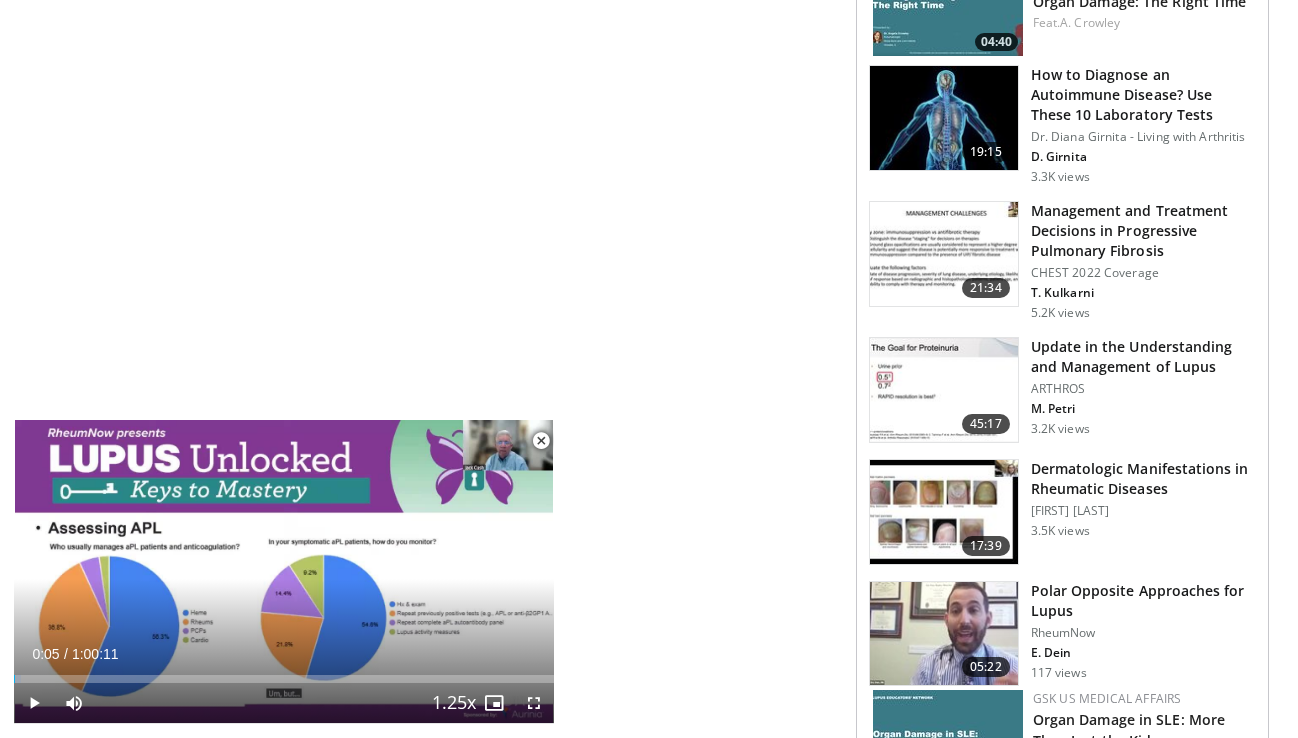 scroll, scrollTop: 1000, scrollLeft: 0, axis: vertical 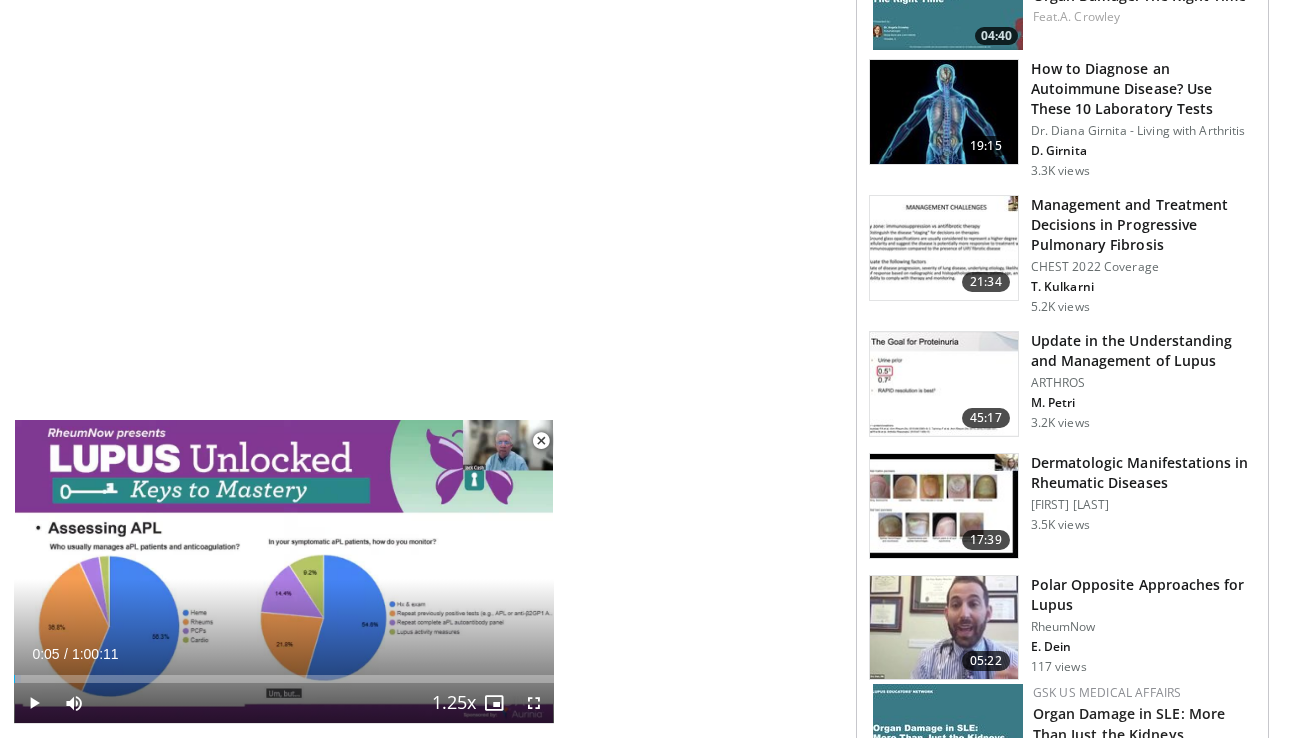click at bounding box center (541, 441) 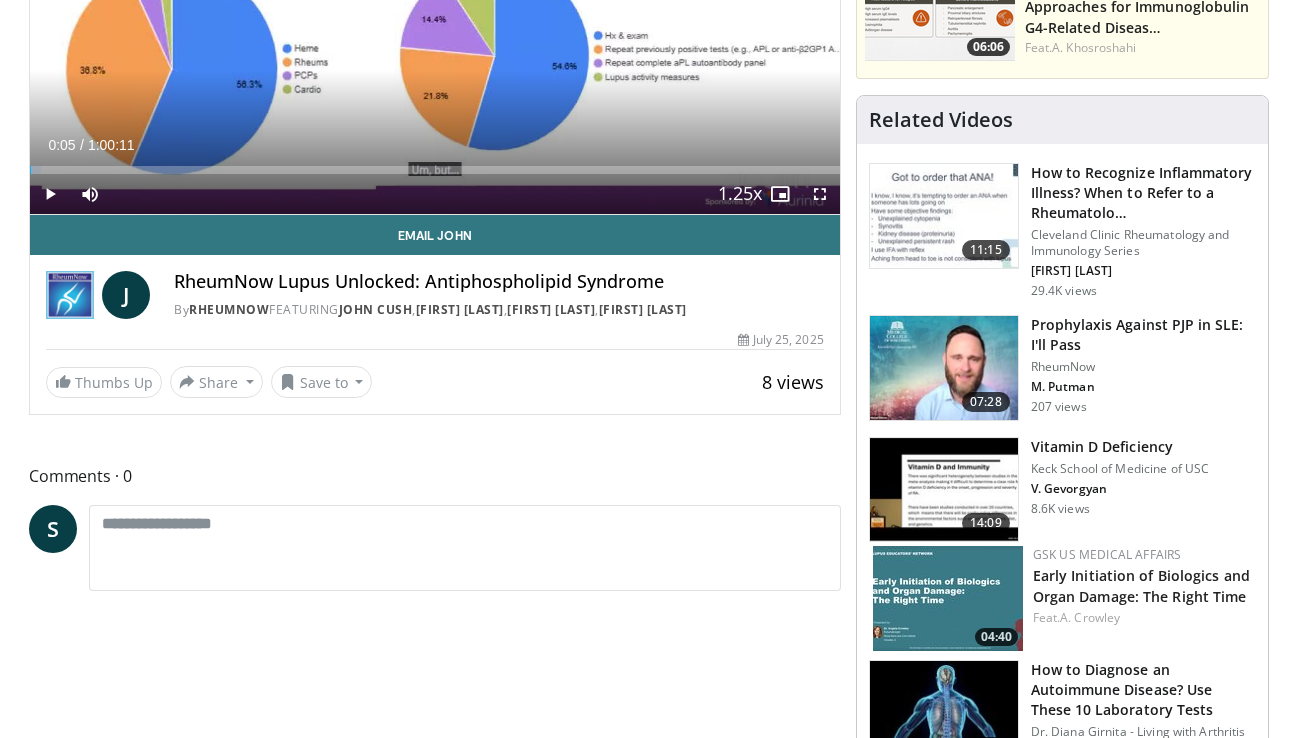 scroll, scrollTop: 0, scrollLeft: 0, axis: both 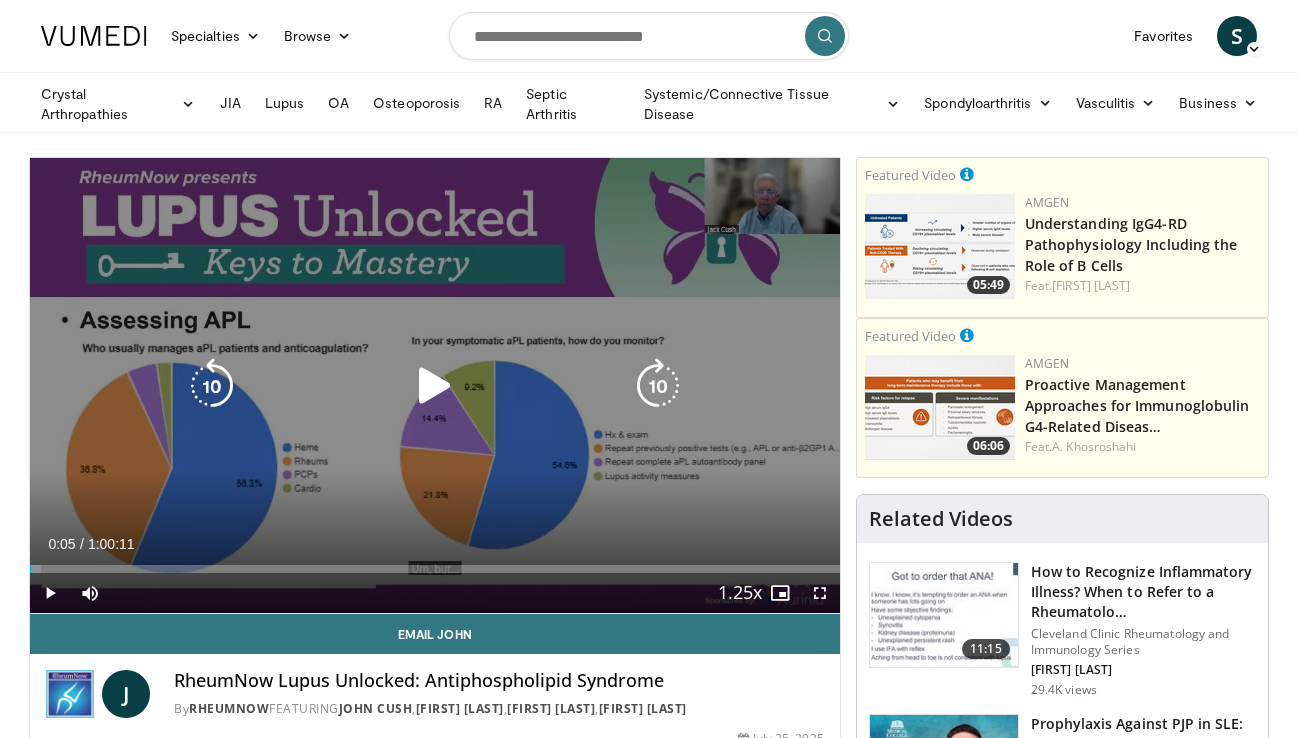 click at bounding box center [435, 386] 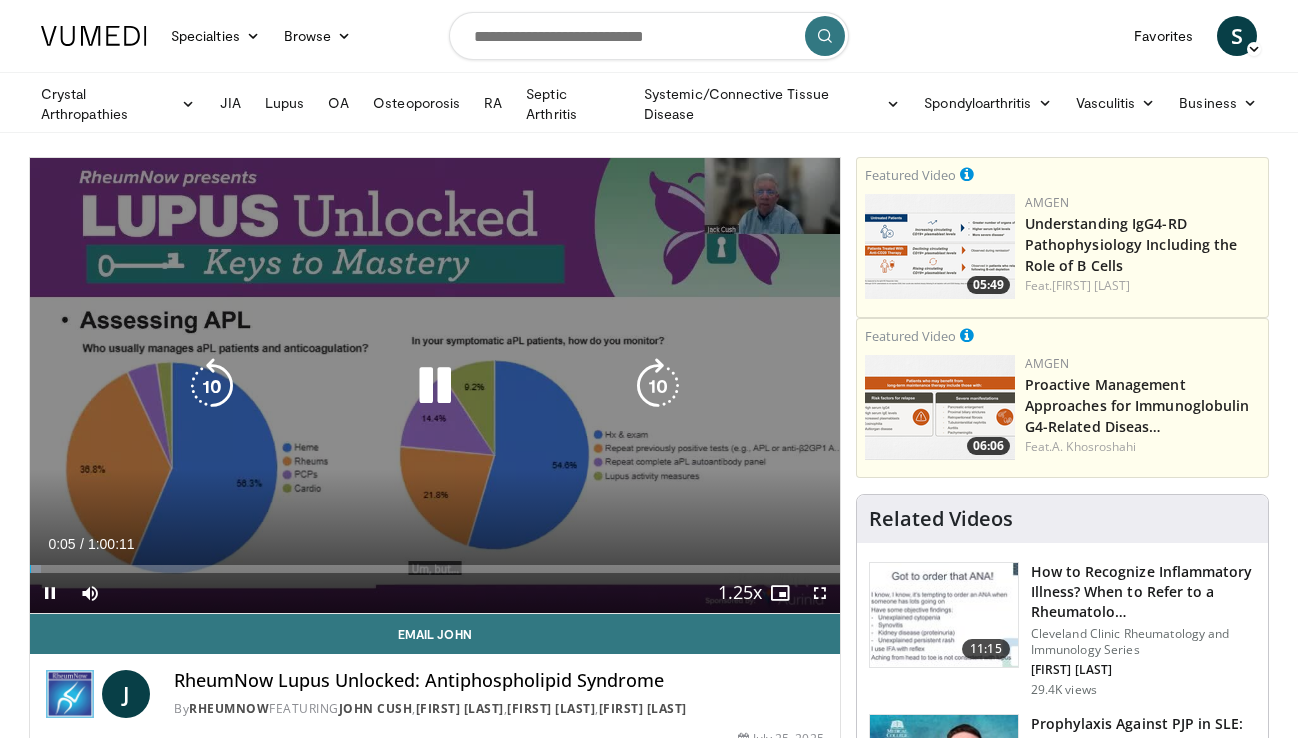 click at bounding box center (435, 386) 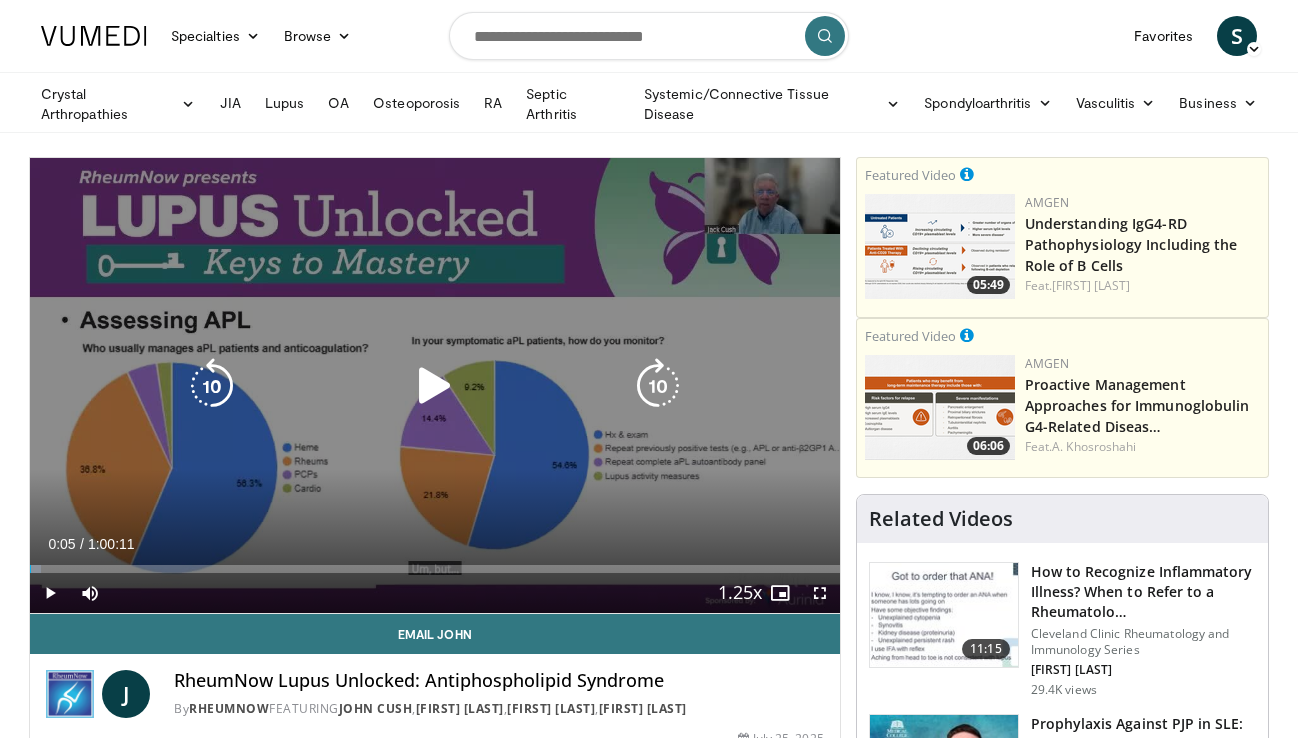 click at bounding box center [435, 386] 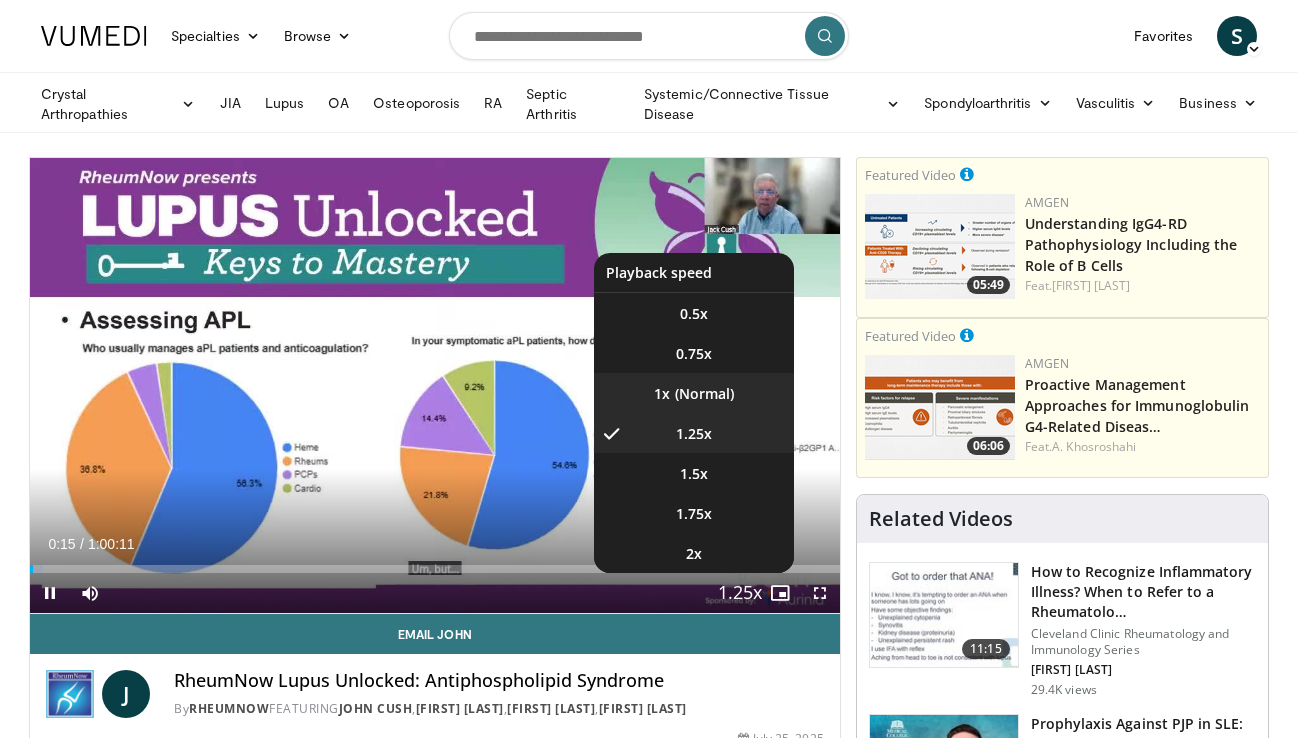 click on "1x" at bounding box center [694, 393] 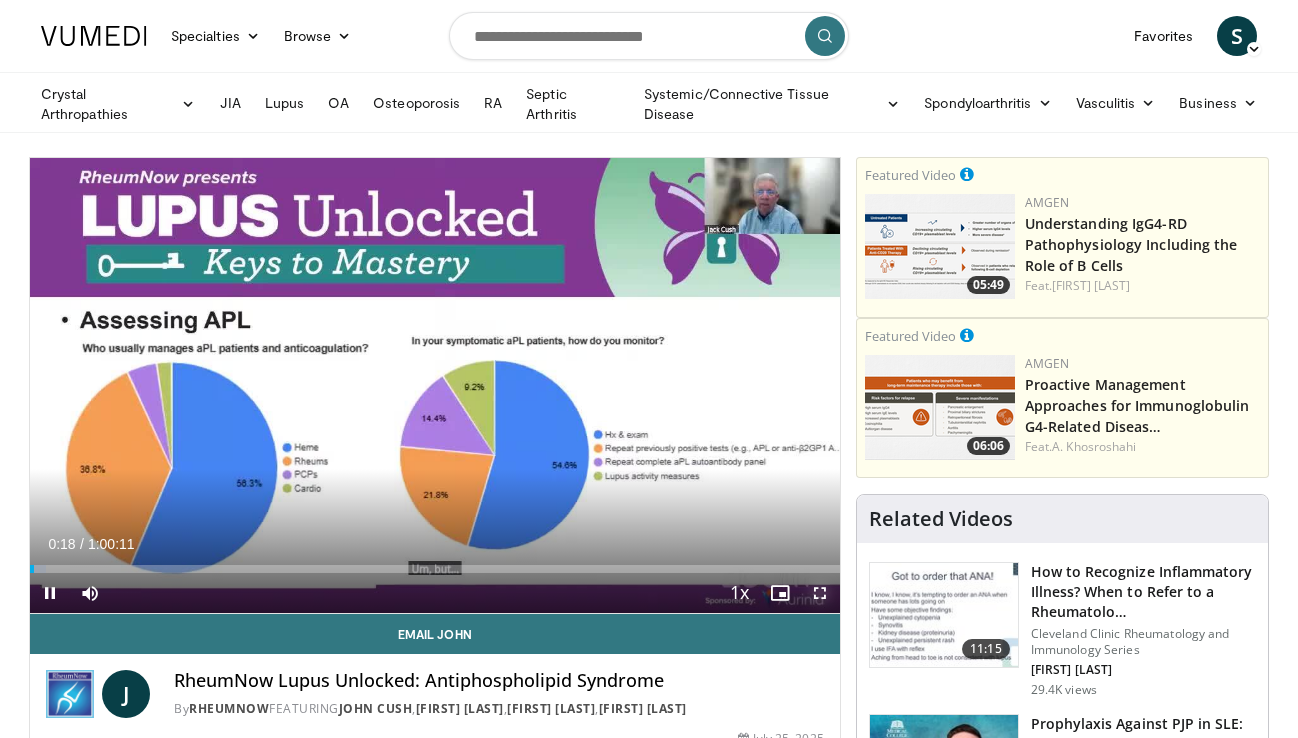 click at bounding box center (820, 593) 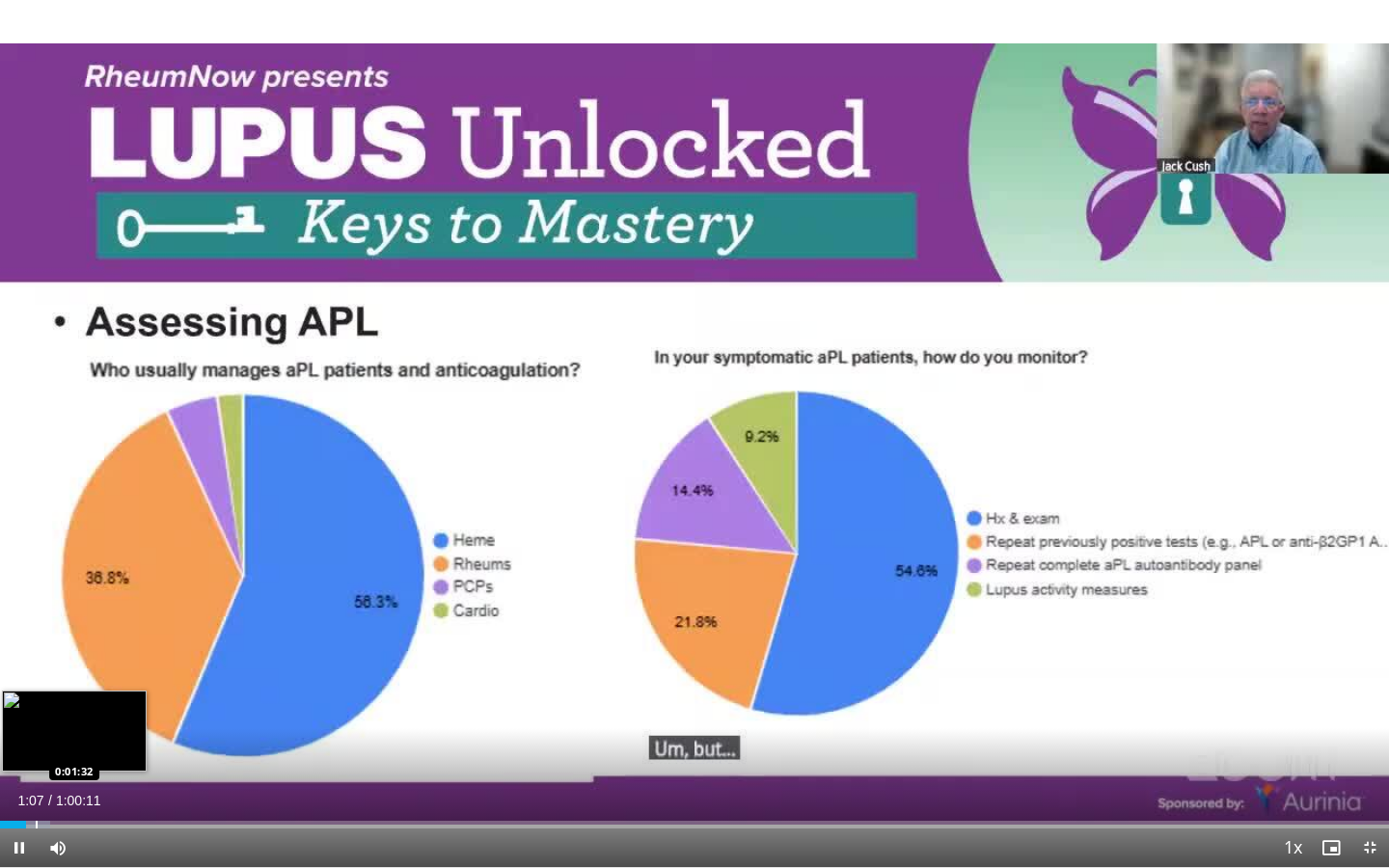 click at bounding box center (31, 825) 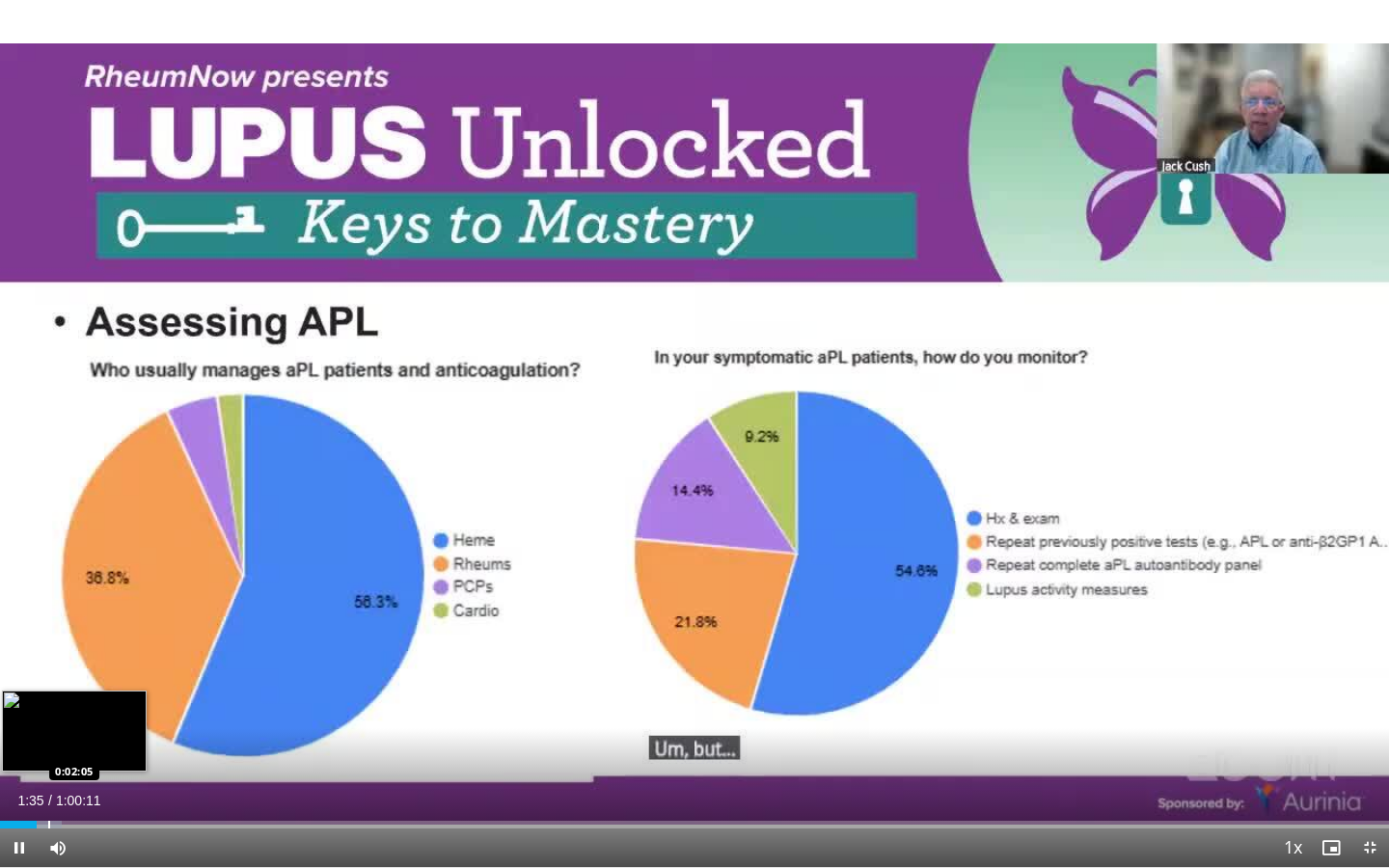 click at bounding box center (49, 825) 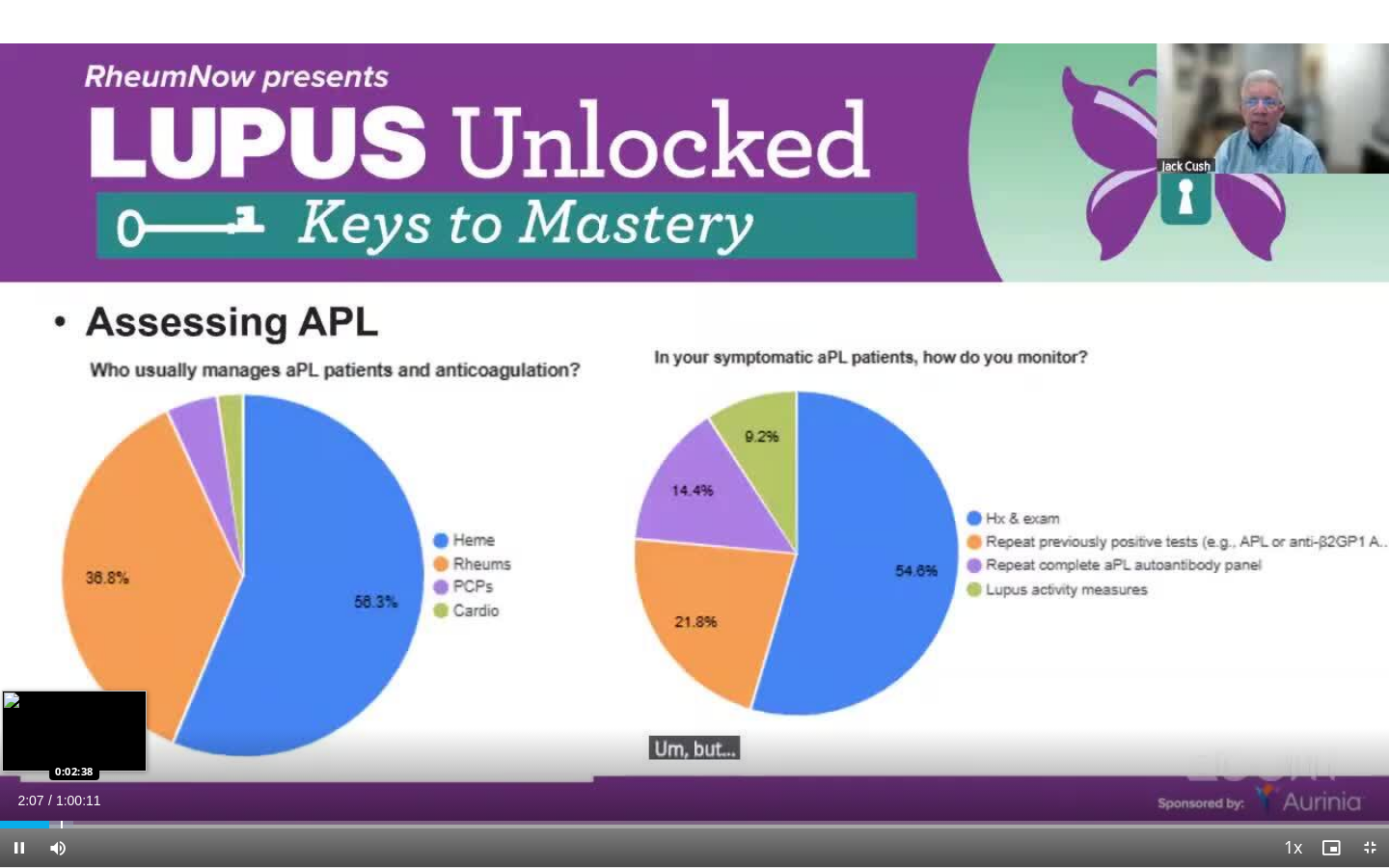 click on "10 seconds
Tap to unmute" at bounding box center (694, 433) 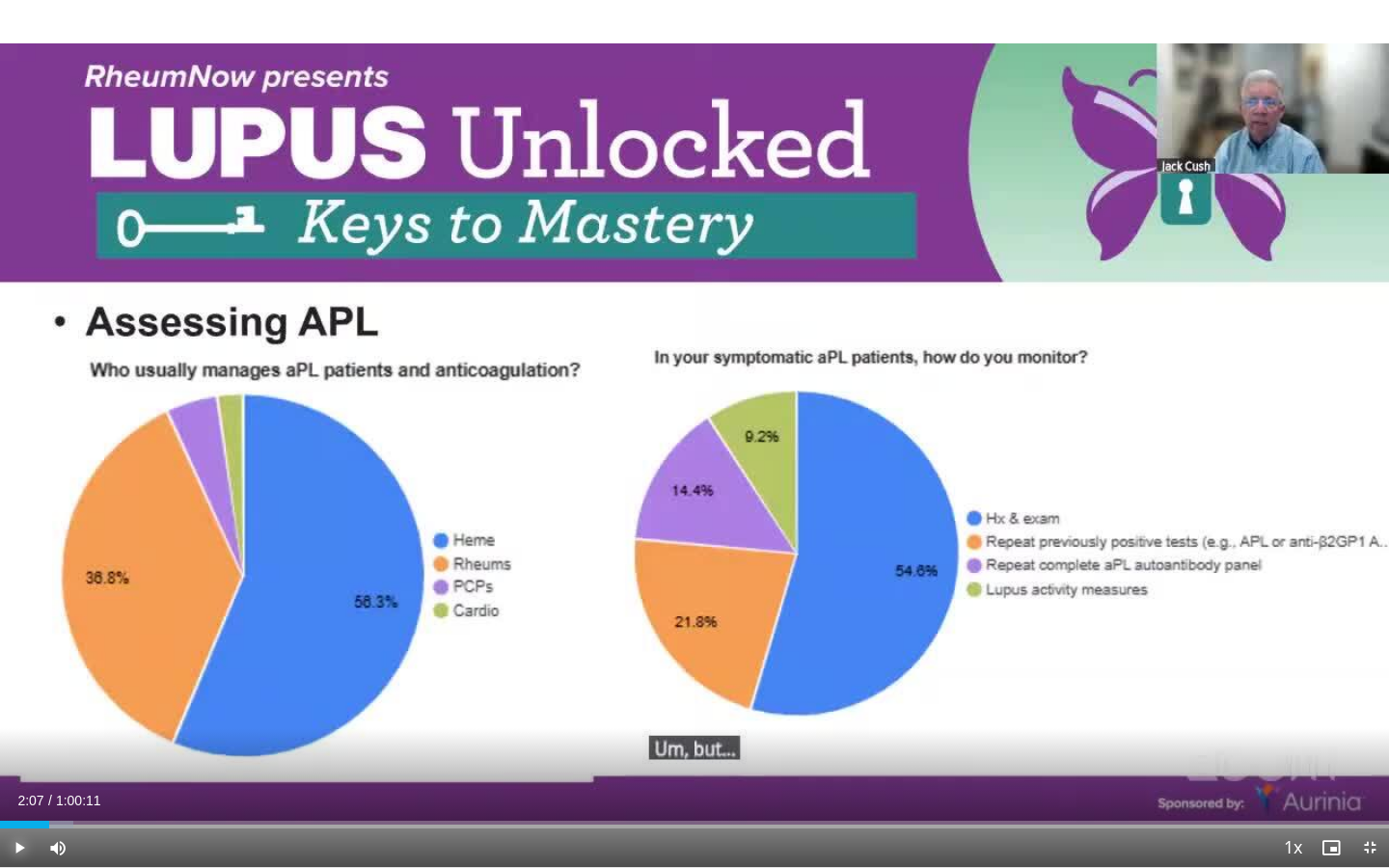 click at bounding box center [19, 848] 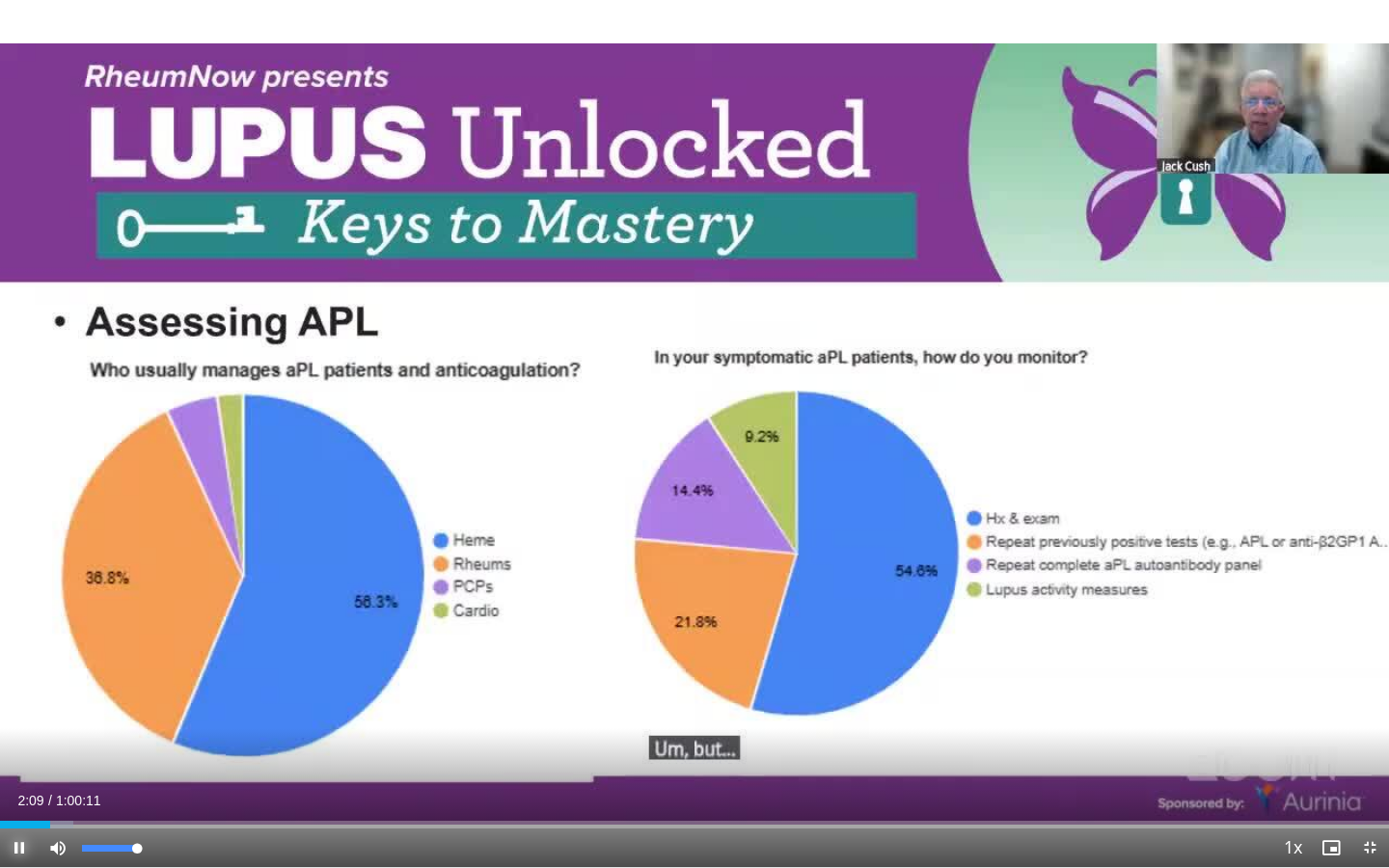 drag, startPoint x: 138, startPoint y: 850, endPoint x: 156, endPoint y: 850, distance: 18 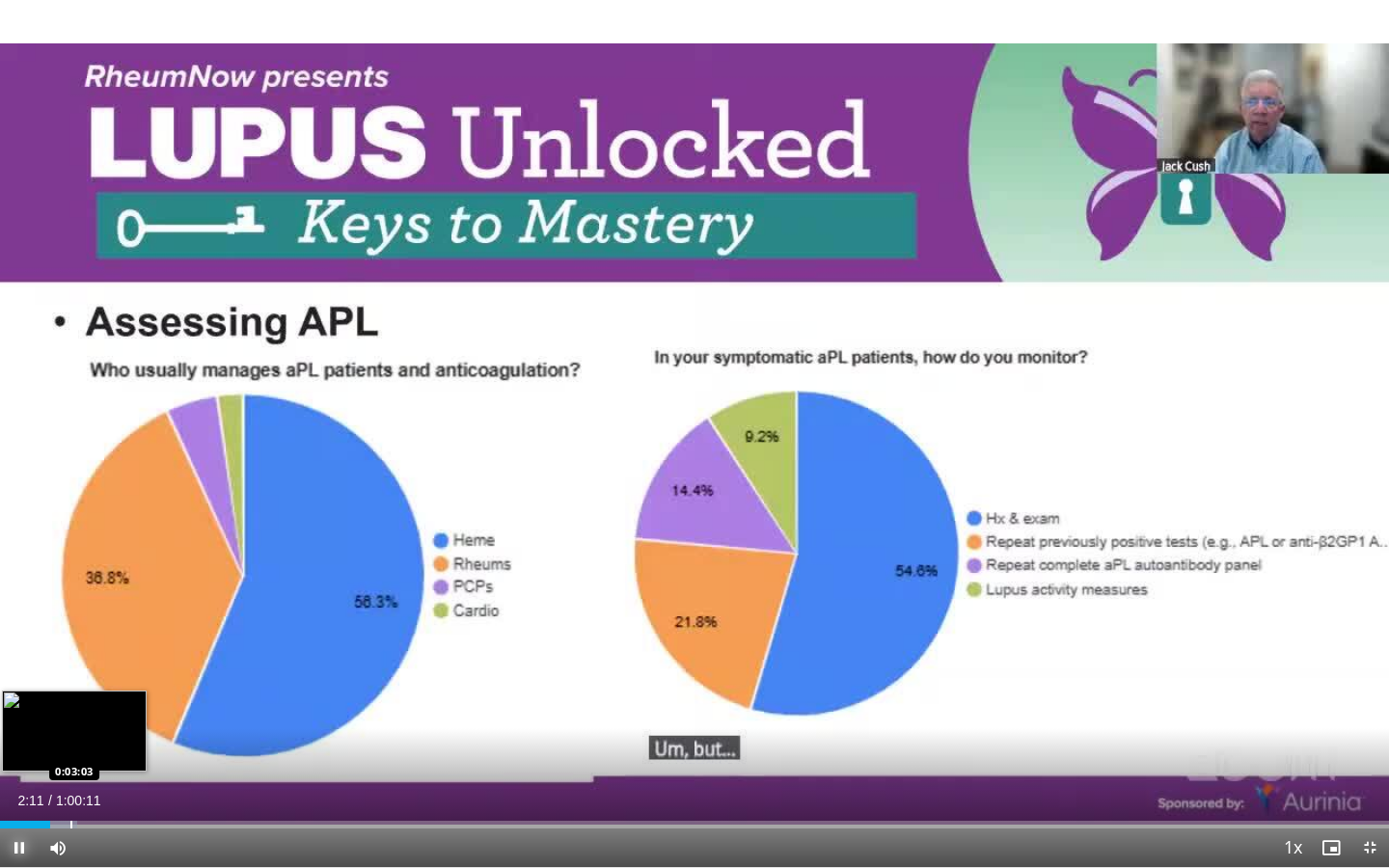 click on "Loaded :  5.53% 0:02:11 0:03:03" at bounding box center (694, 819) 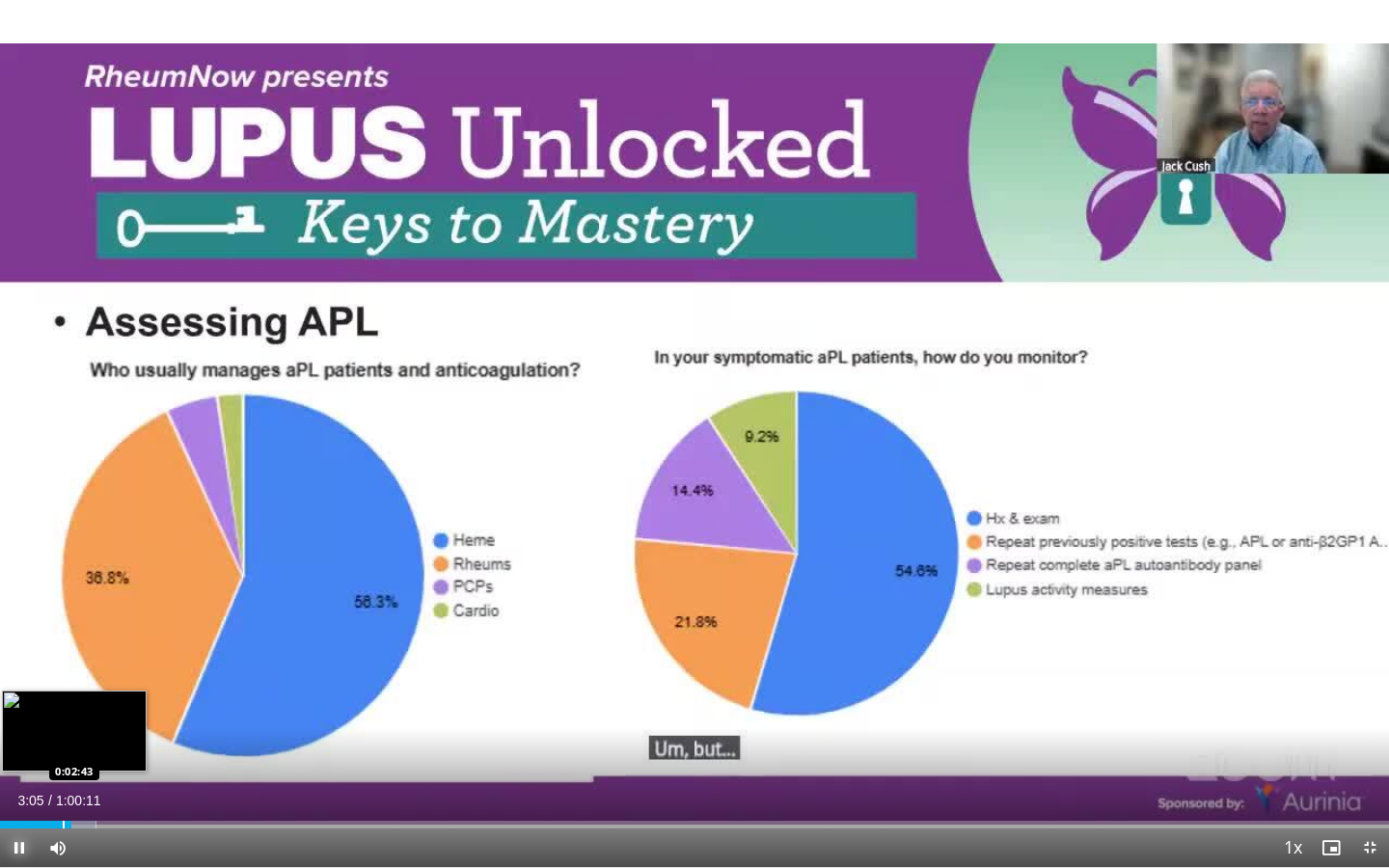 click at bounding box center [64, 825] 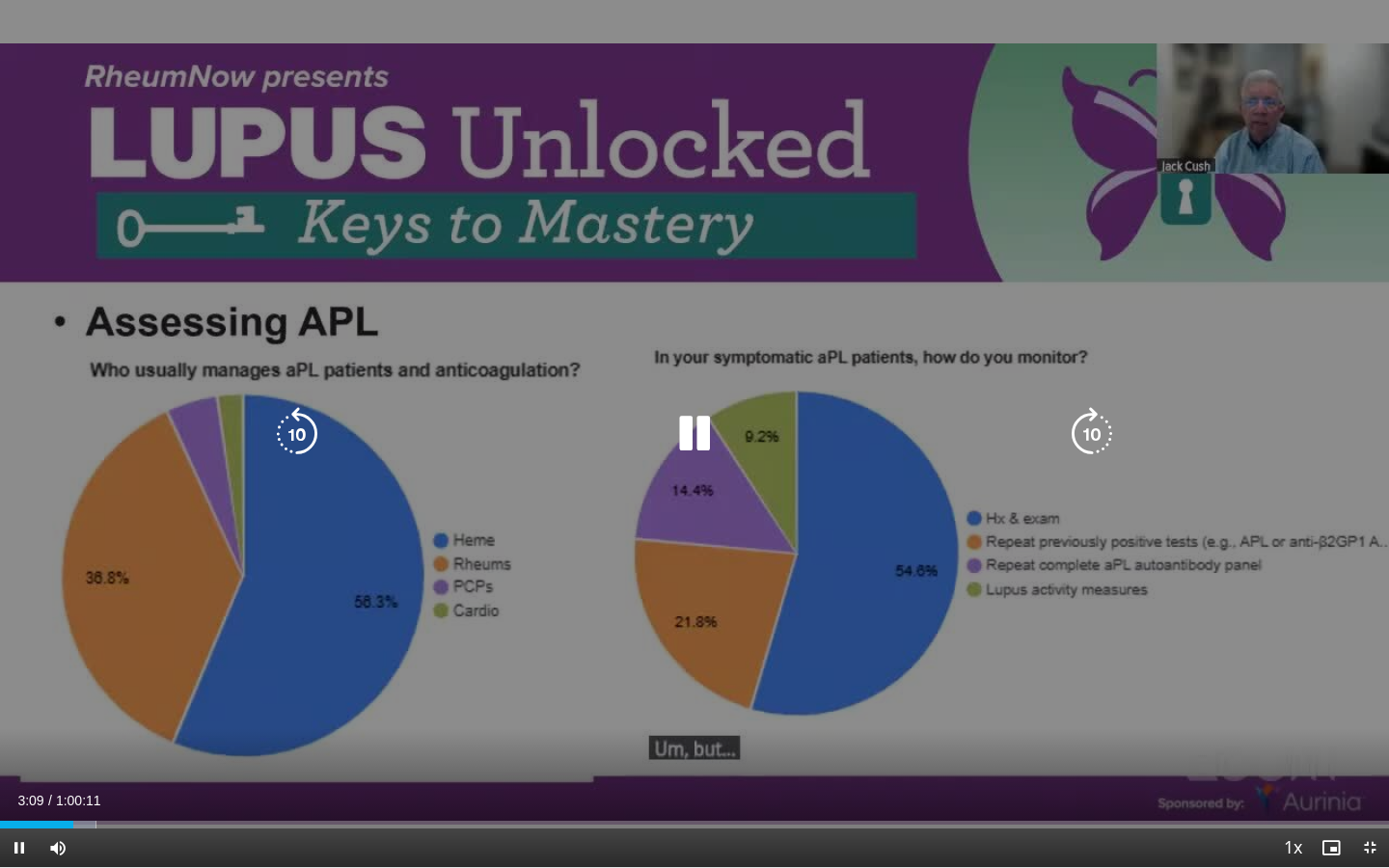 click at bounding box center [694, 434] 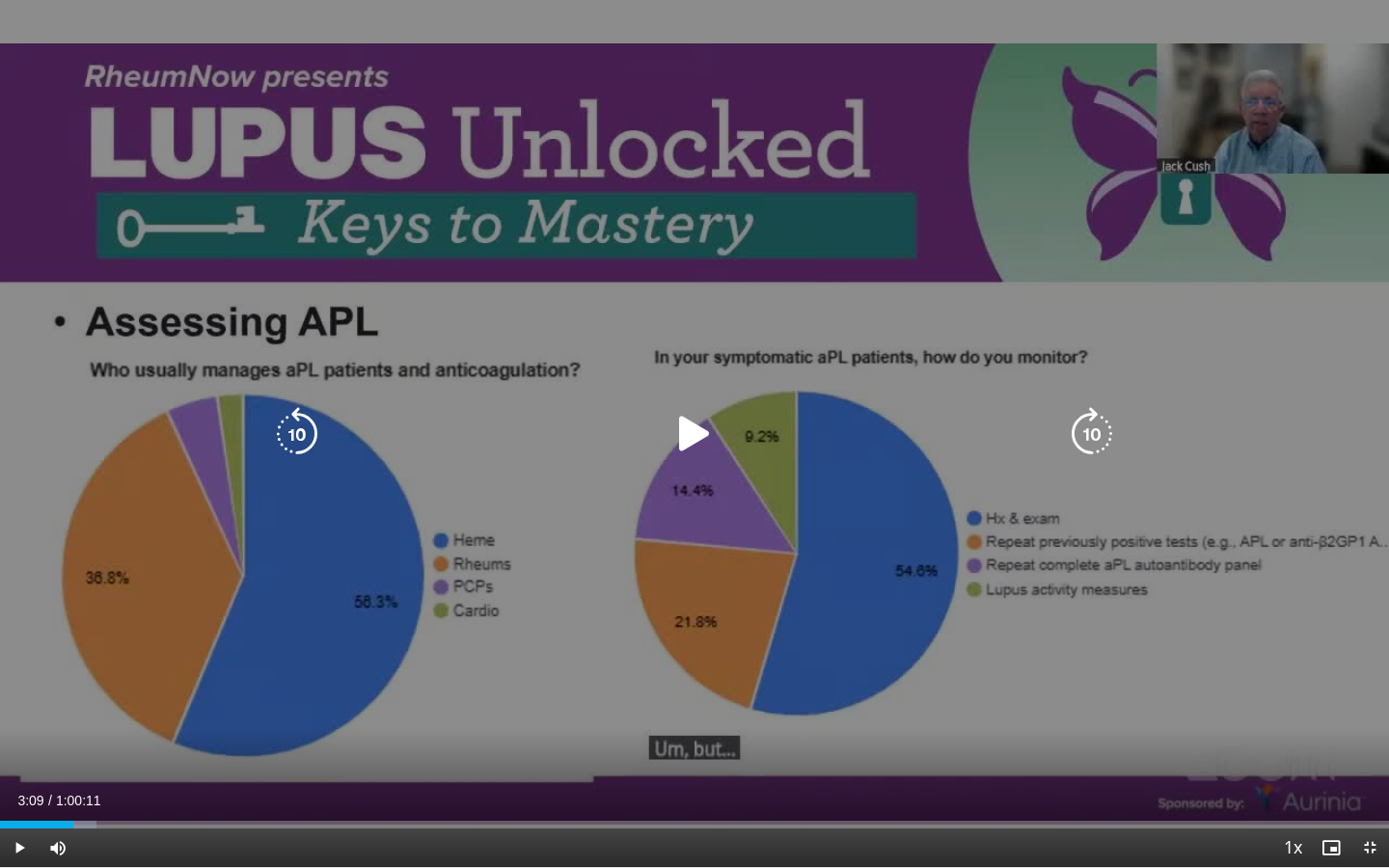 click at bounding box center [694, 434] 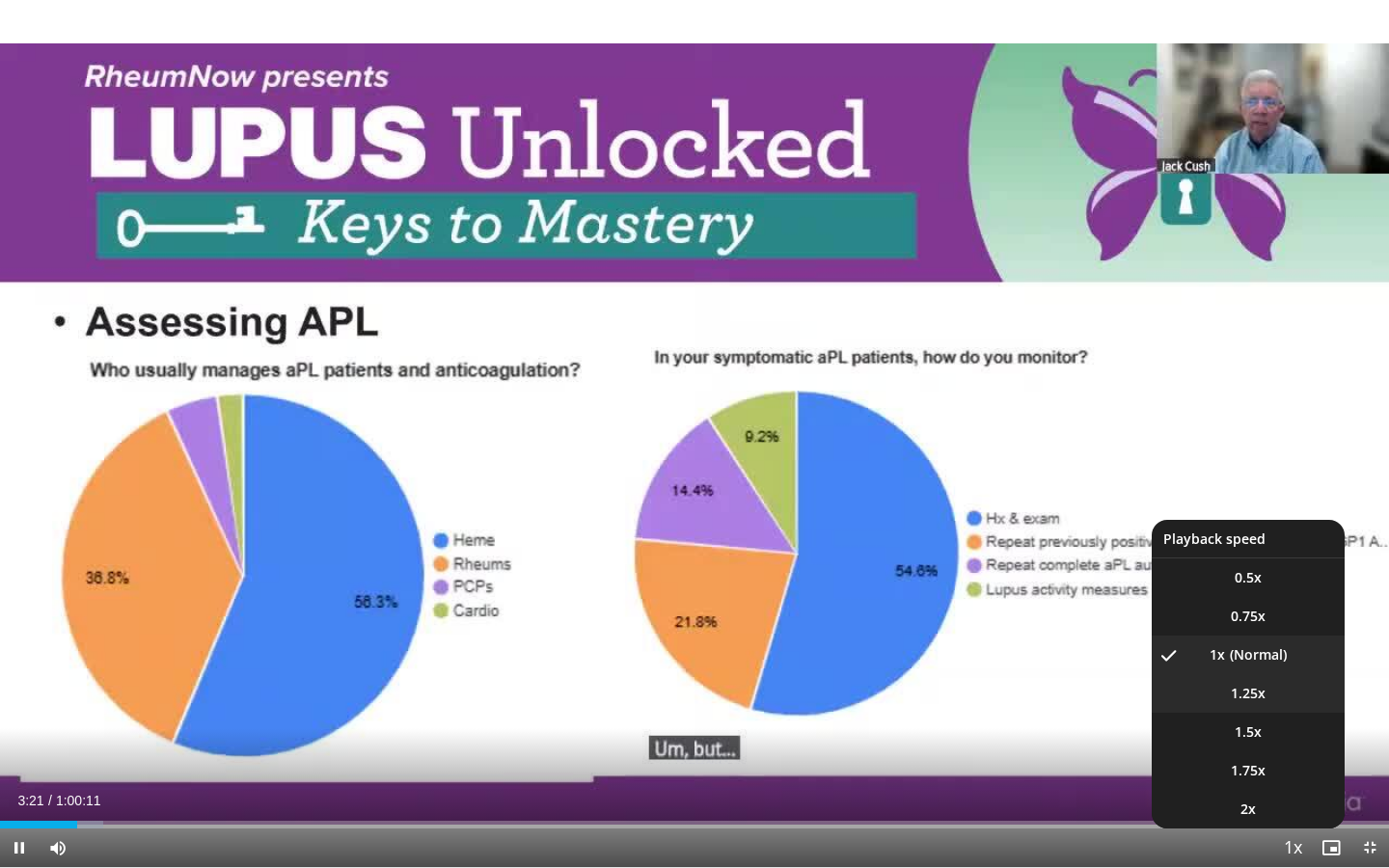 click on "1.25x" at bounding box center (1248, 693) 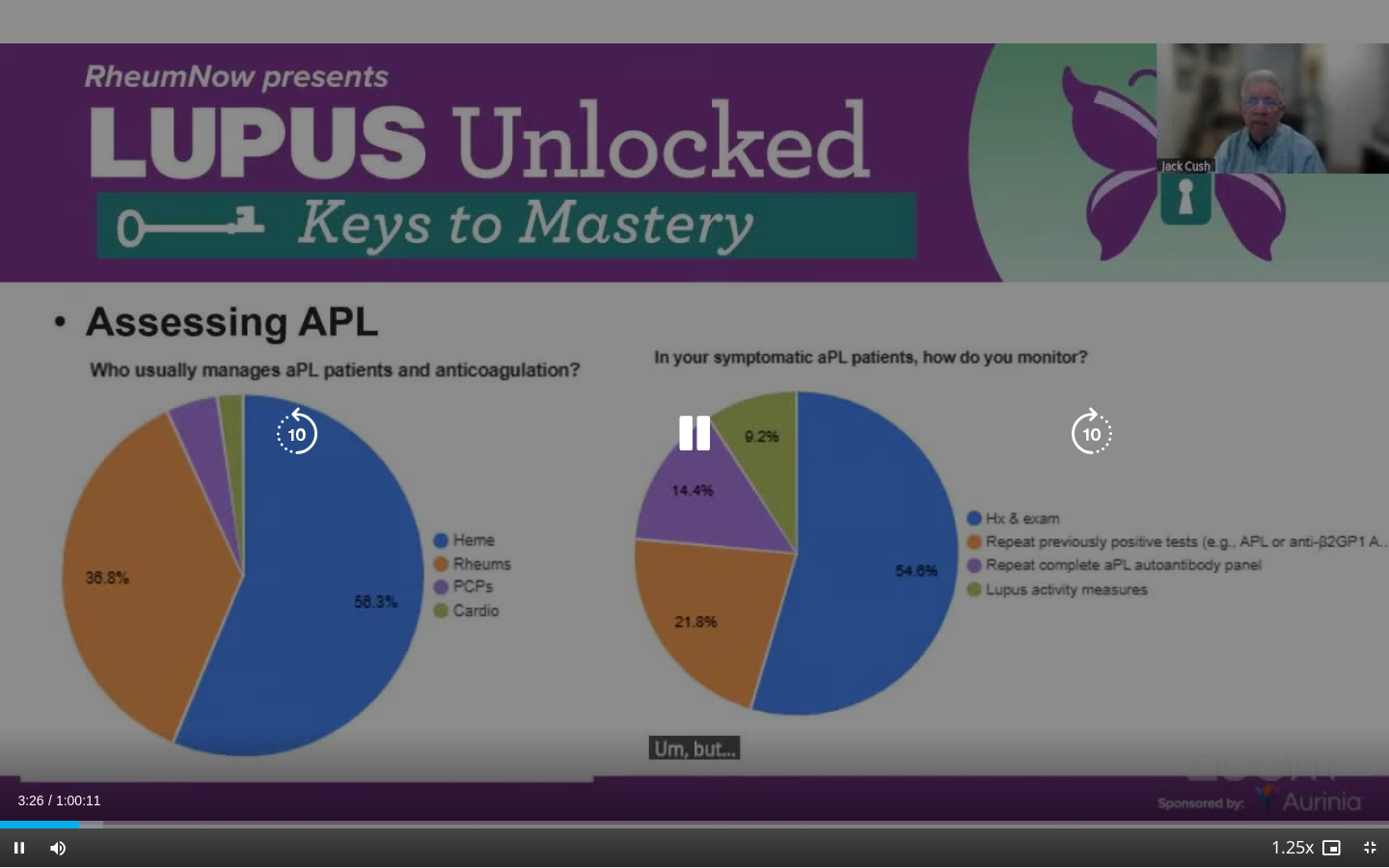 click at bounding box center [1092, 434] 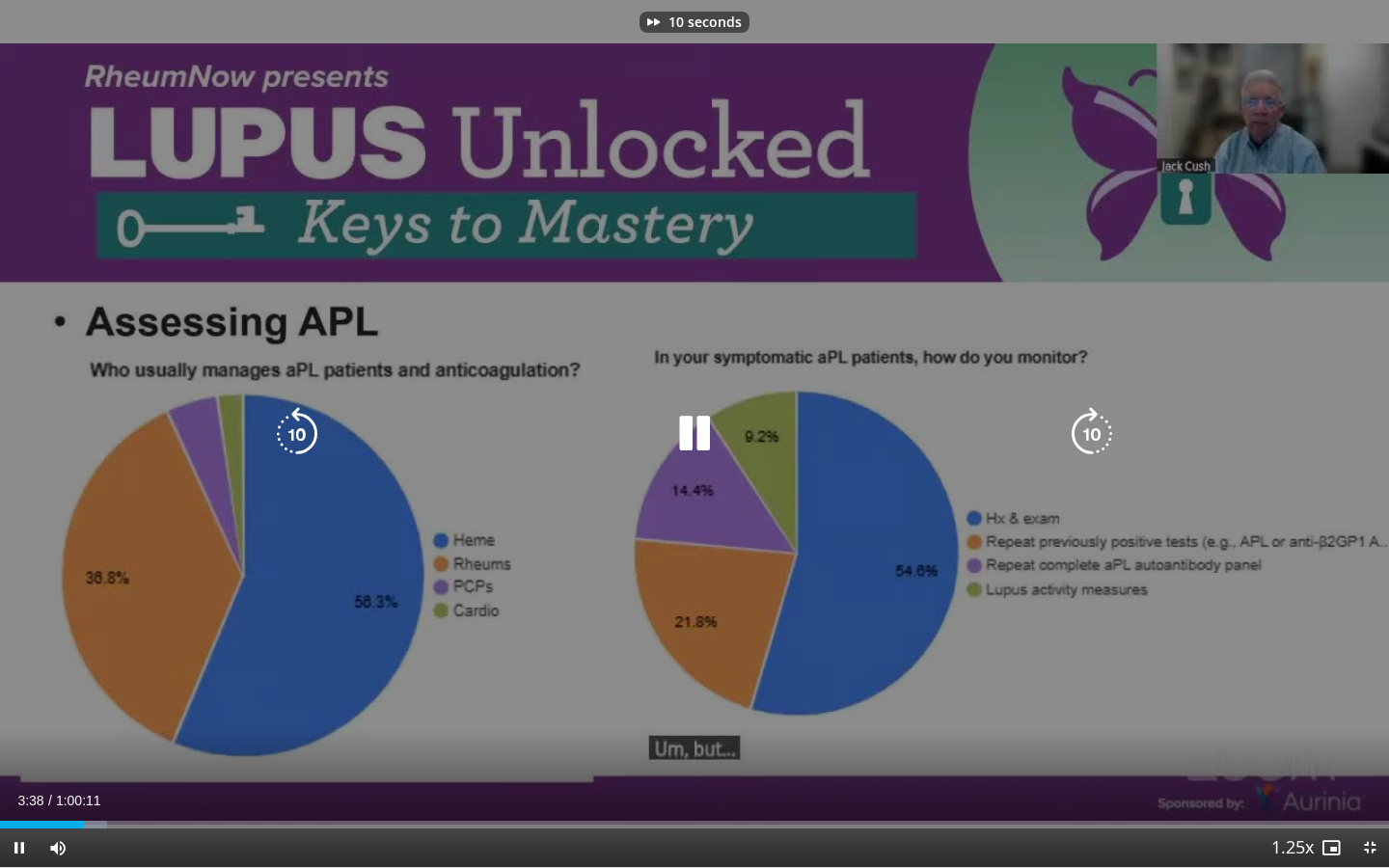 click at bounding box center (1092, 434) 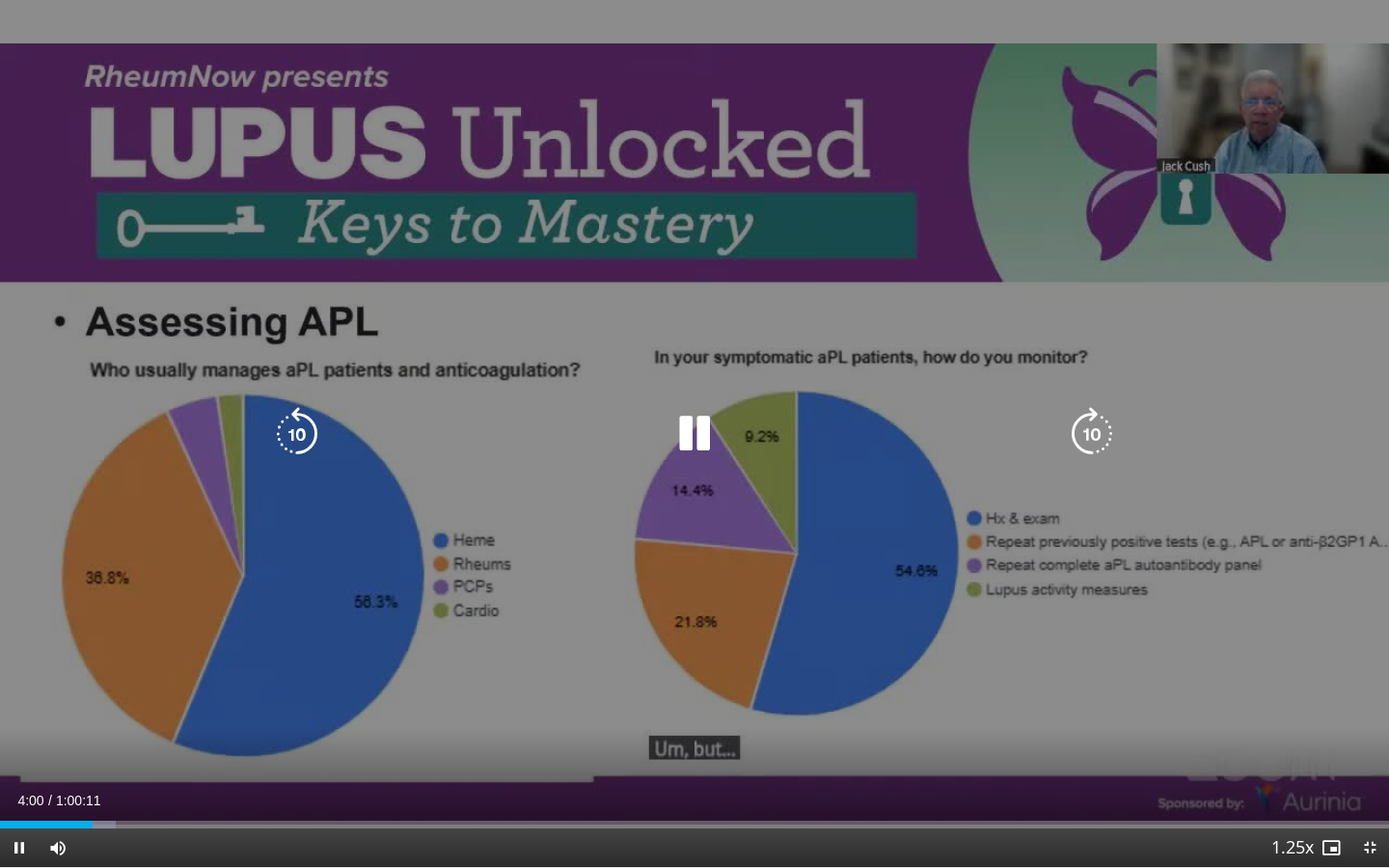 click at bounding box center (1092, 434) 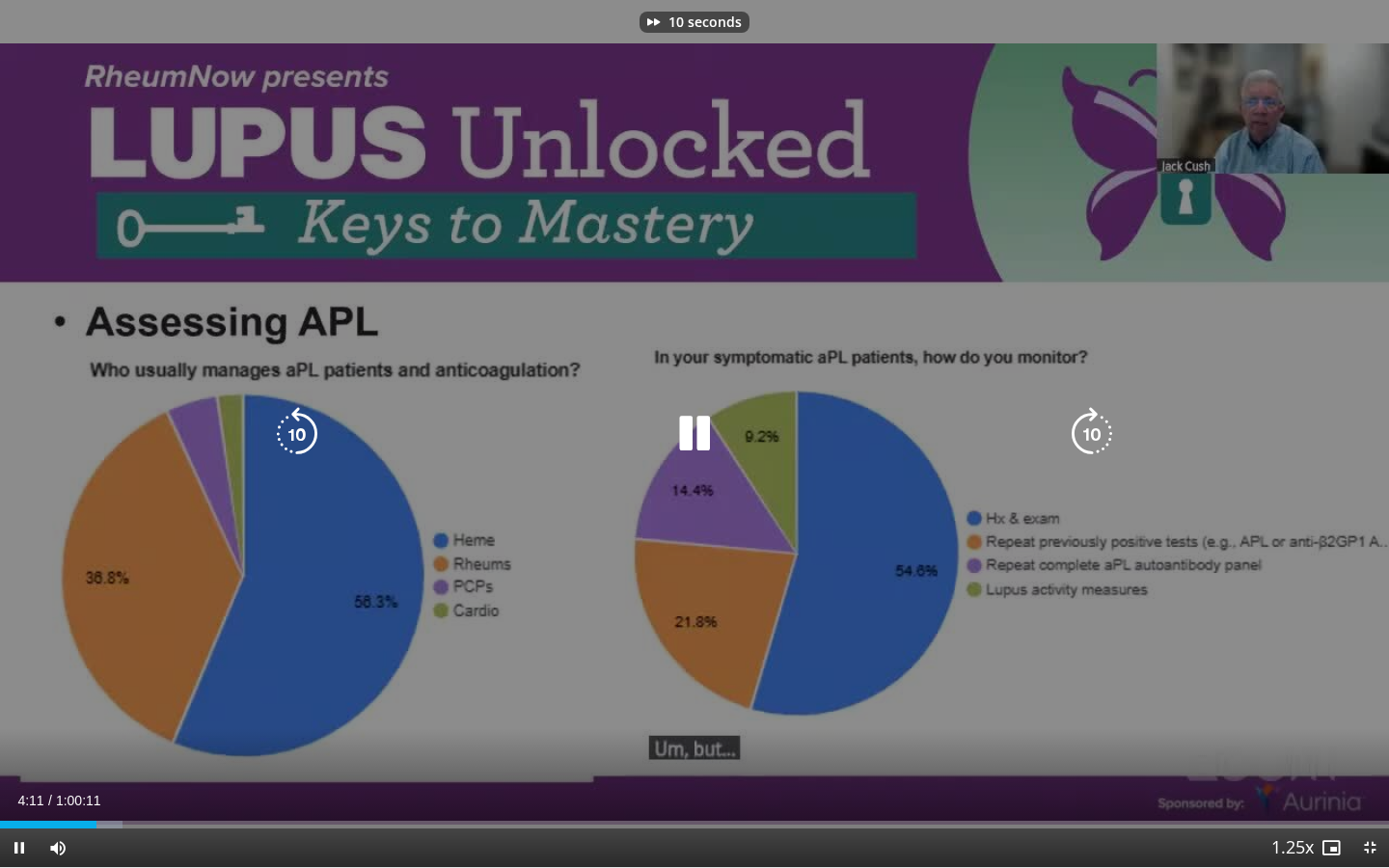 click at bounding box center (1092, 434) 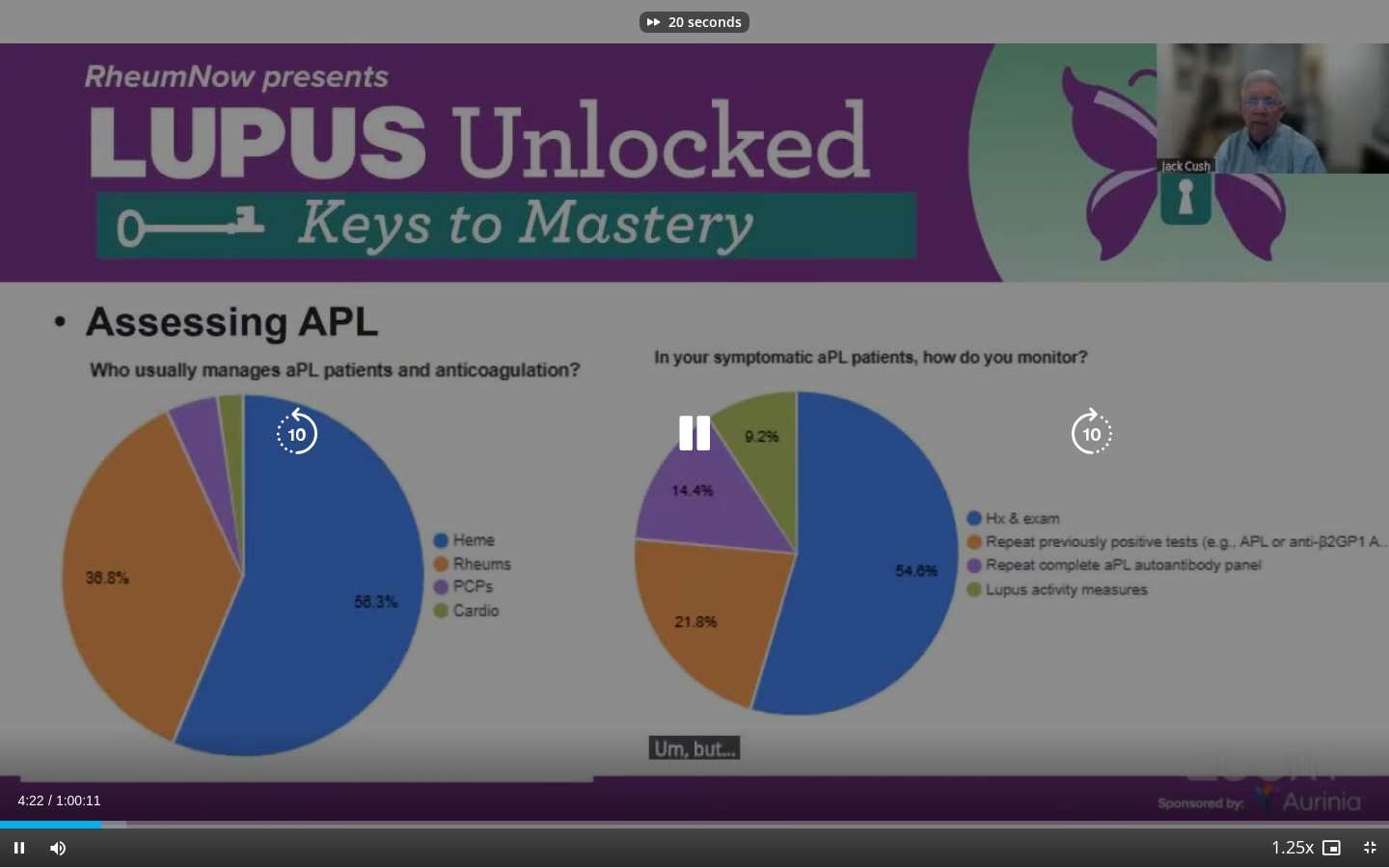 click at bounding box center [1092, 434] 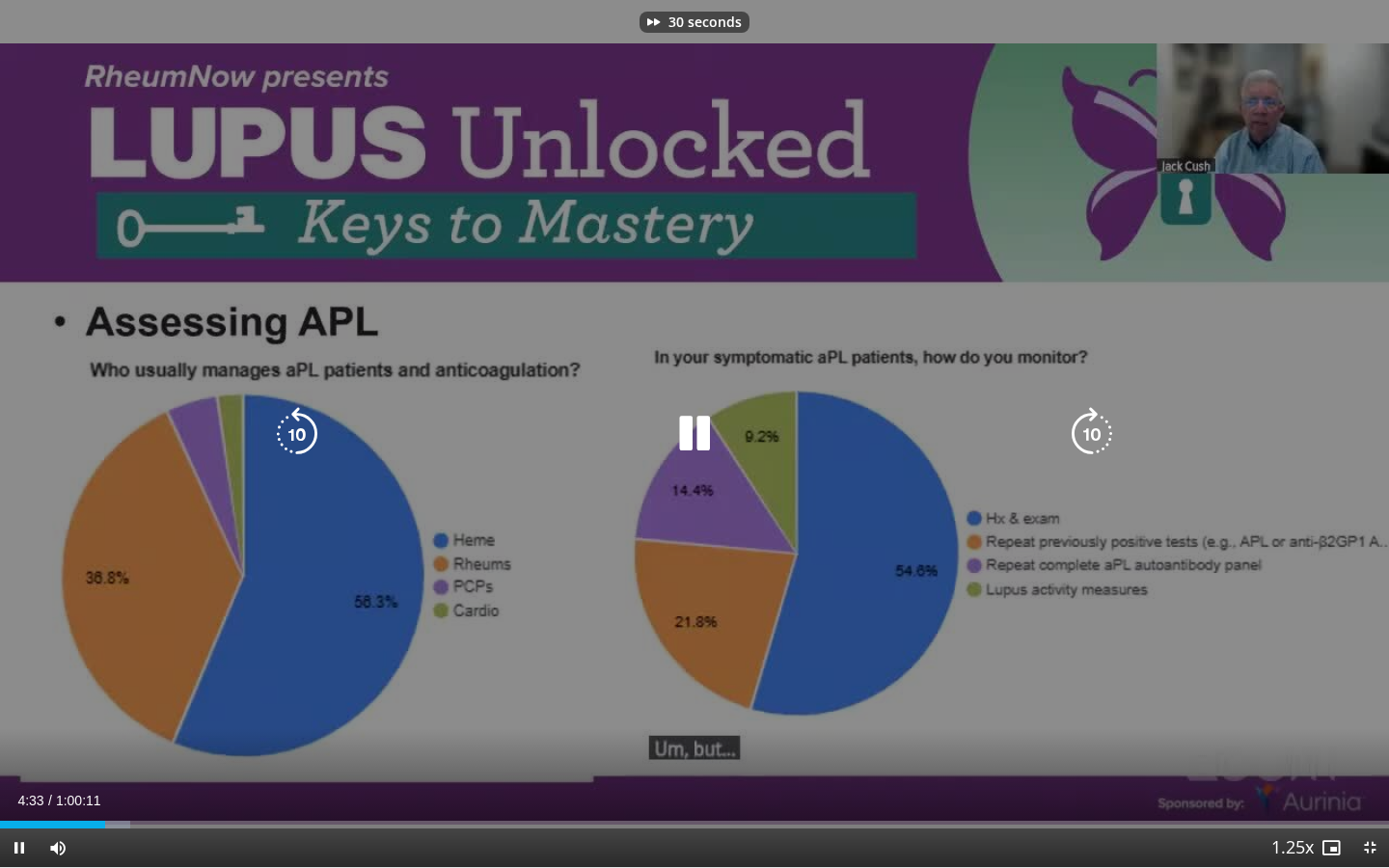 click at bounding box center [1092, 434] 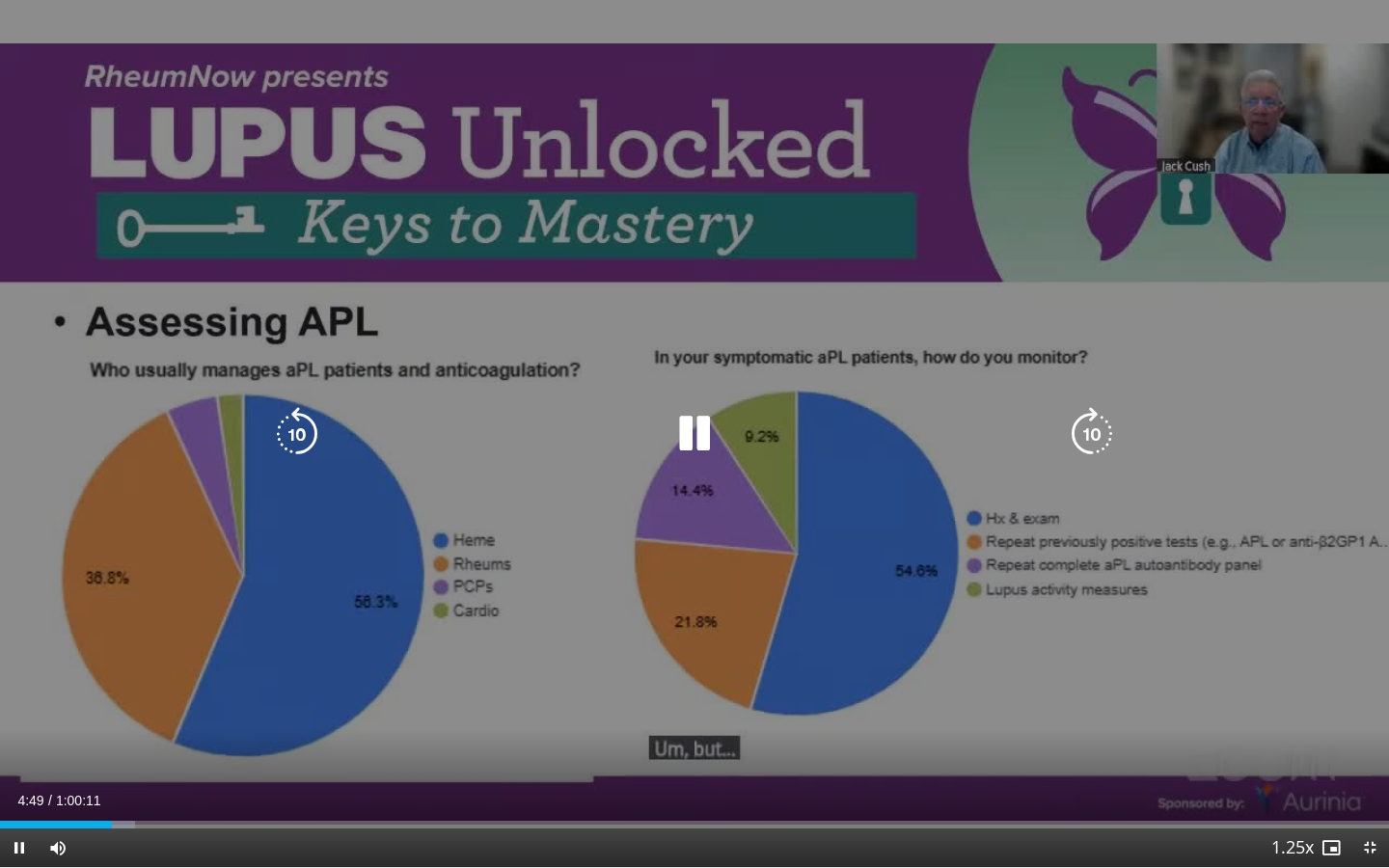 click at bounding box center (1092, 434) 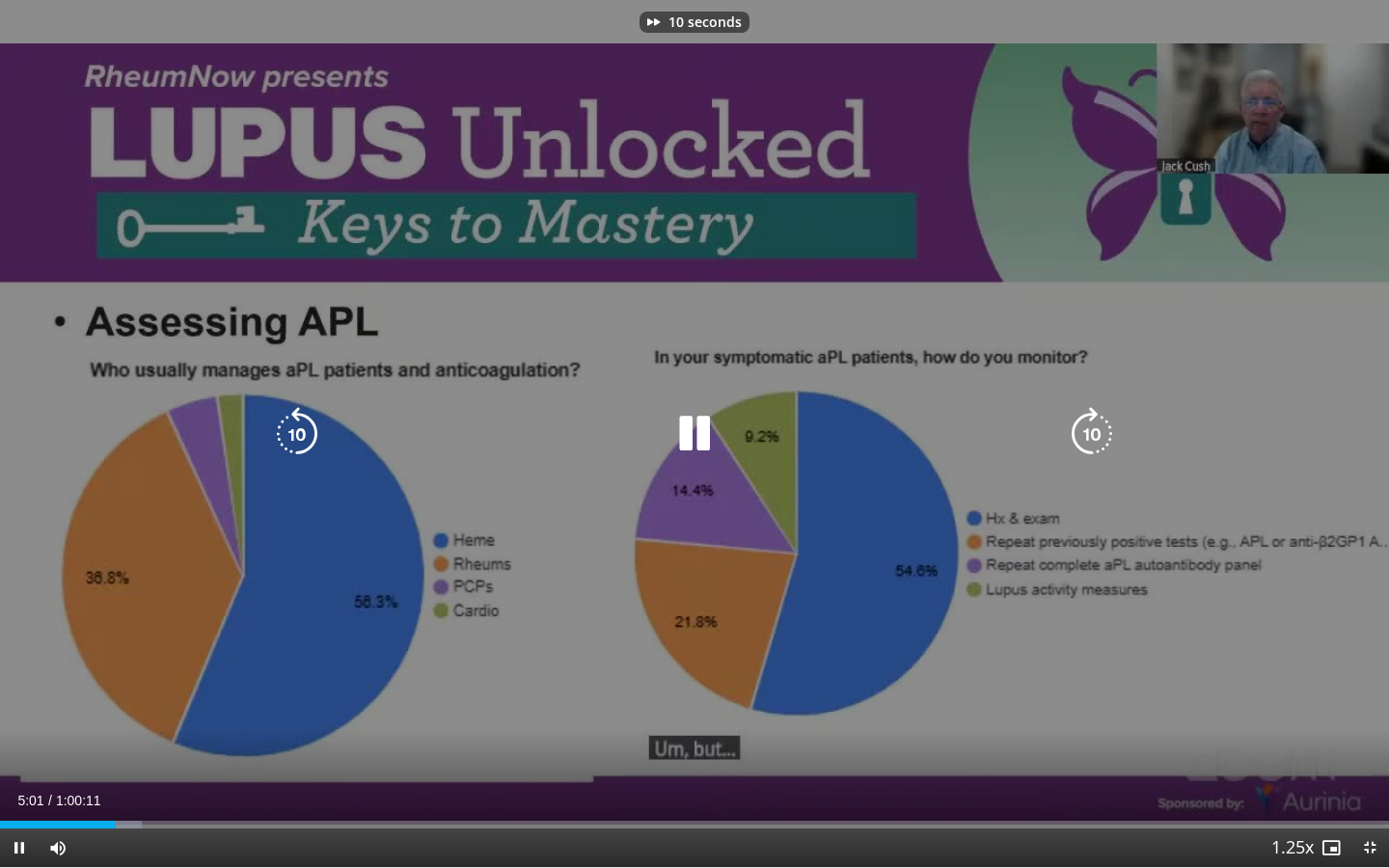 click at bounding box center (1092, 434) 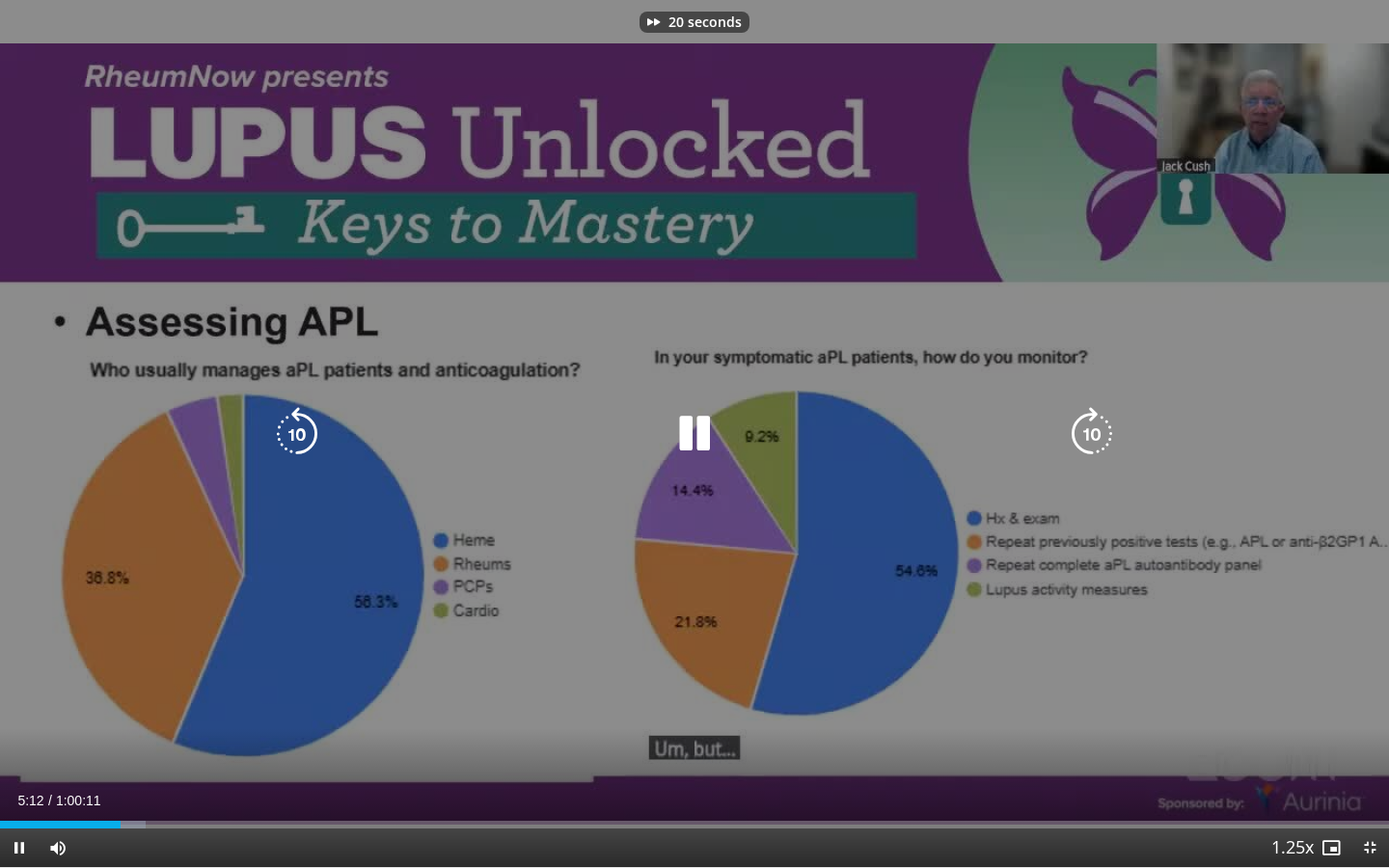 click at bounding box center (1092, 434) 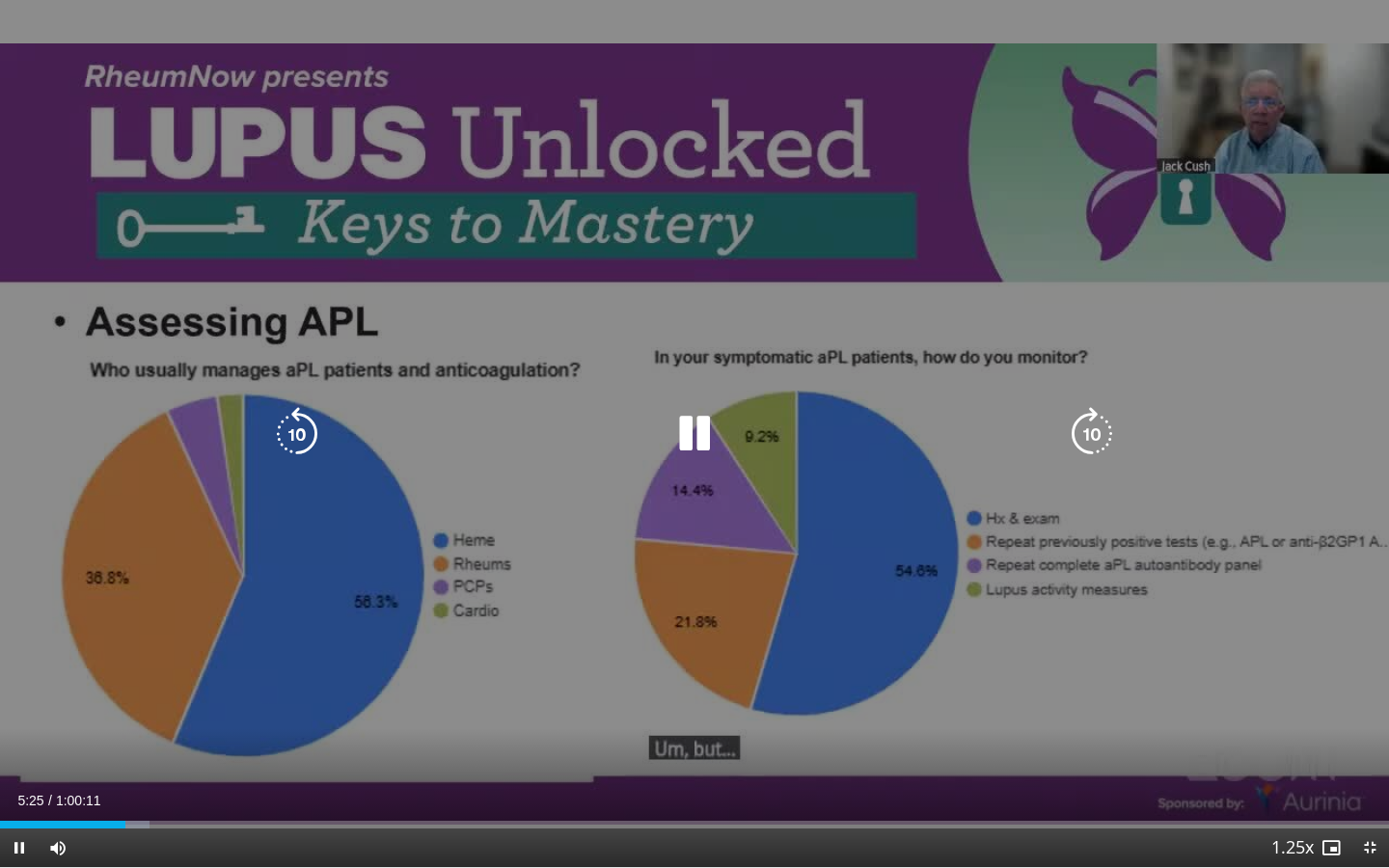 click at bounding box center [1092, 434] 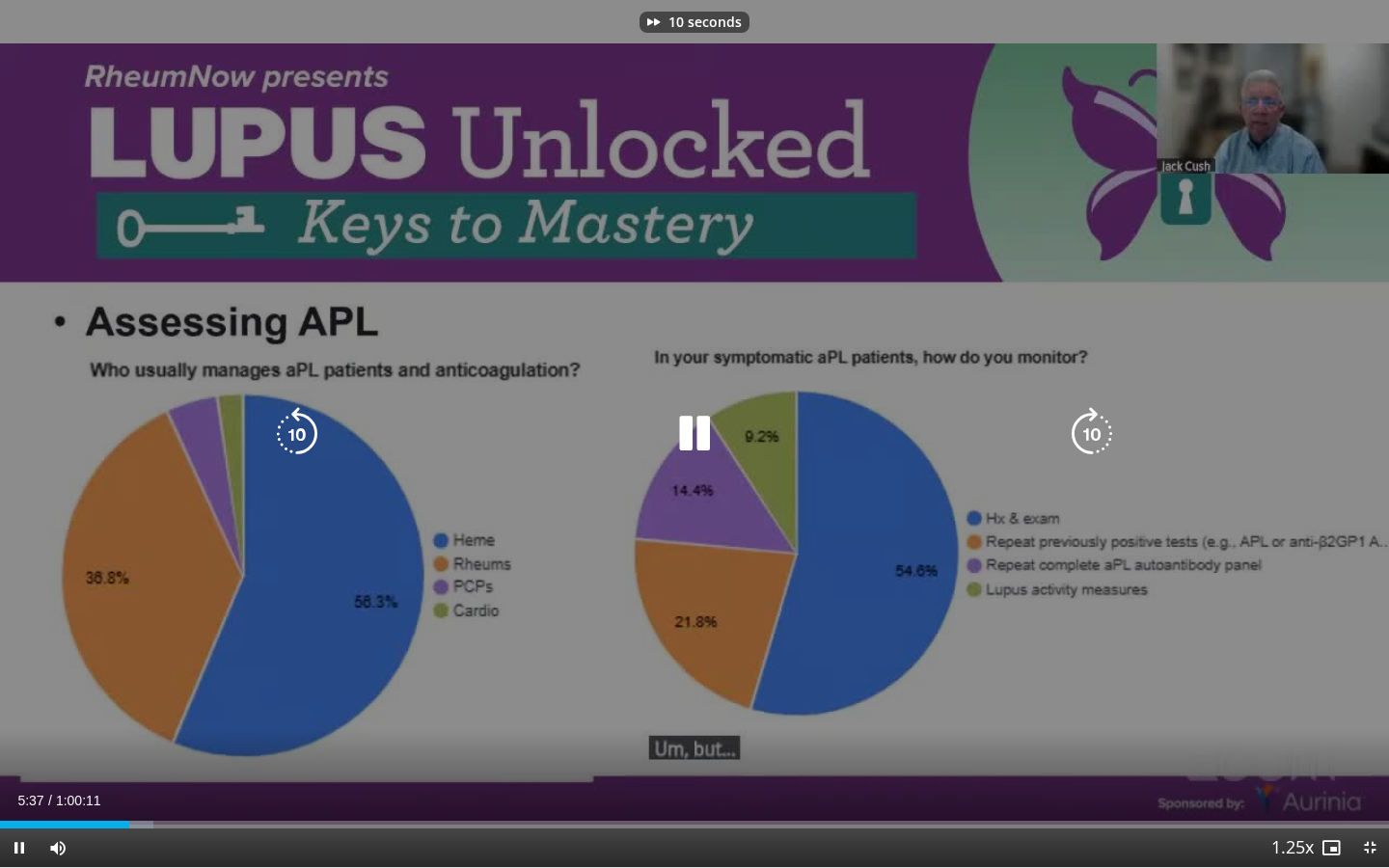 click at bounding box center (1092, 434) 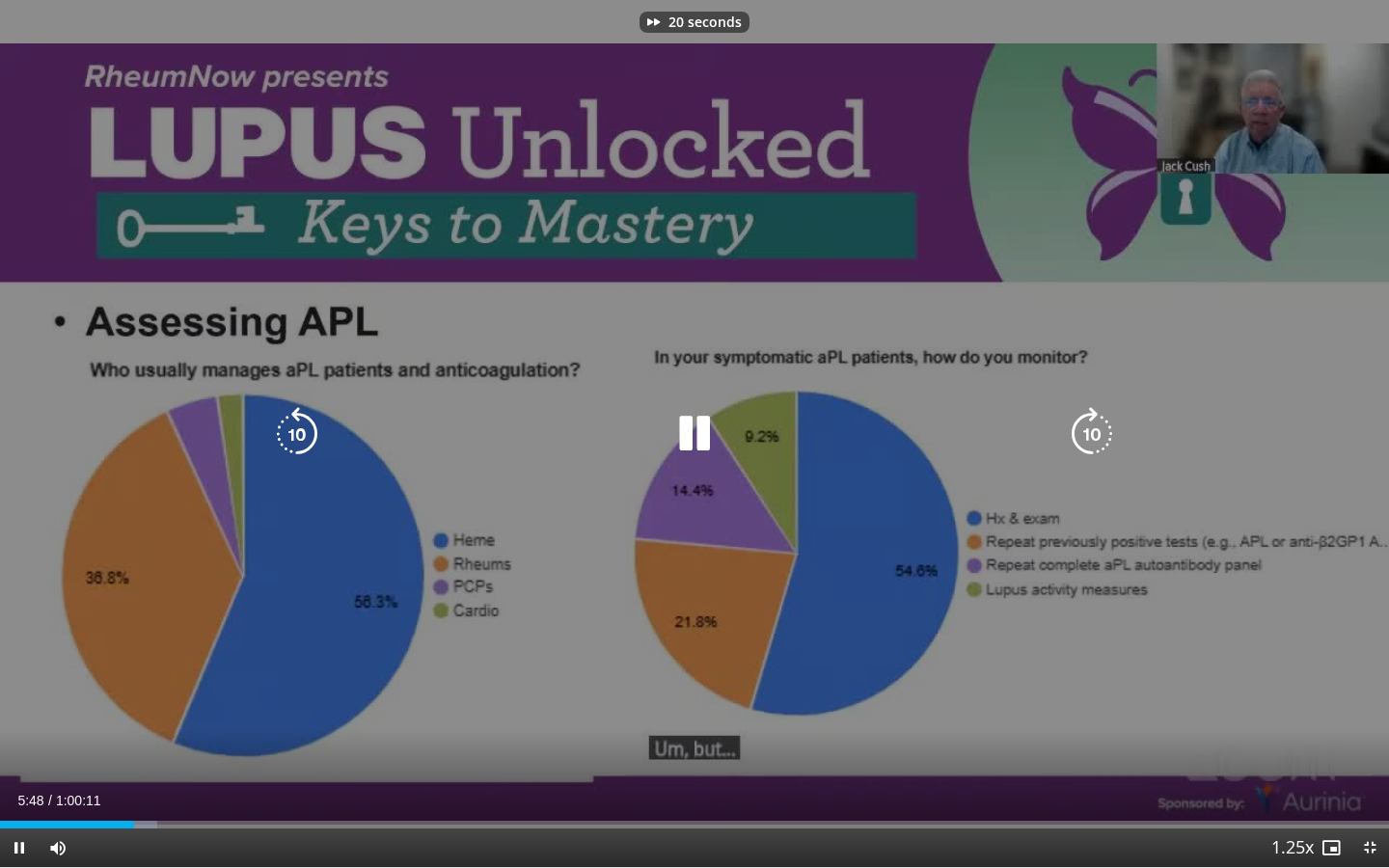 click at bounding box center [1092, 434] 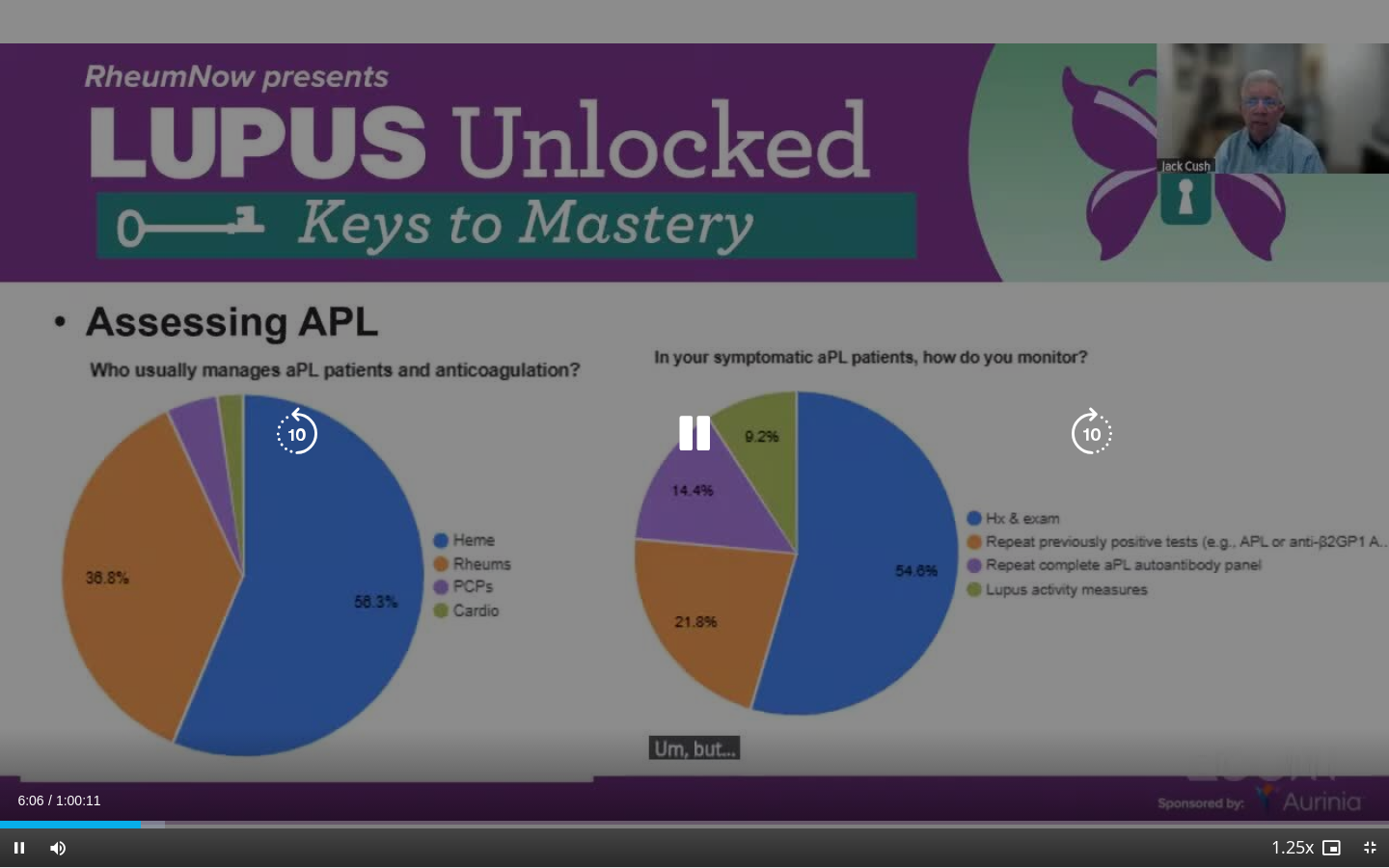 click at bounding box center [1092, 434] 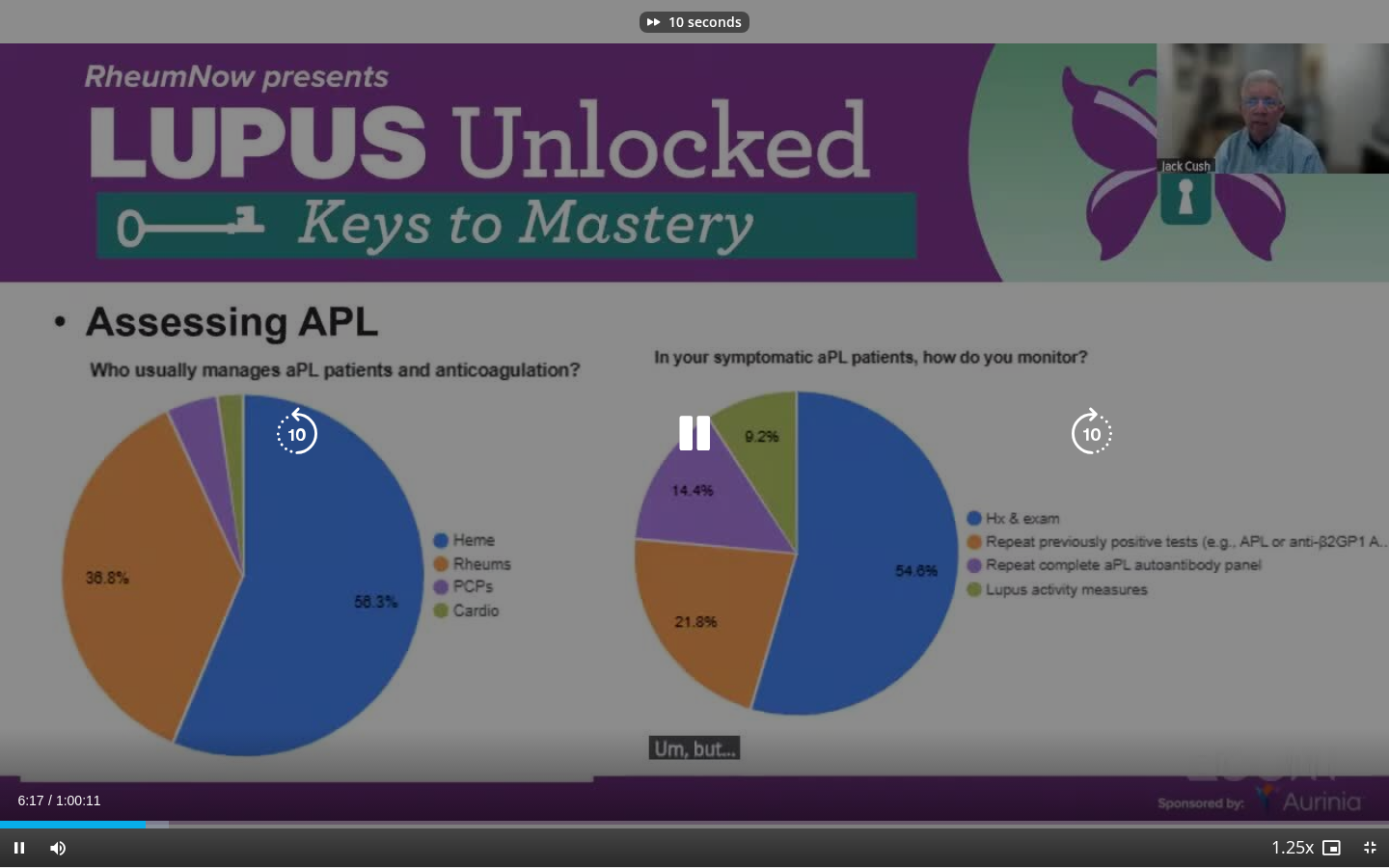 click at bounding box center (1092, 434) 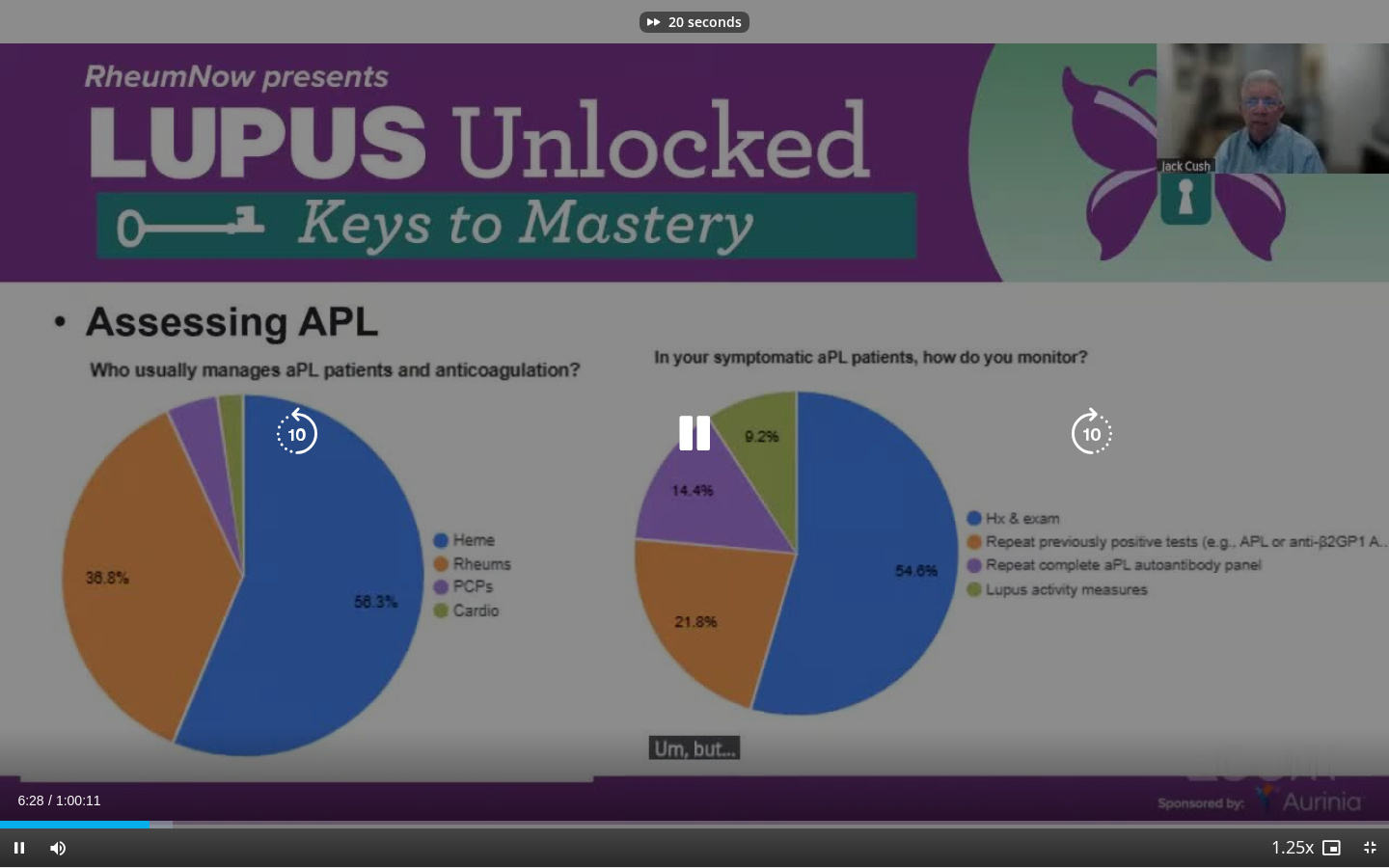 click at bounding box center (1092, 434) 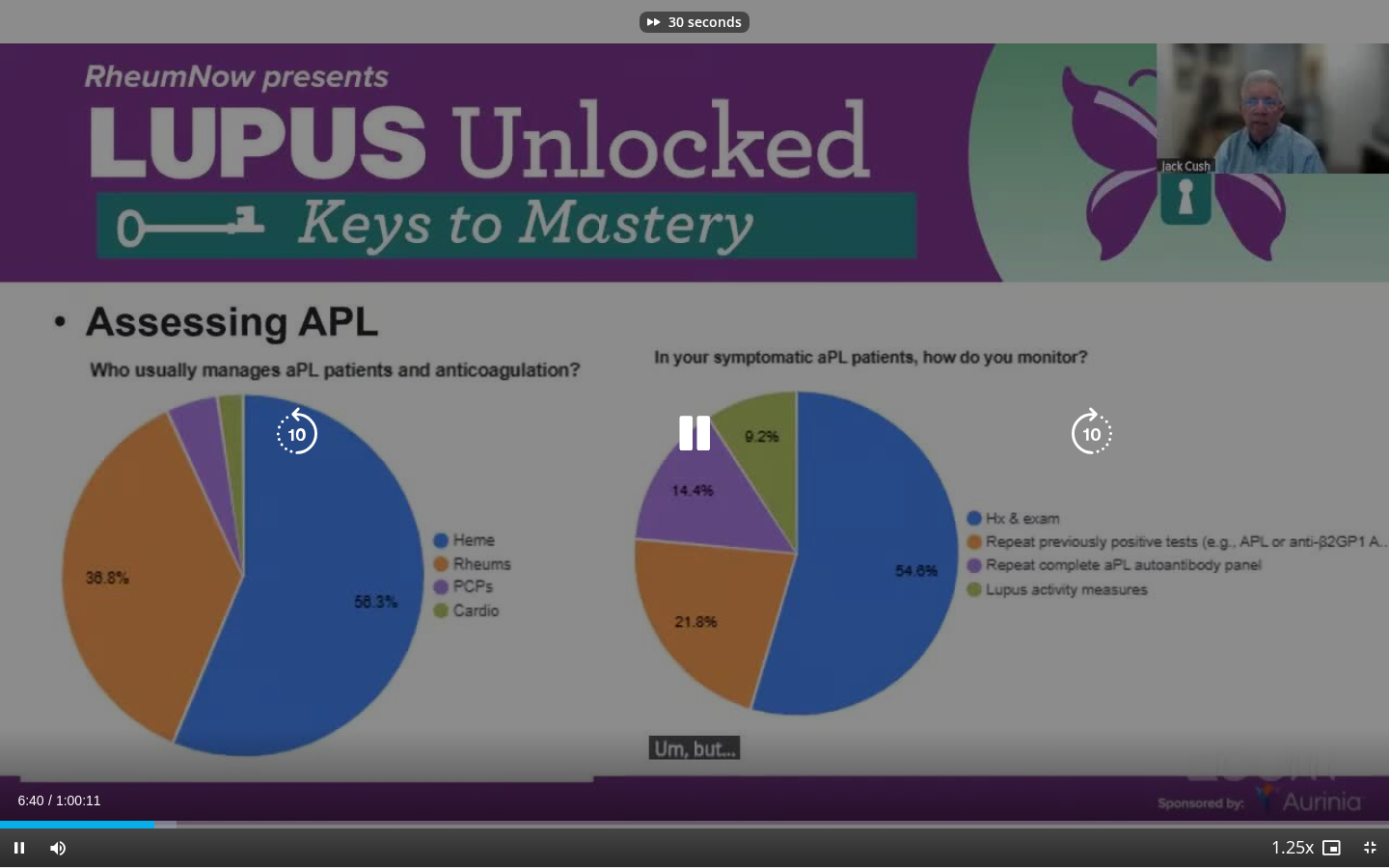 click at bounding box center (1092, 434) 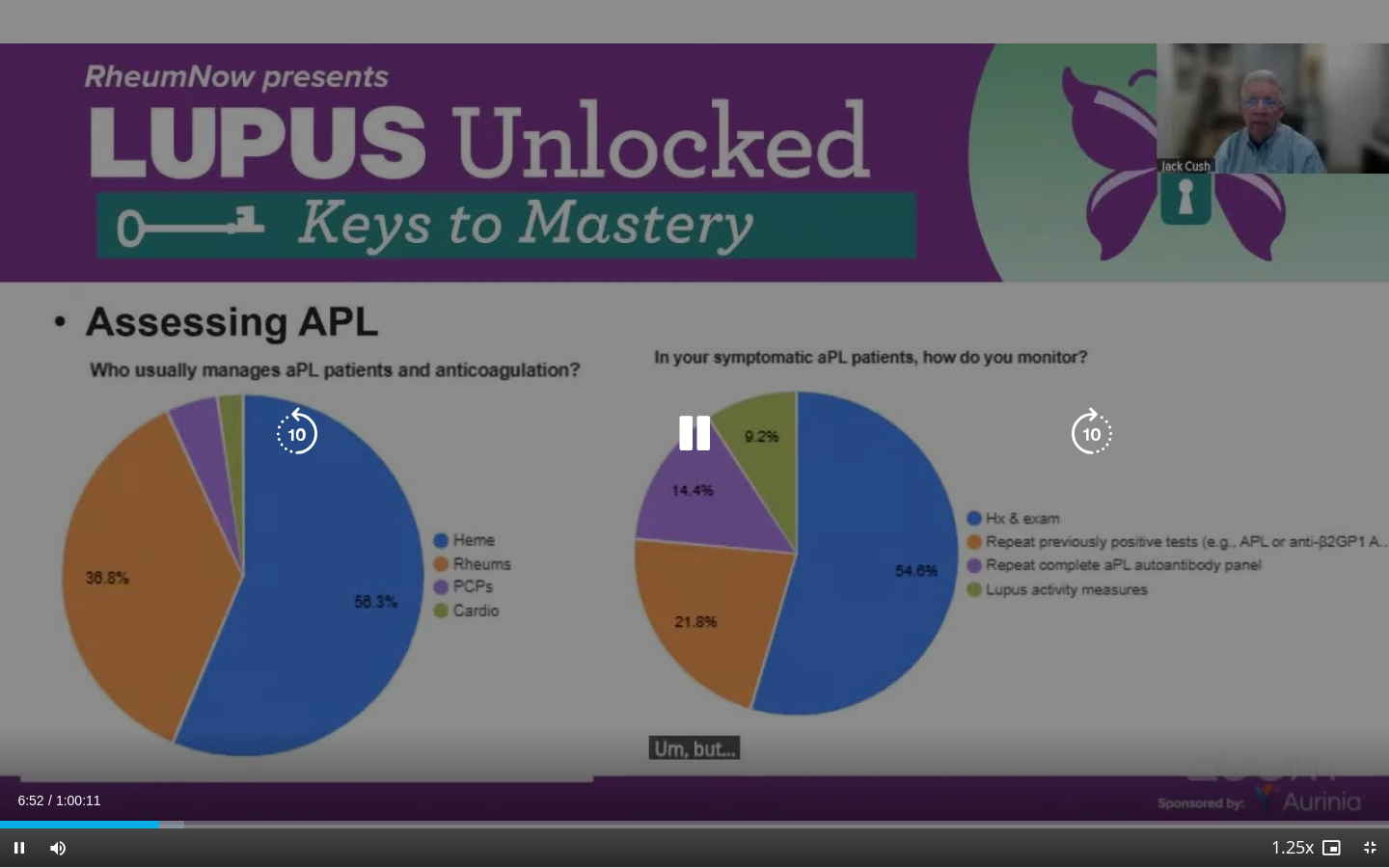 click at bounding box center [1092, 434] 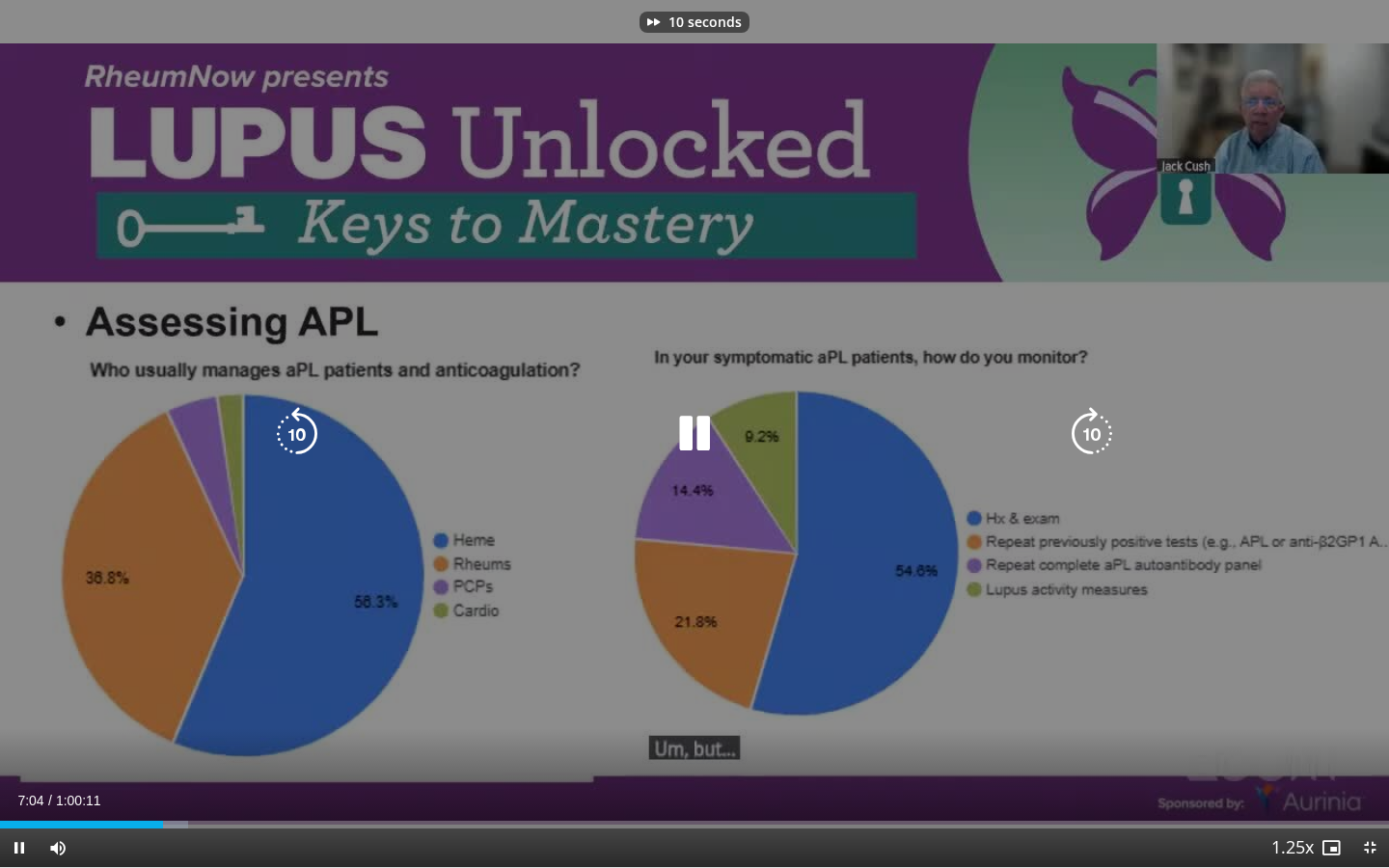 click at bounding box center [1092, 434] 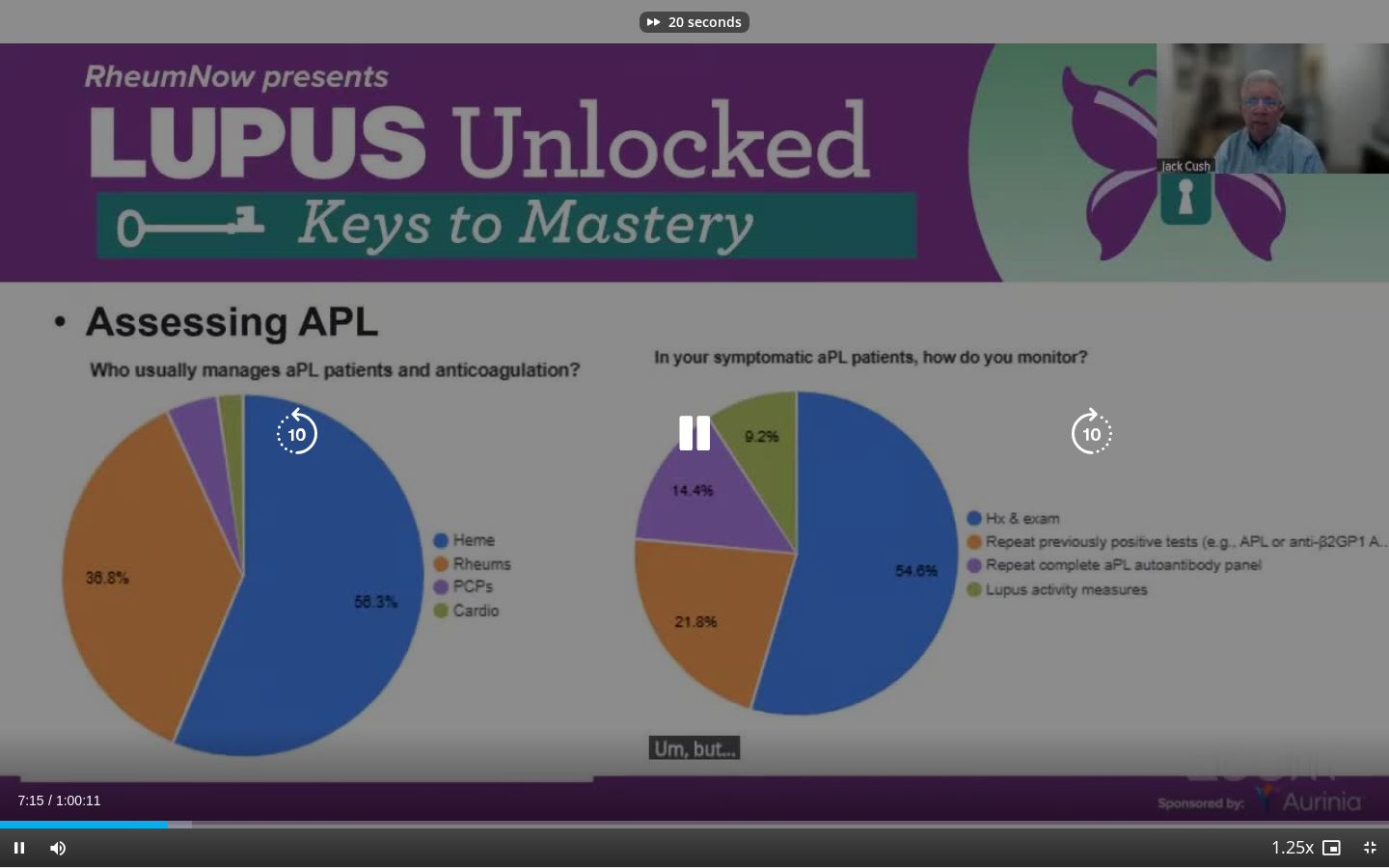 click at bounding box center (1092, 434) 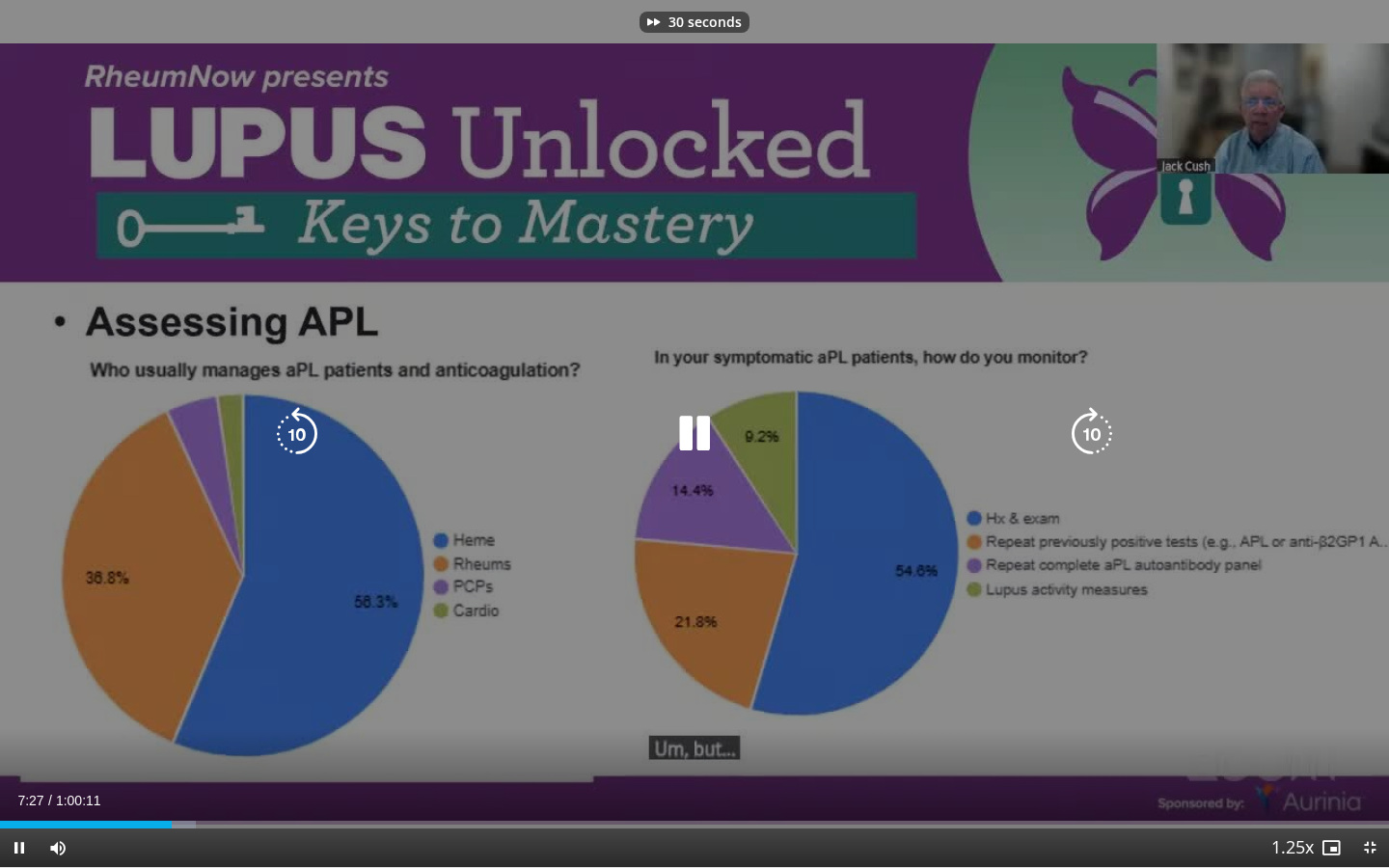 click at bounding box center (1092, 434) 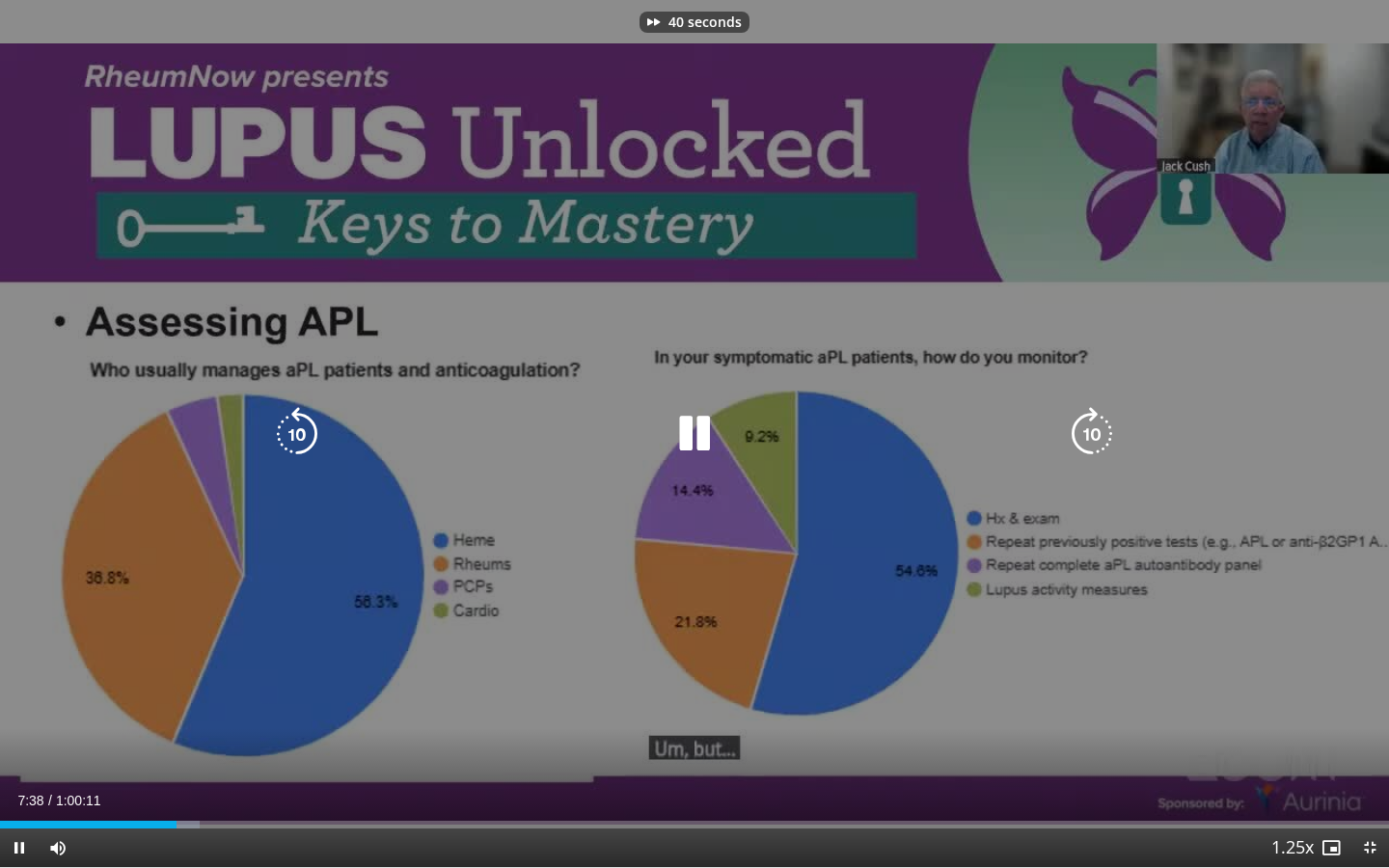 click at bounding box center [1092, 434] 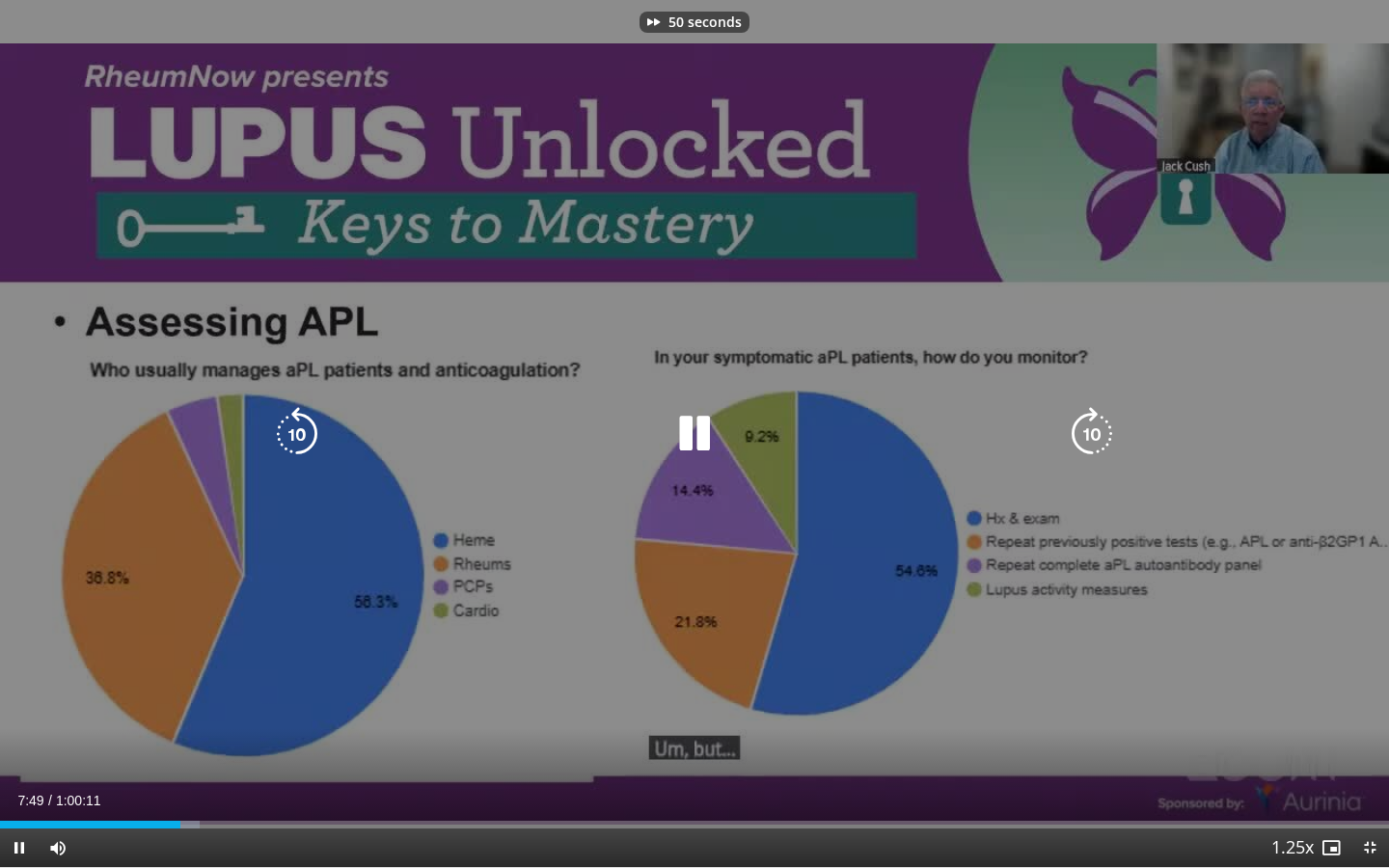 click at bounding box center (1092, 434) 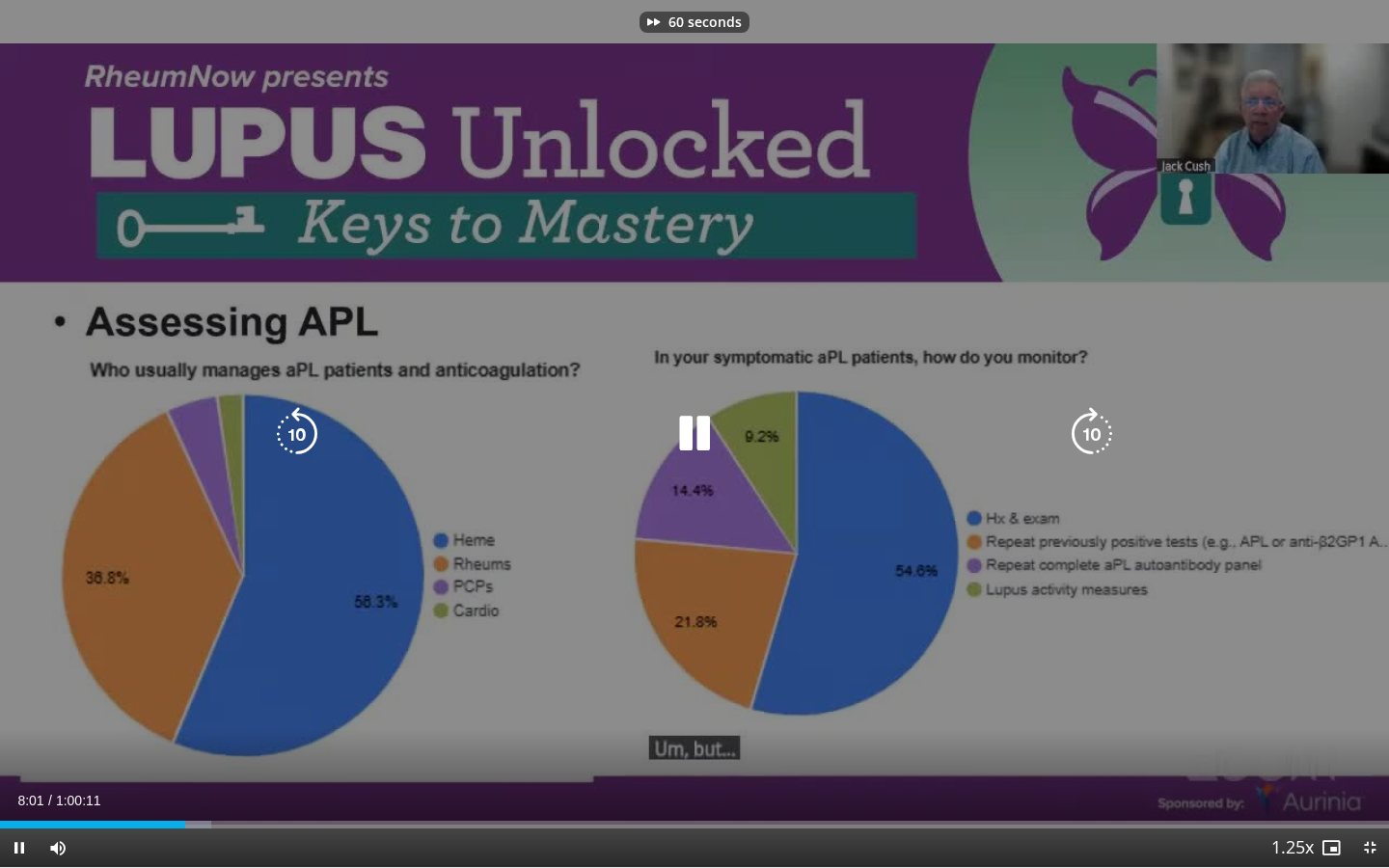 click at bounding box center [1092, 434] 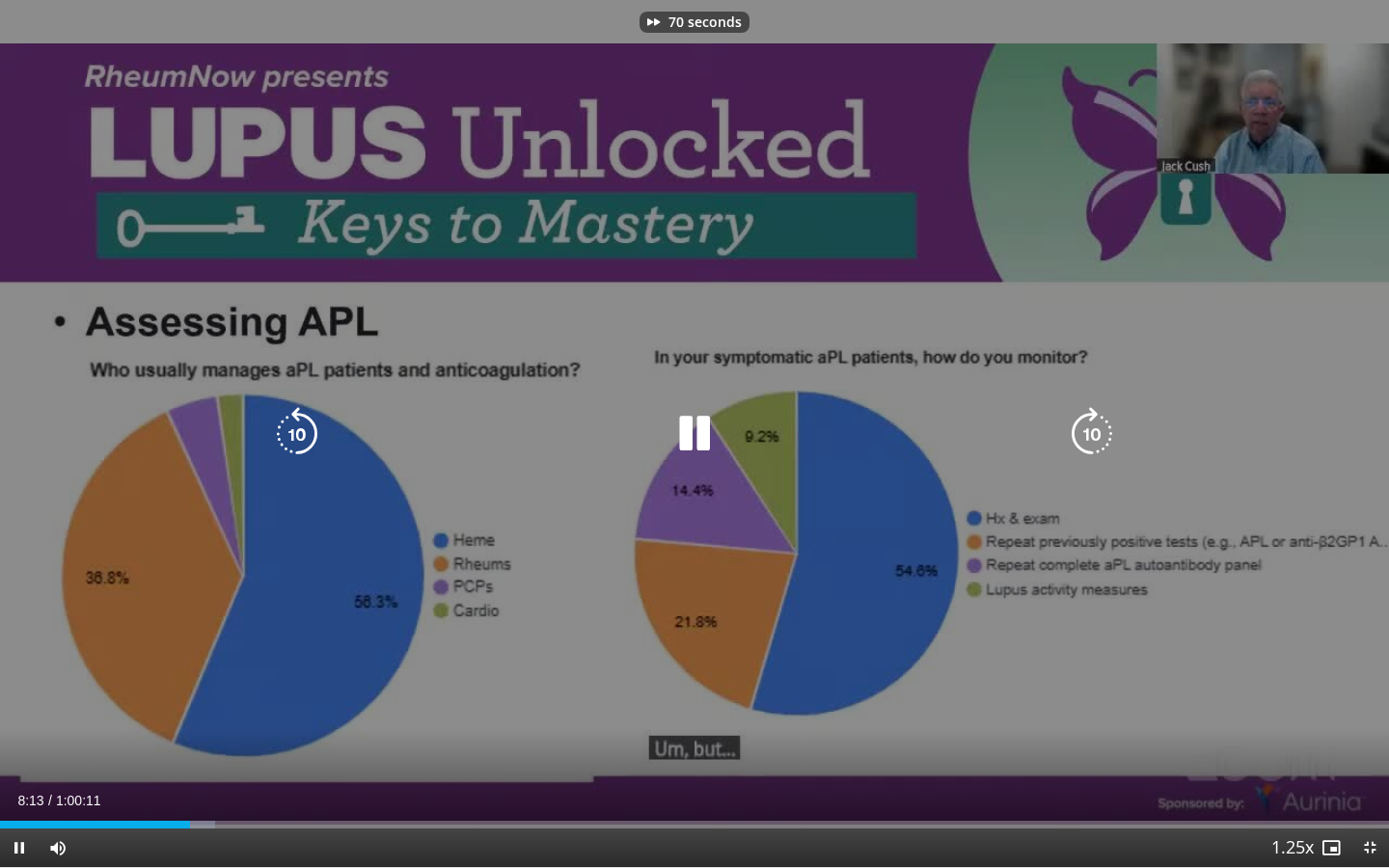 click at bounding box center (1092, 434) 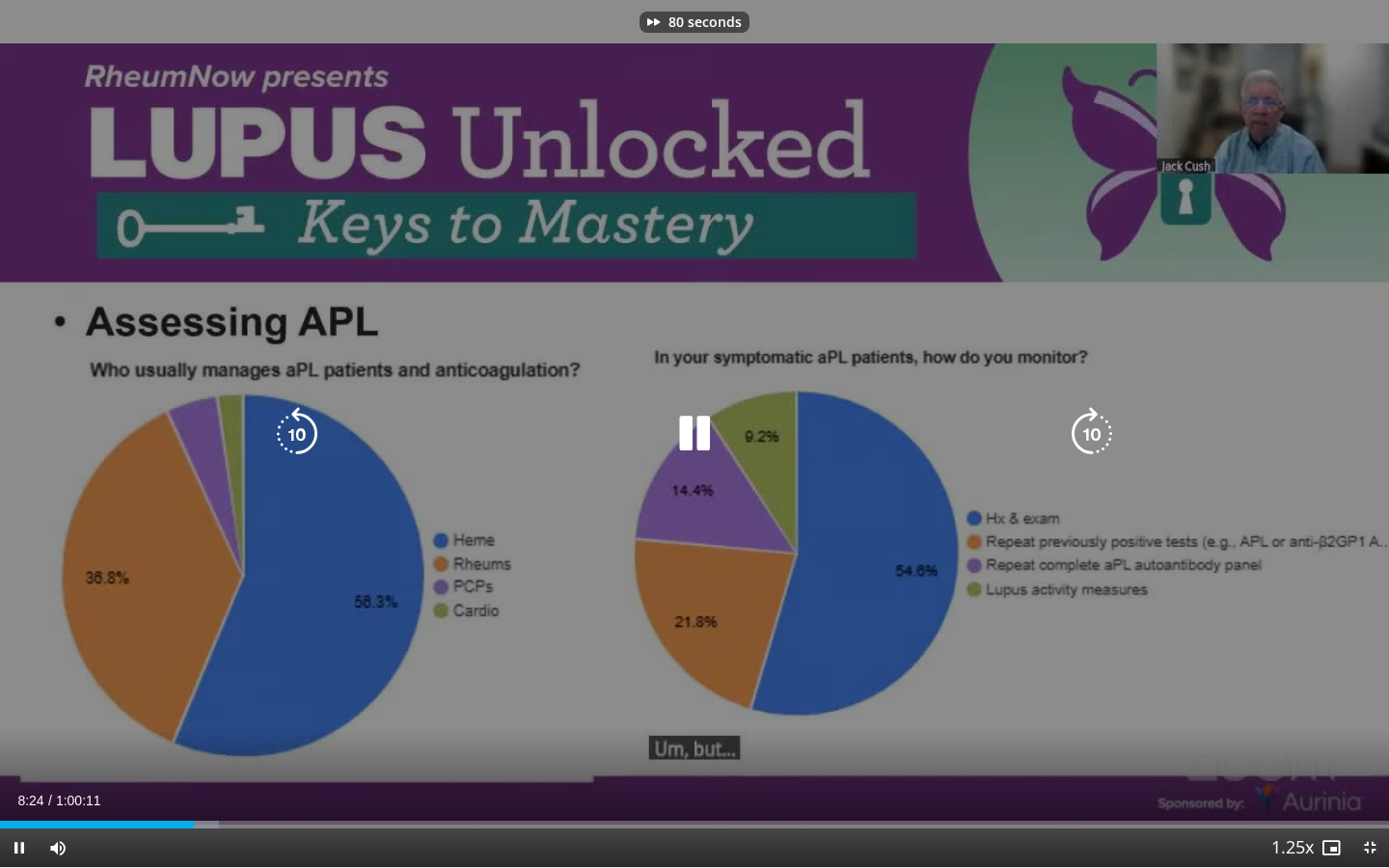 click at bounding box center [1092, 434] 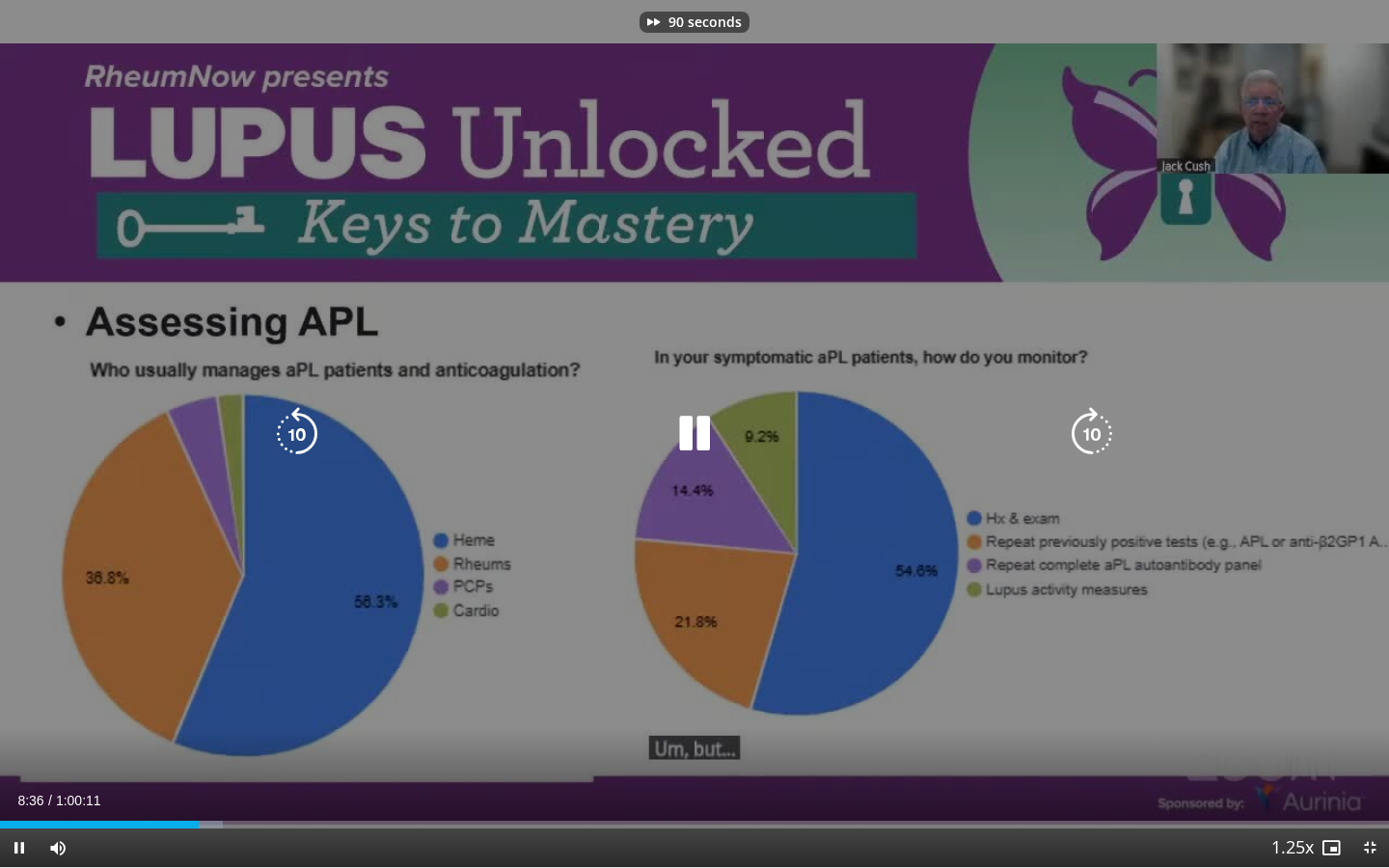 click at bounding box center [1092, 434] 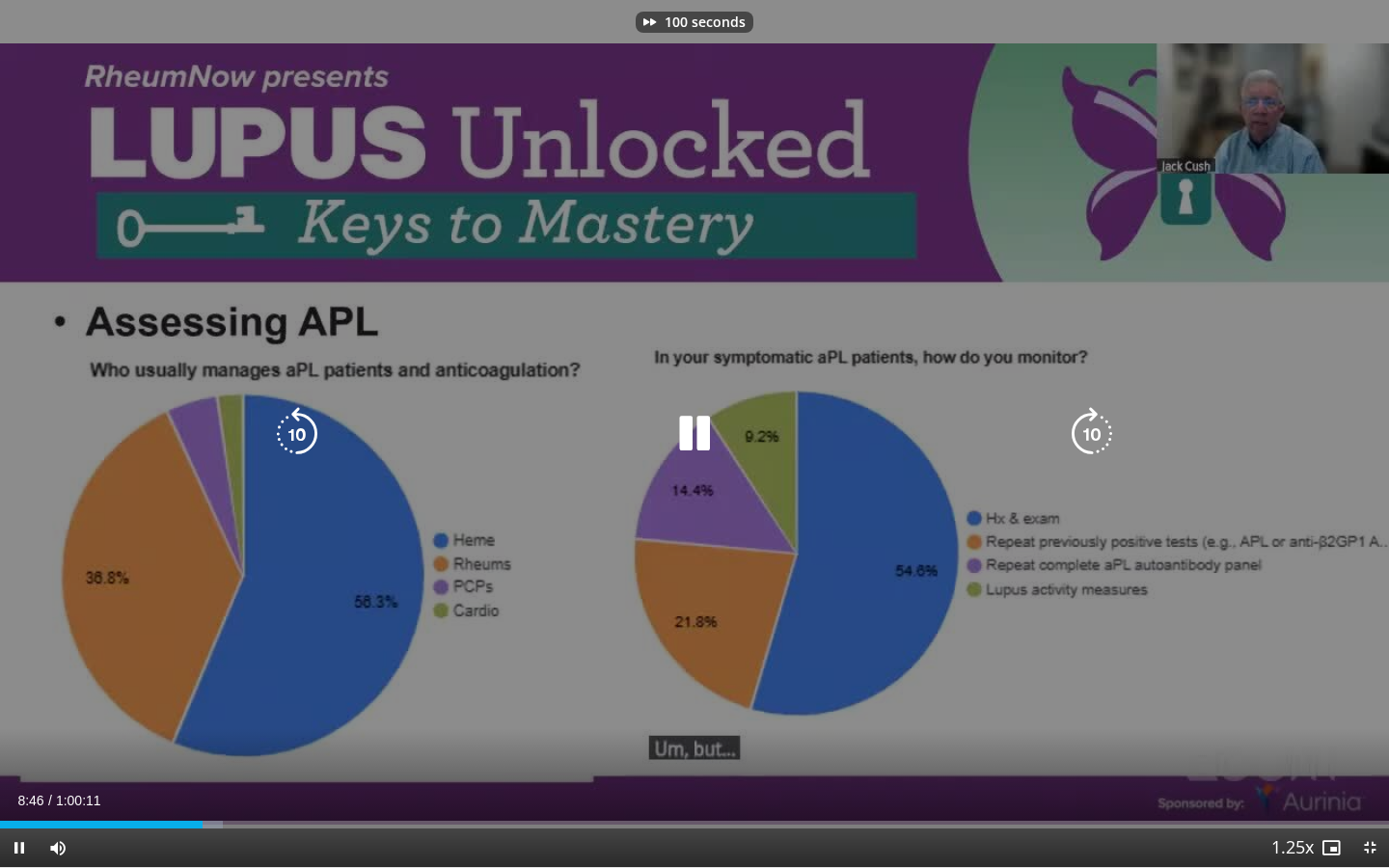 click at bounding box center (1092, 434) 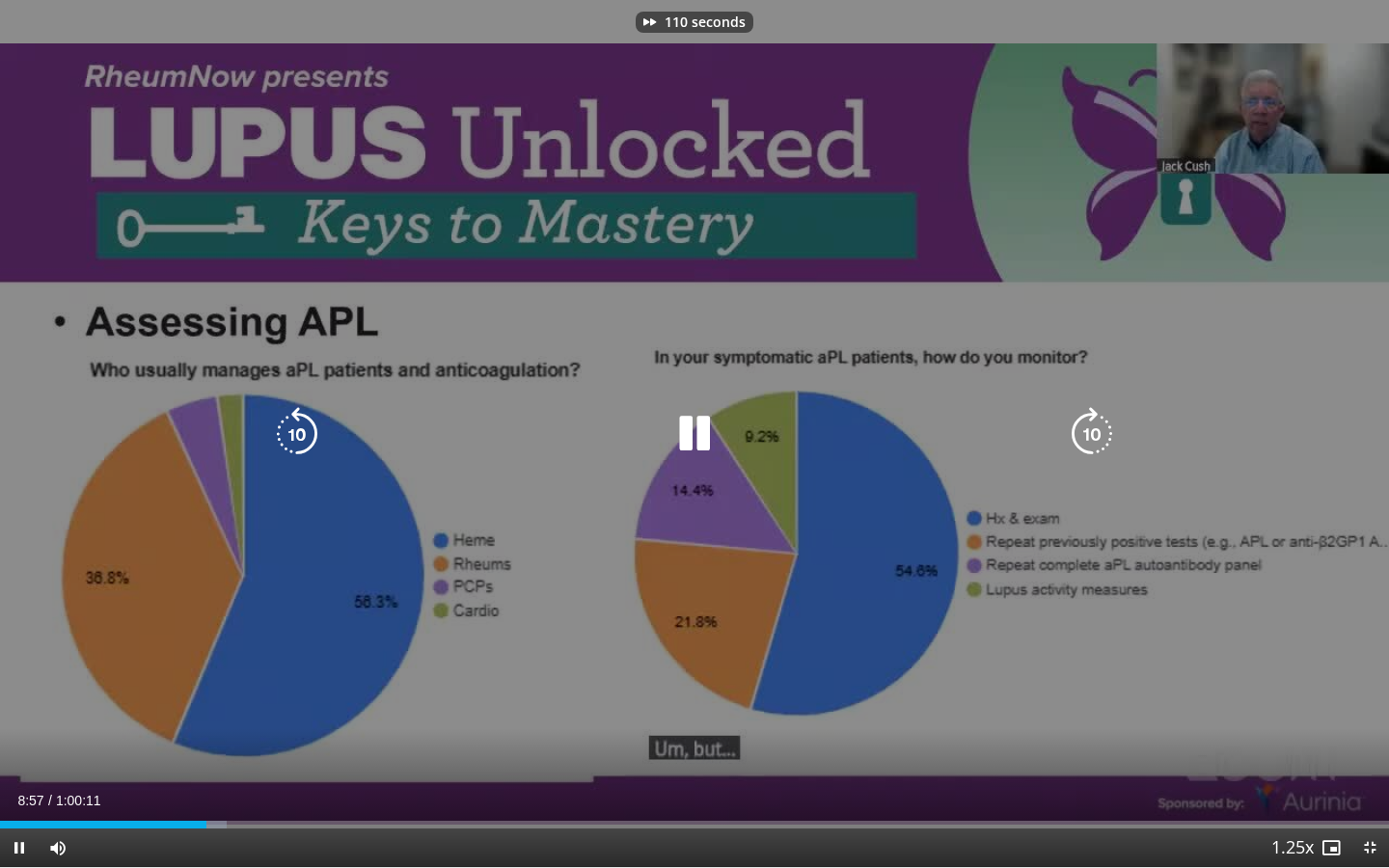 click at bounding box center (1092, 434) 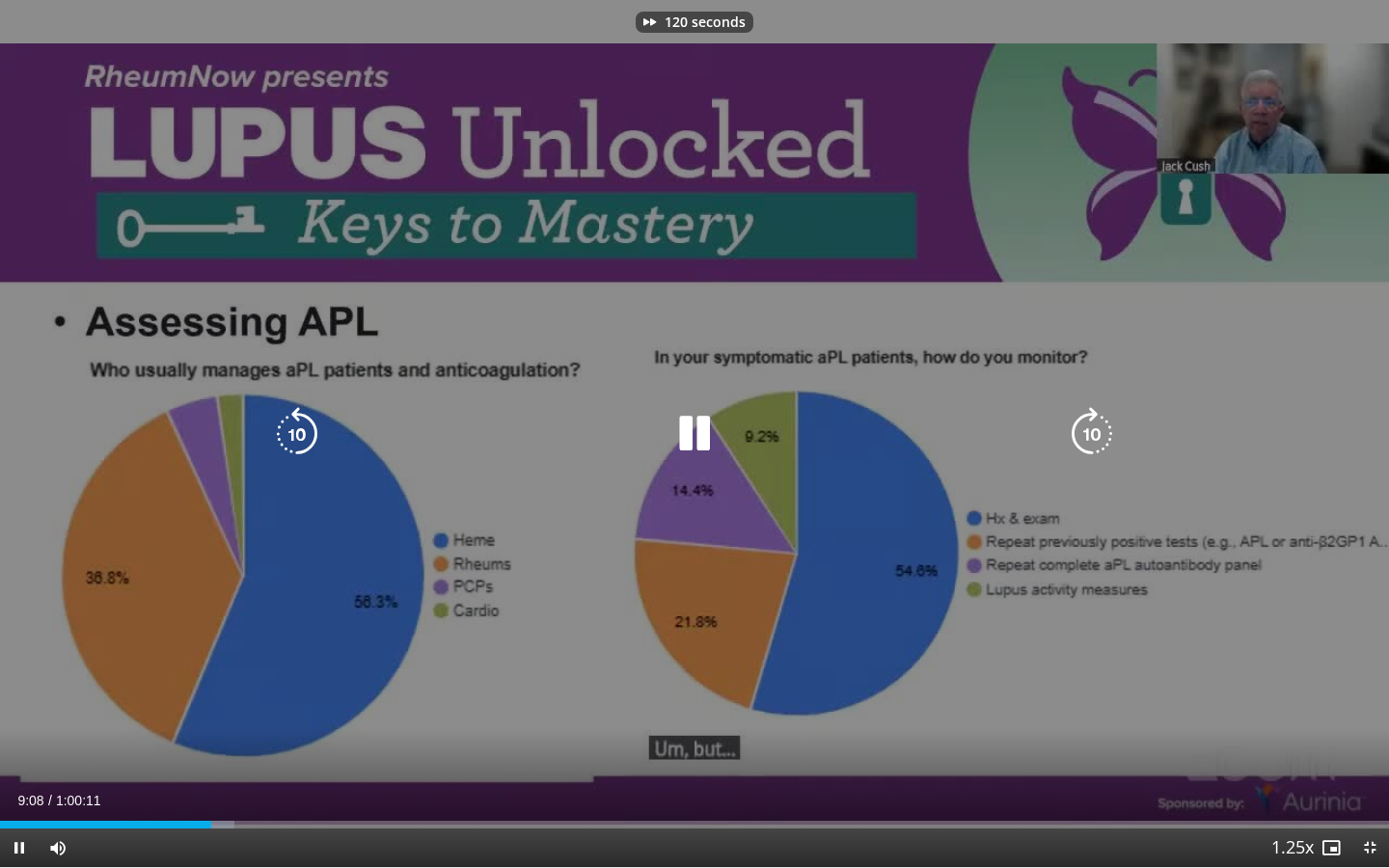 click at bounding box center [1092, 434] 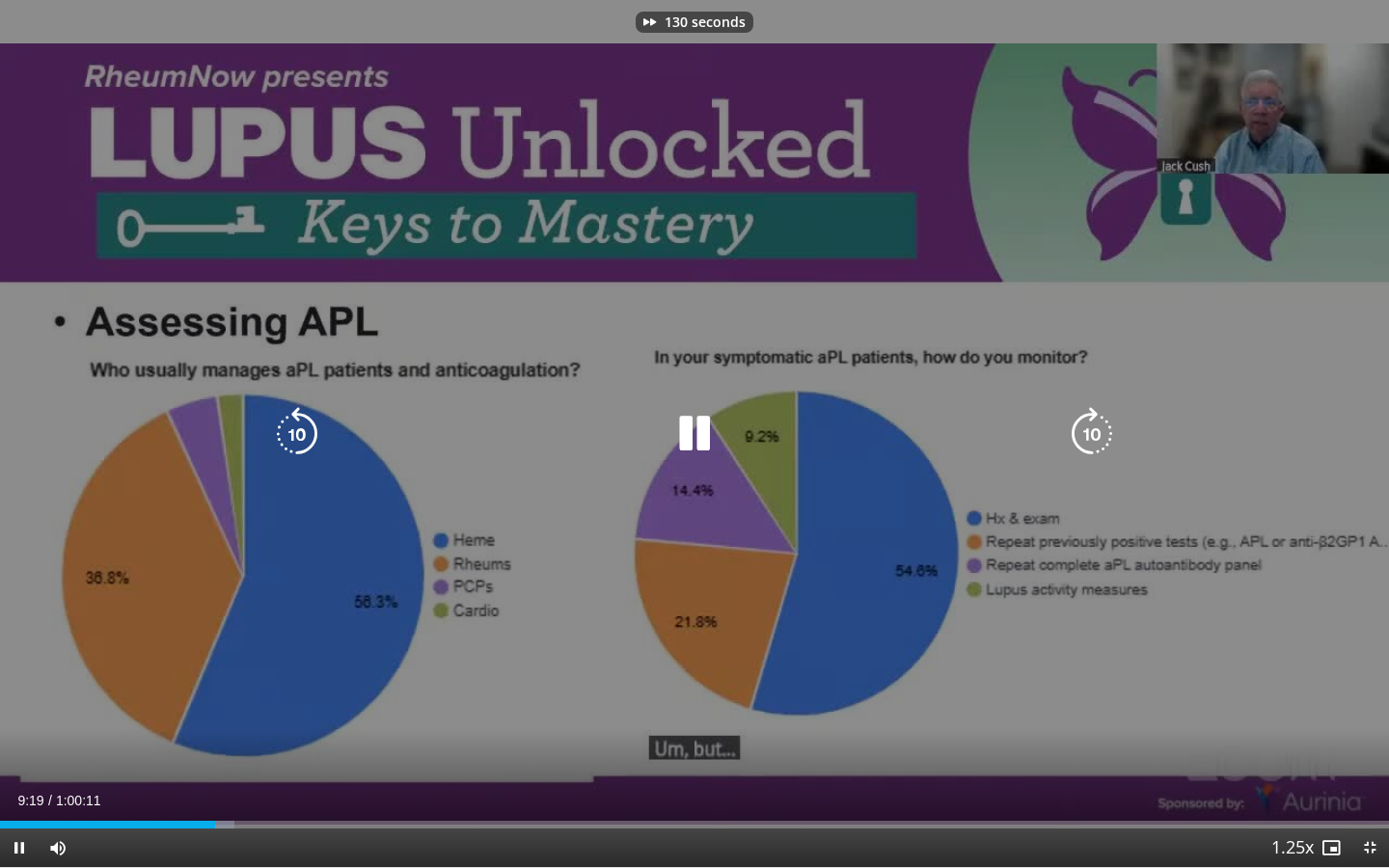 click at bounding box center (1092, 434) 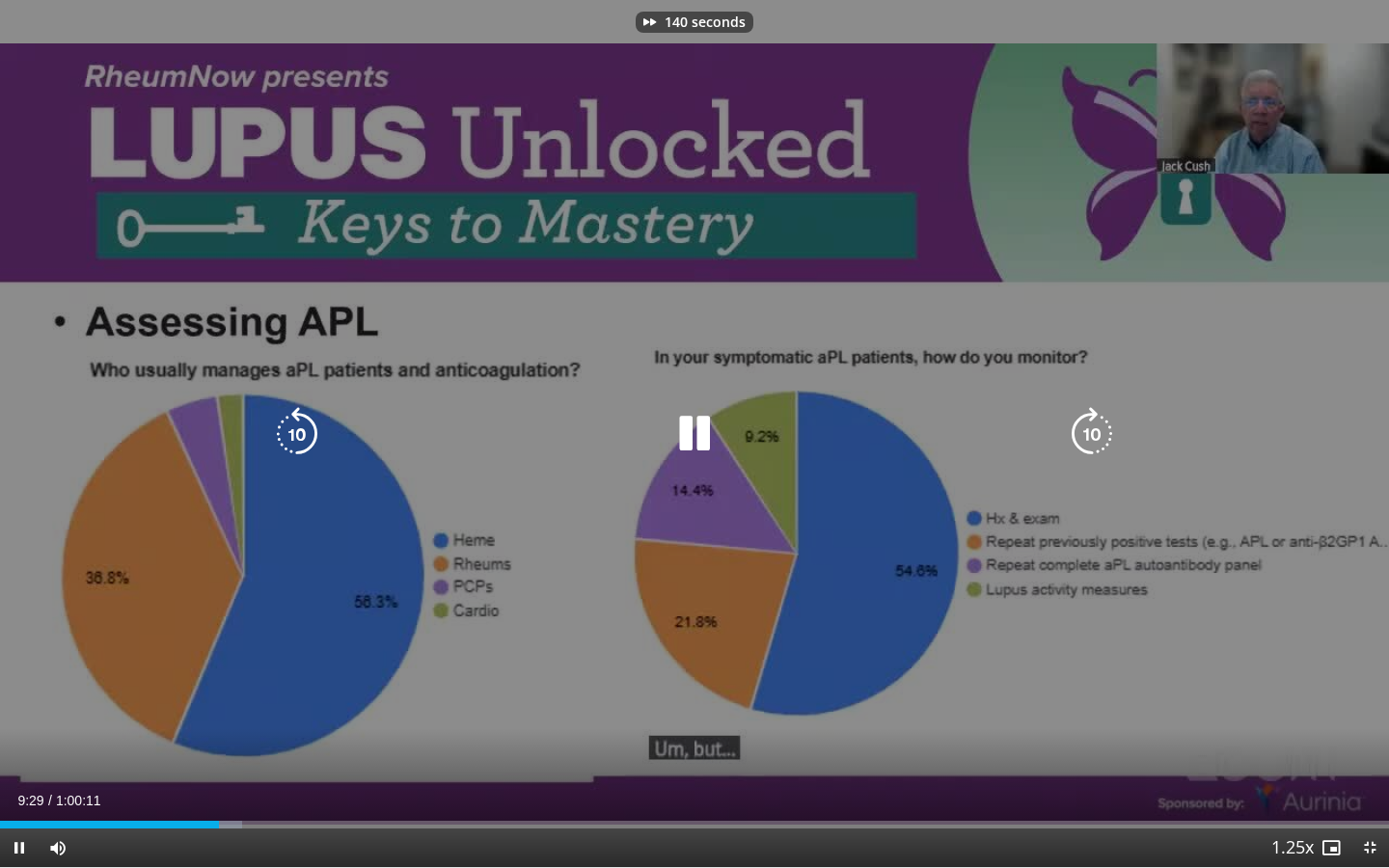 click at bounding box center (1092, 434) 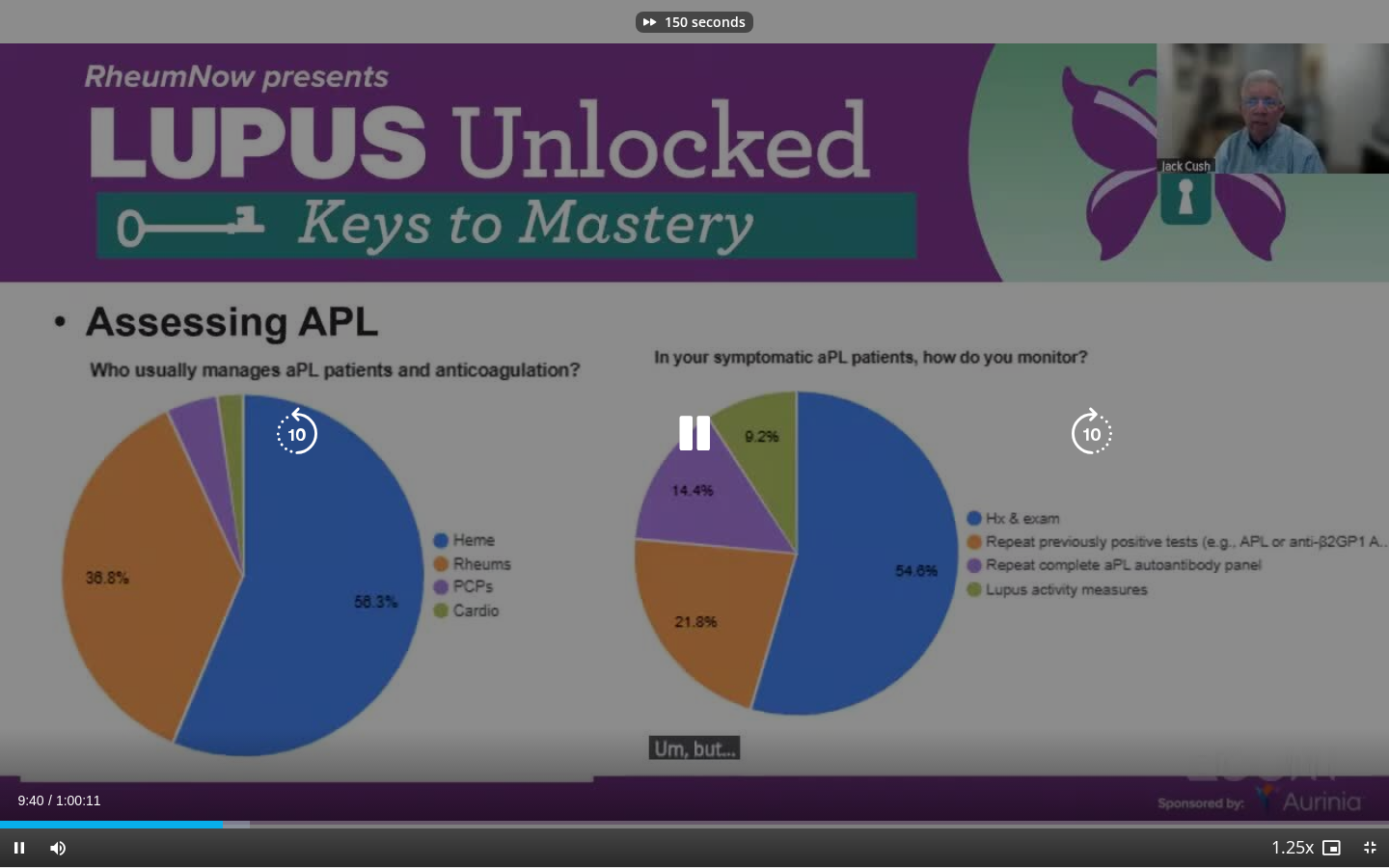 click at bounding box center (1092, 434) 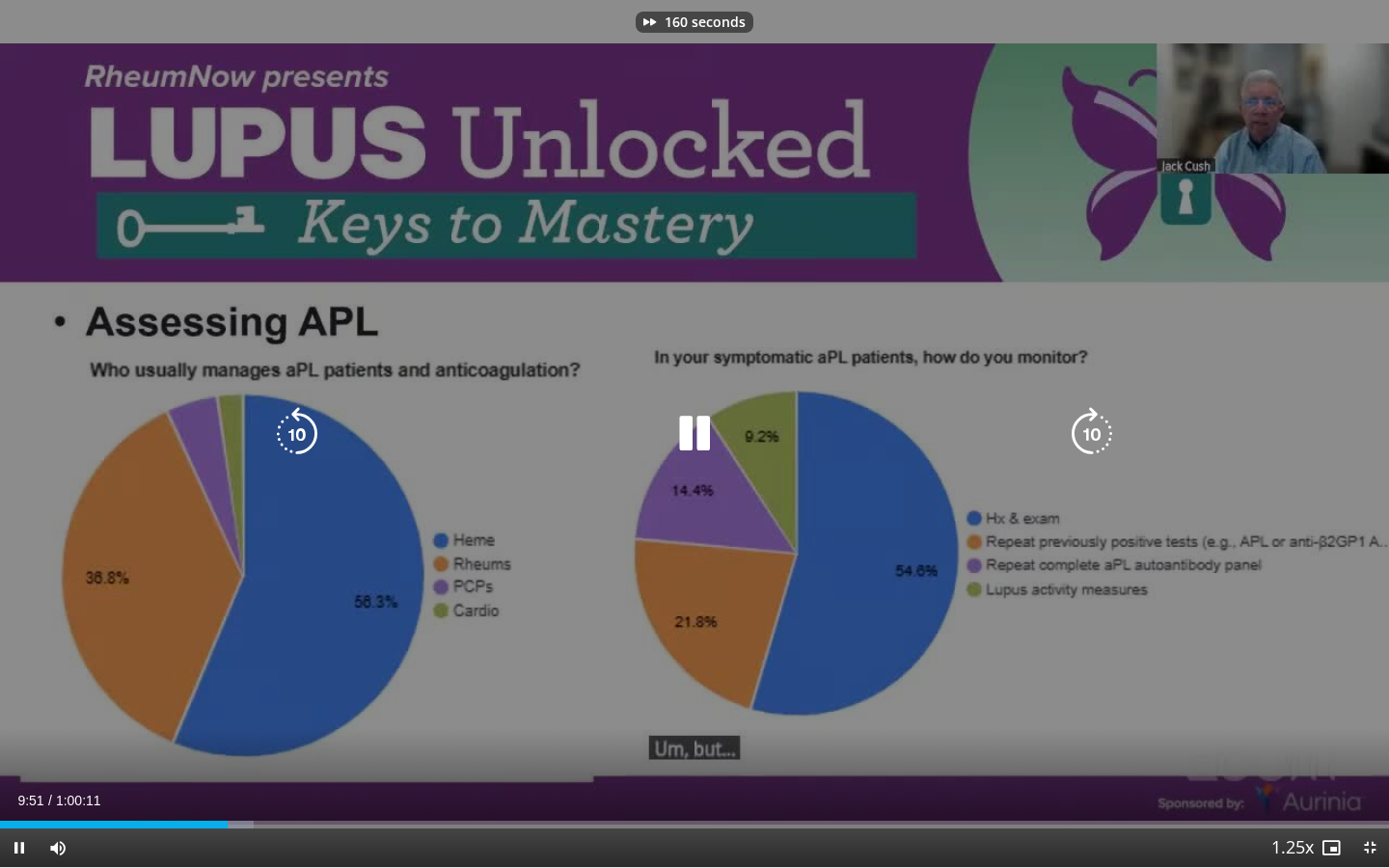 click at bounding box center (1092, 434) 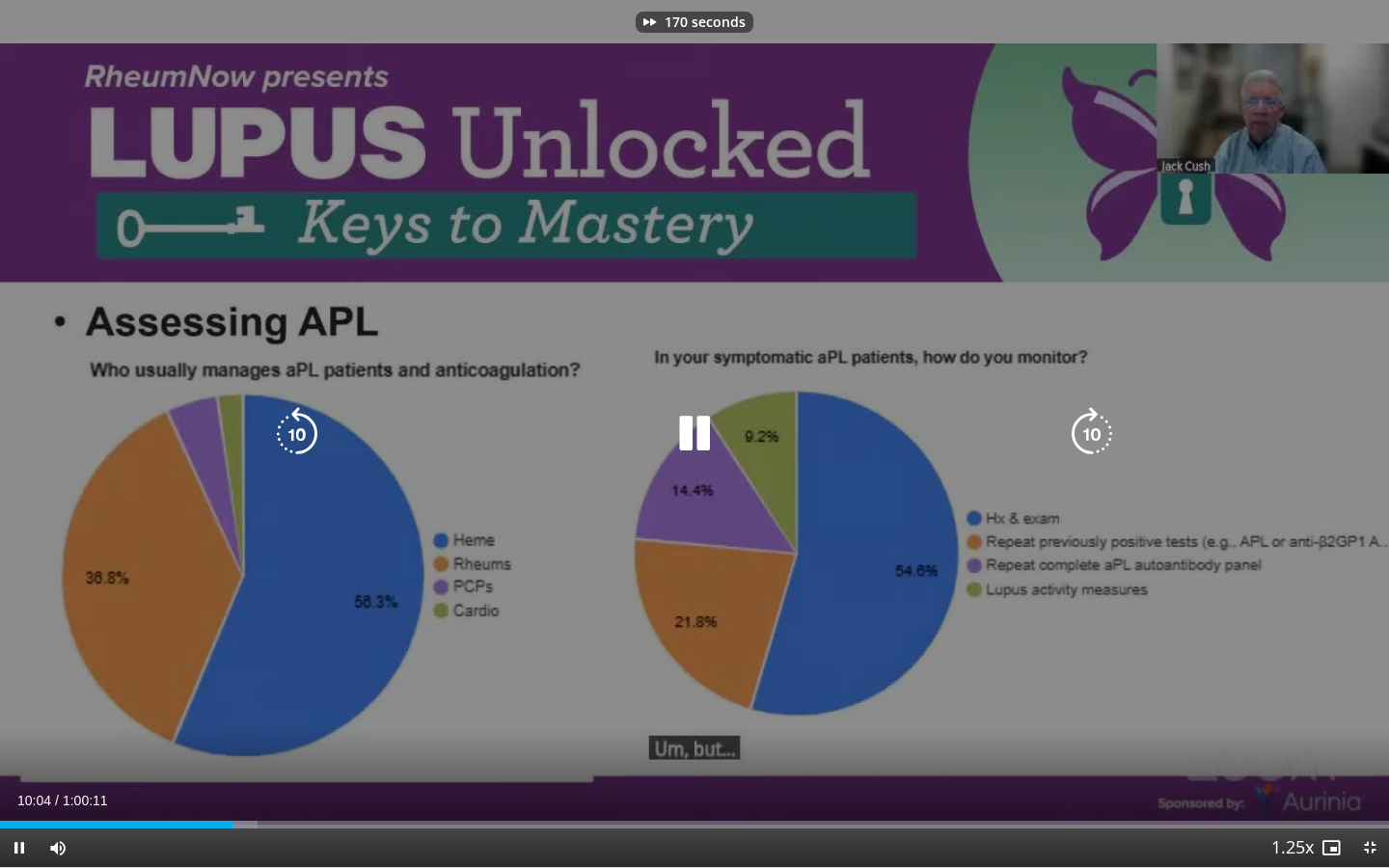 click at bounding box center [1092, 434] 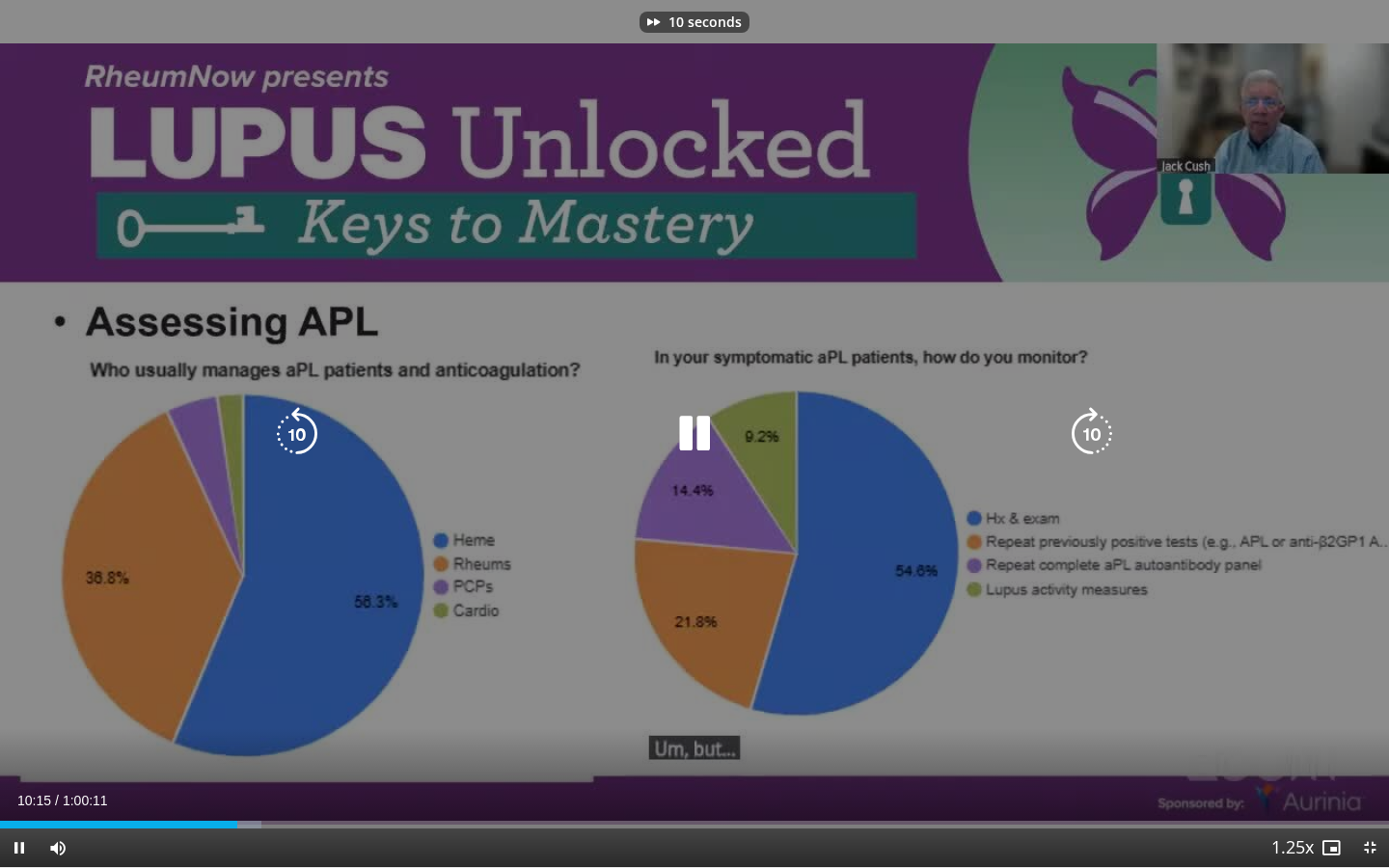 click at bounding box center [1092, 434] 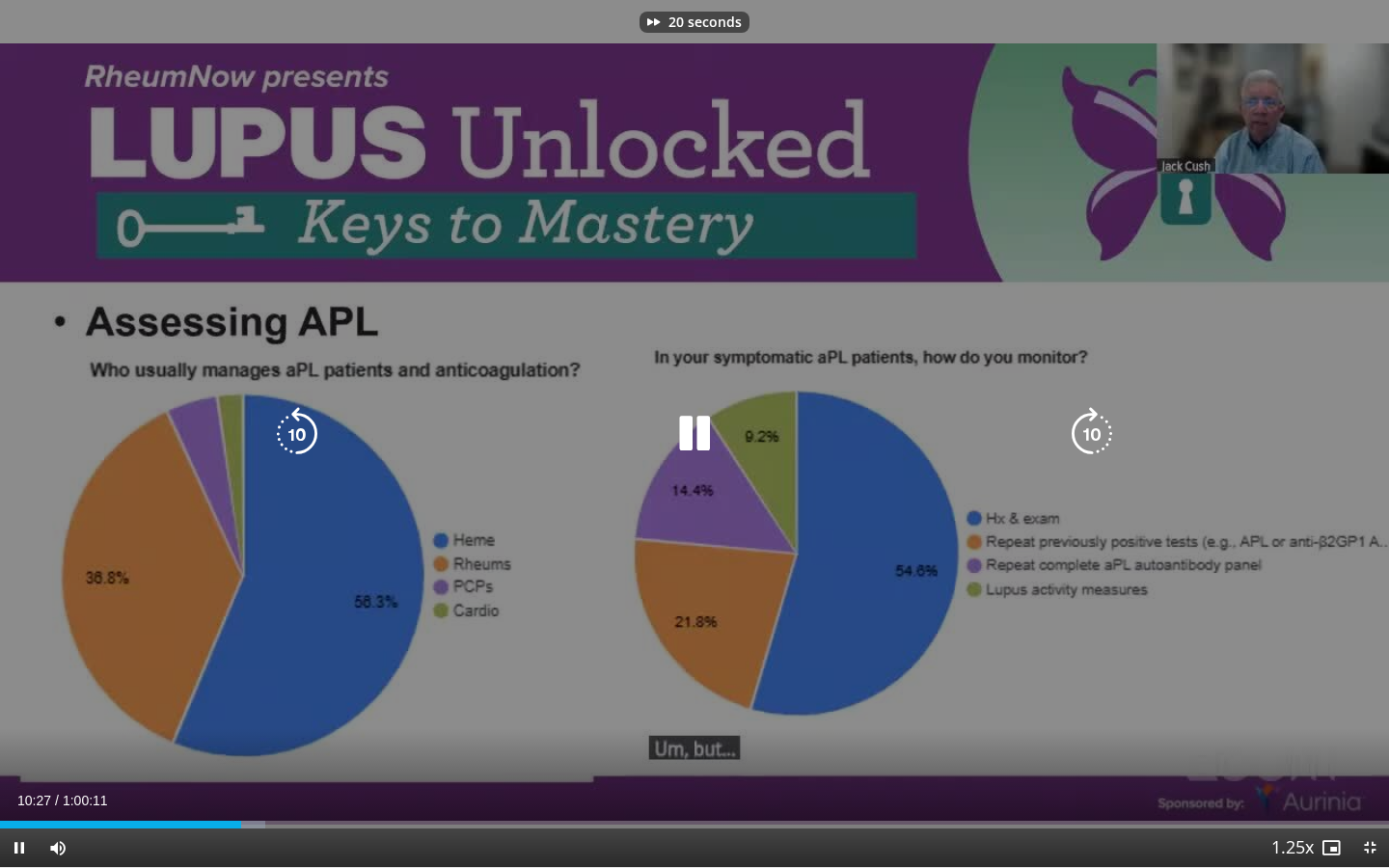 click at bounding box center [1092, 434] 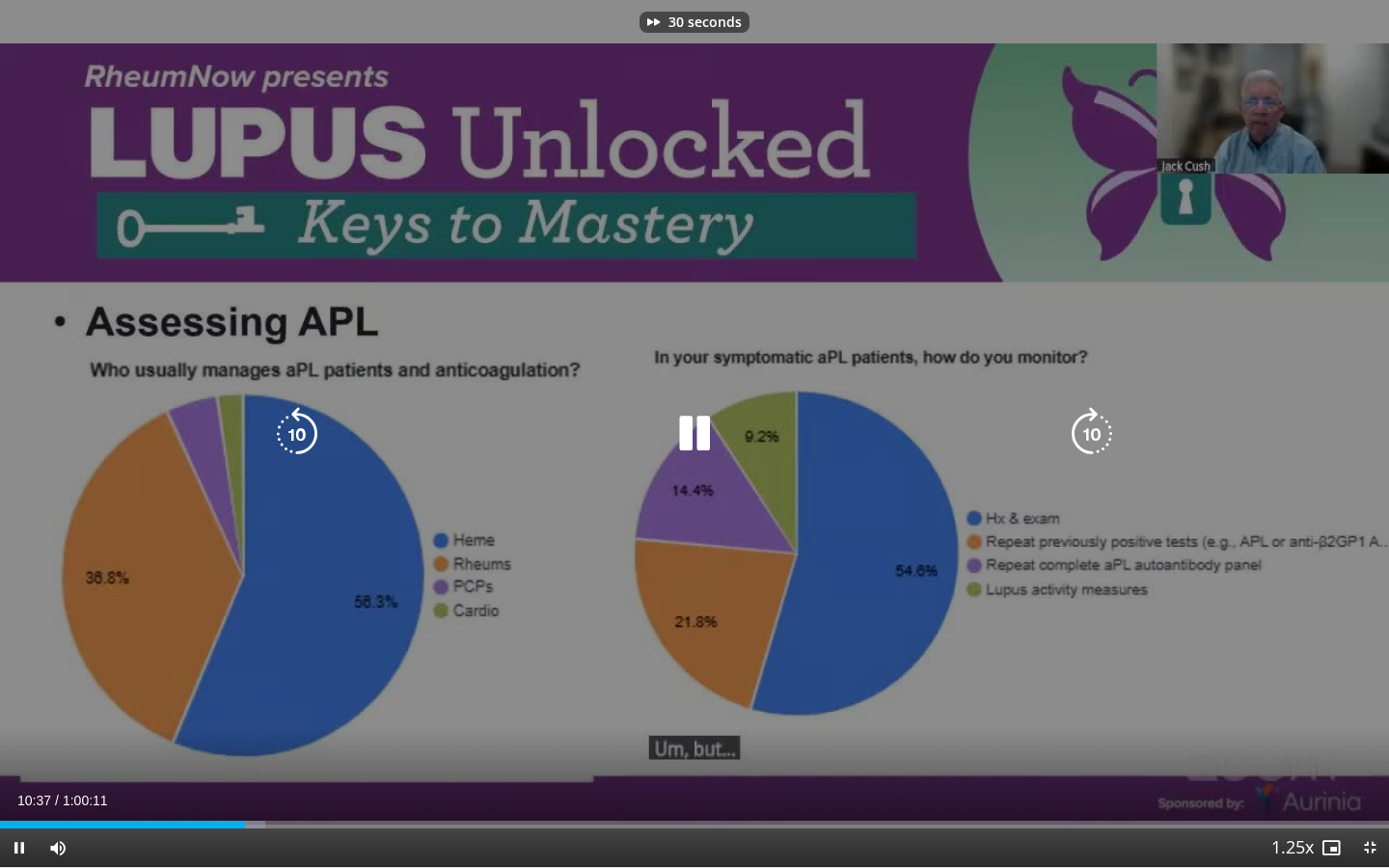 click at bounding box center (1092, 434) 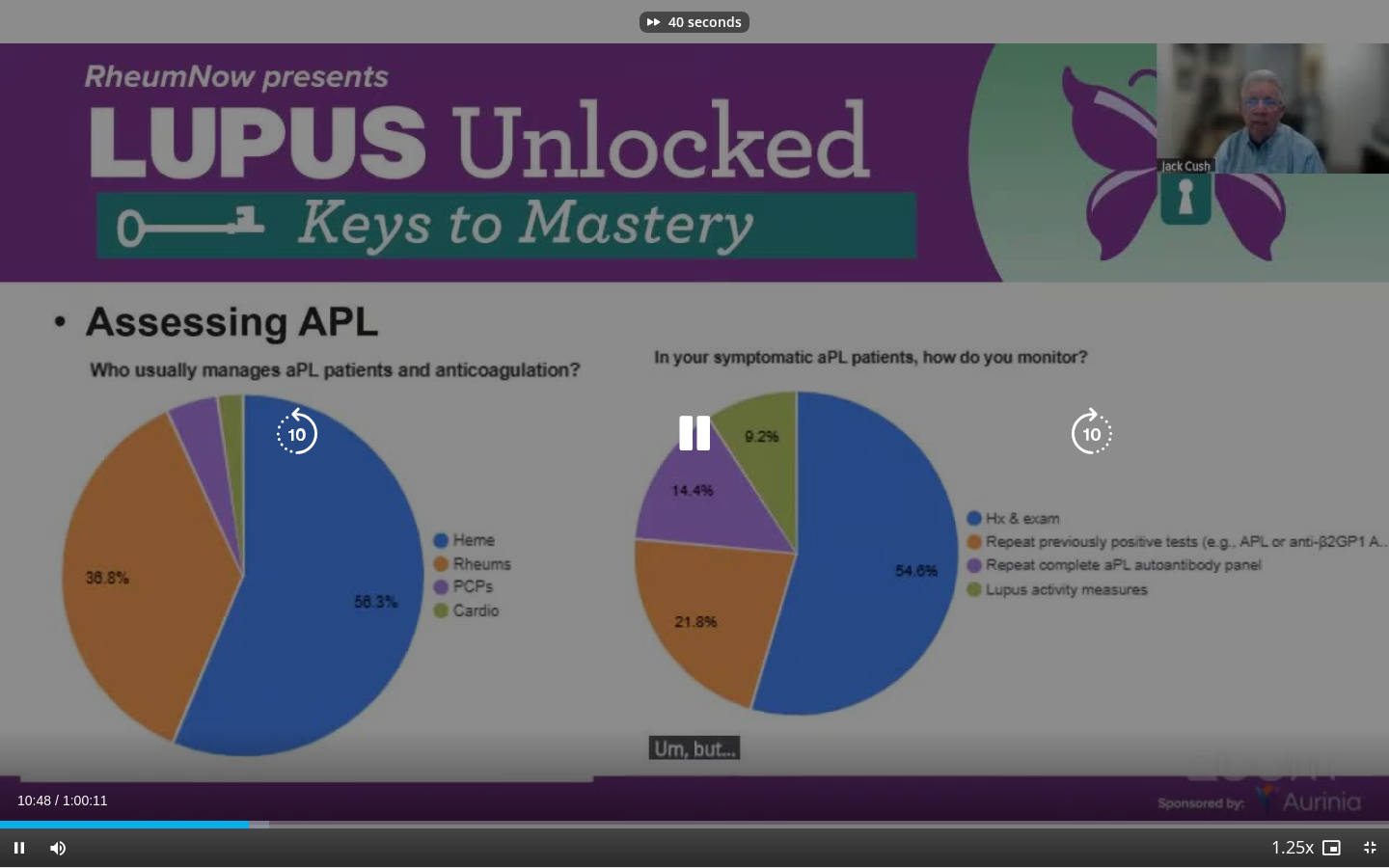 click at bounding box center (1092, 434) 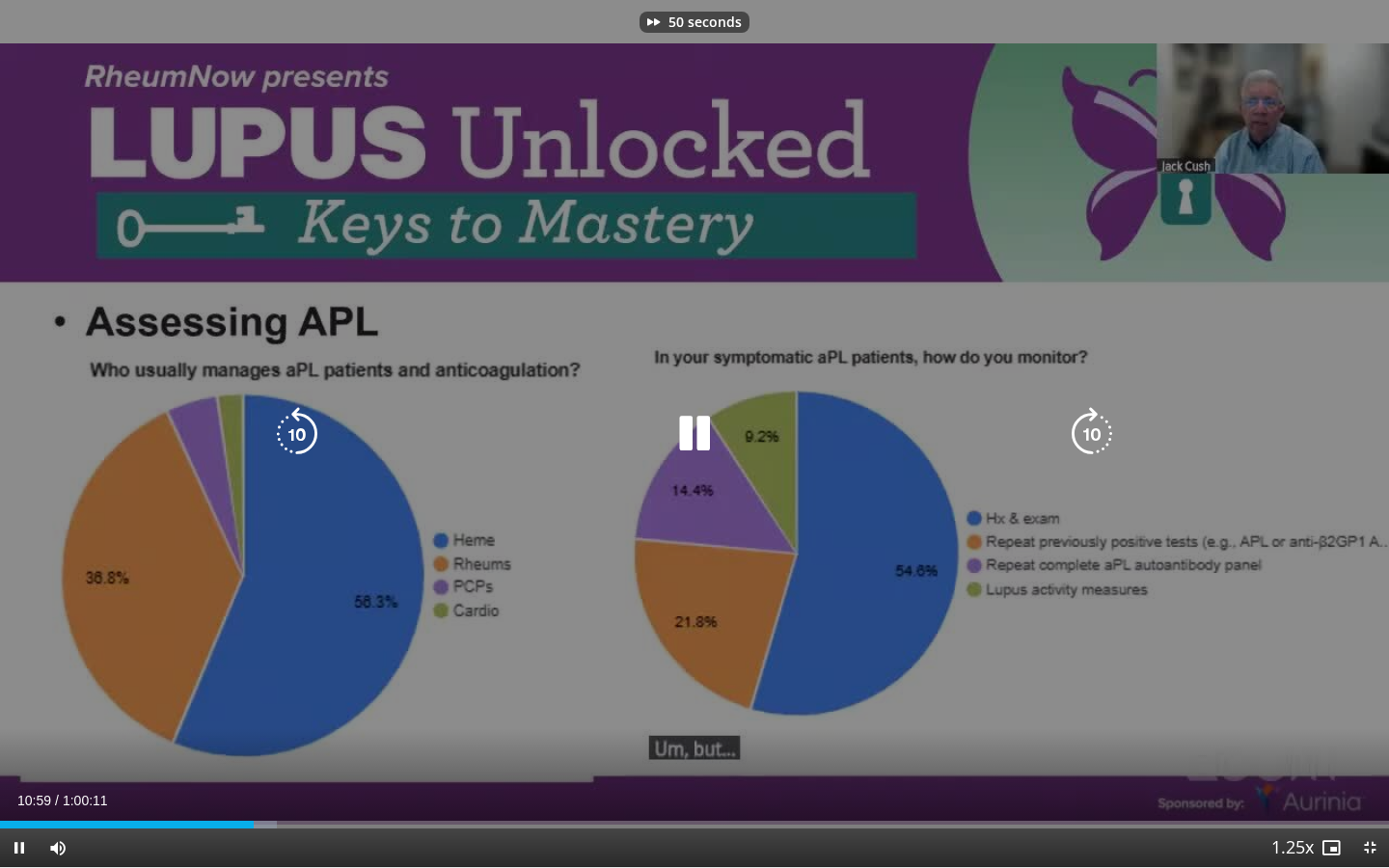 click at bounding box center [1092, 434] 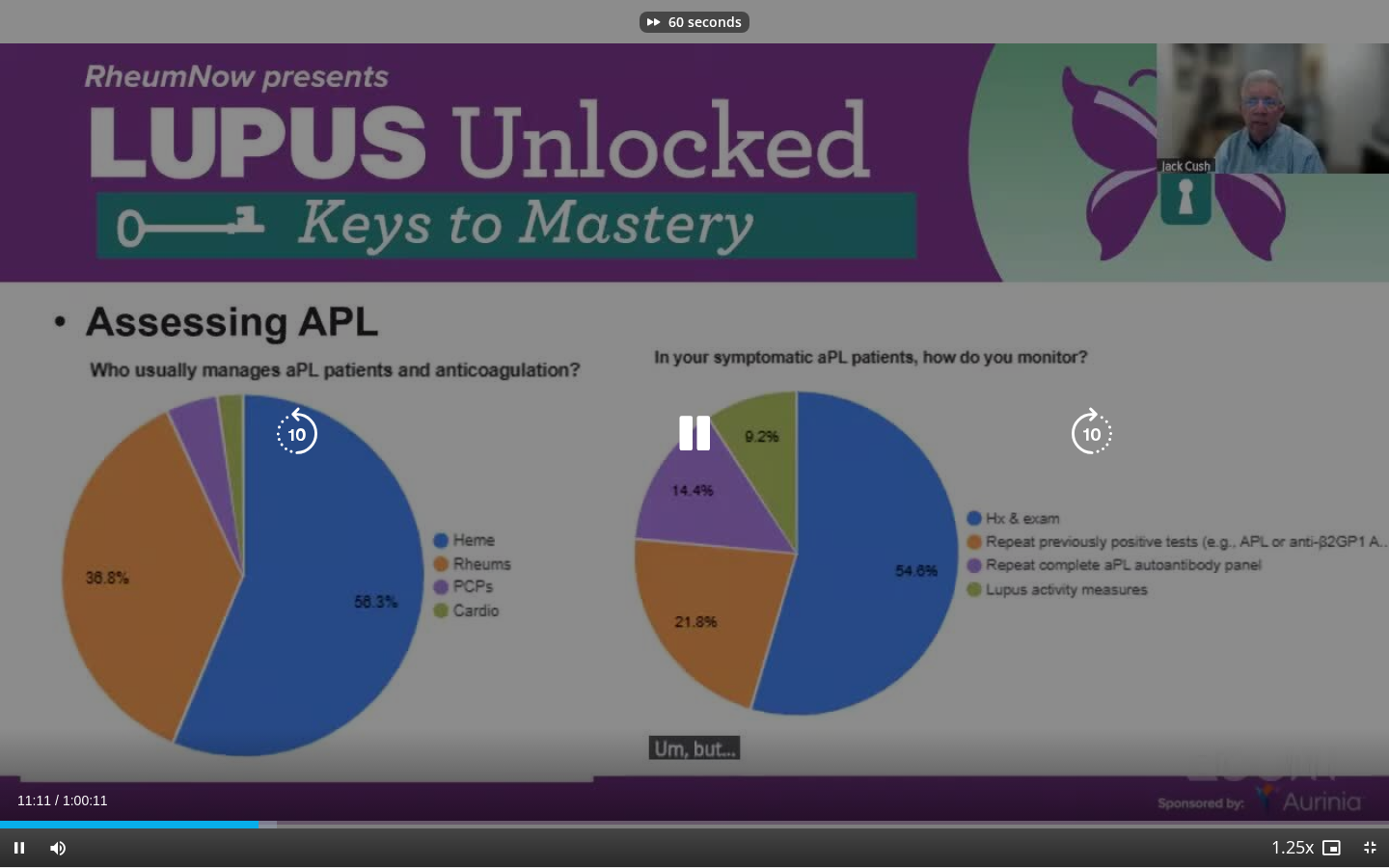 click at bounding box center [1092, 434] 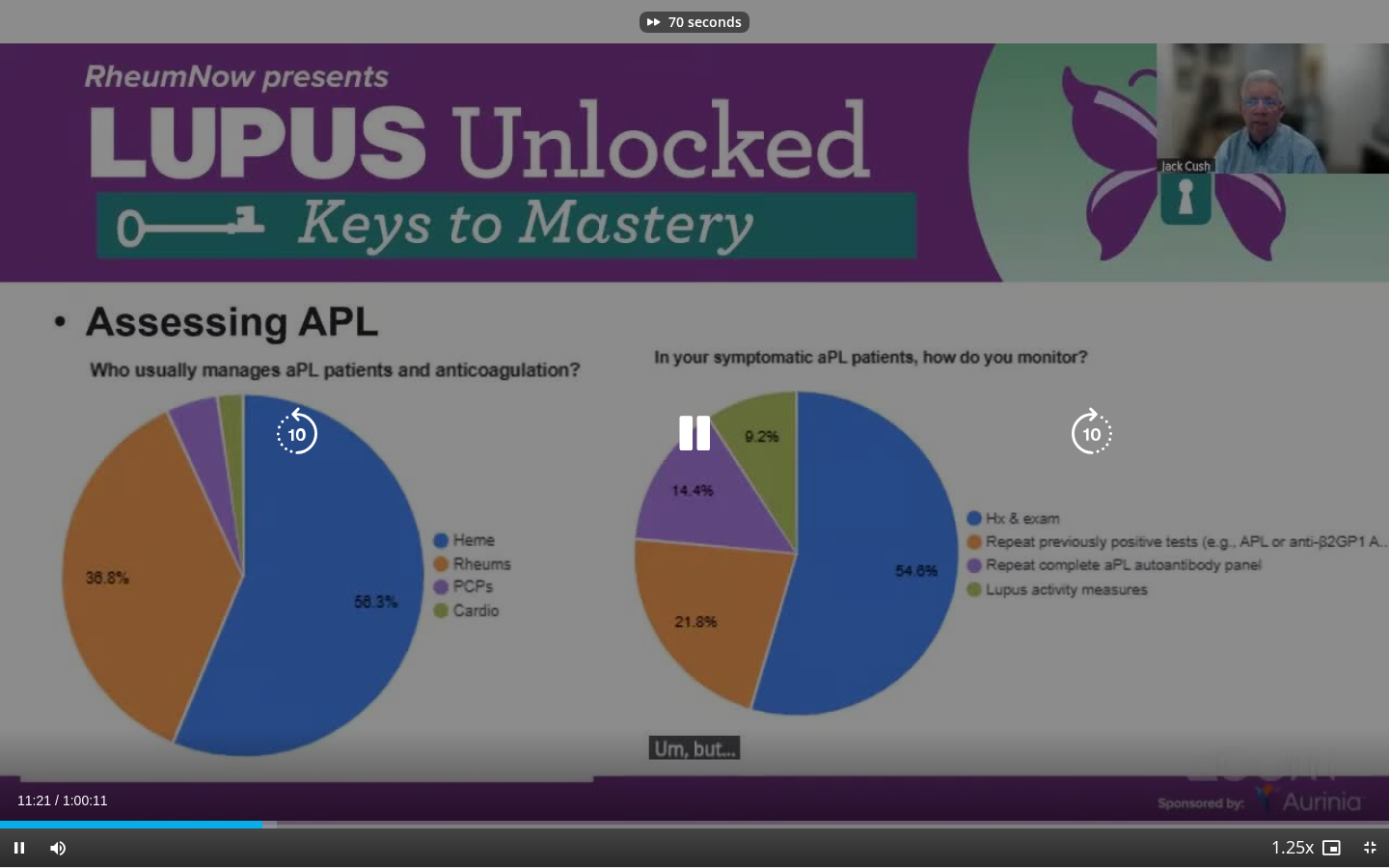 click at bounding box center [1092, 434] 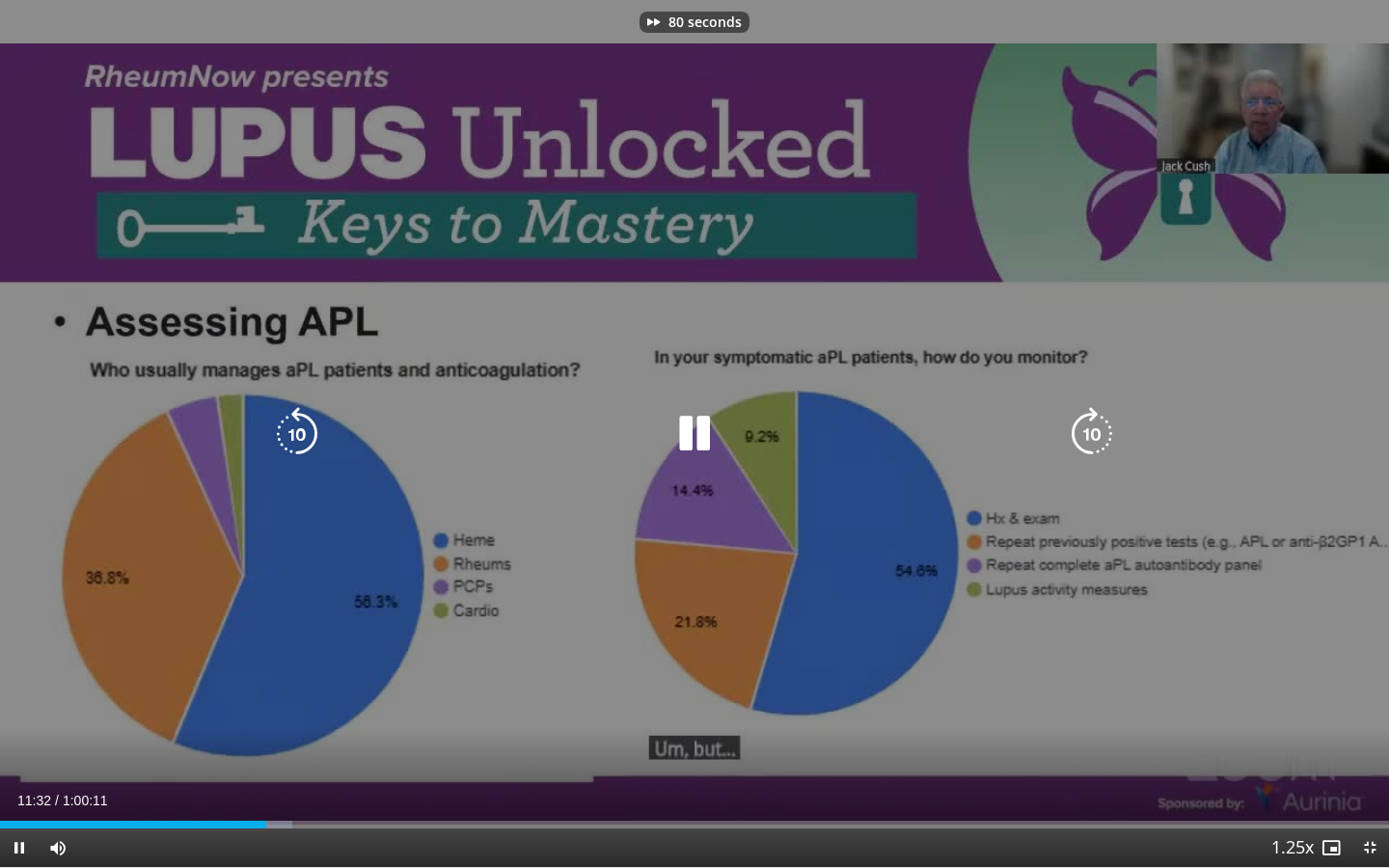 click at bounding box center [1092, 434] 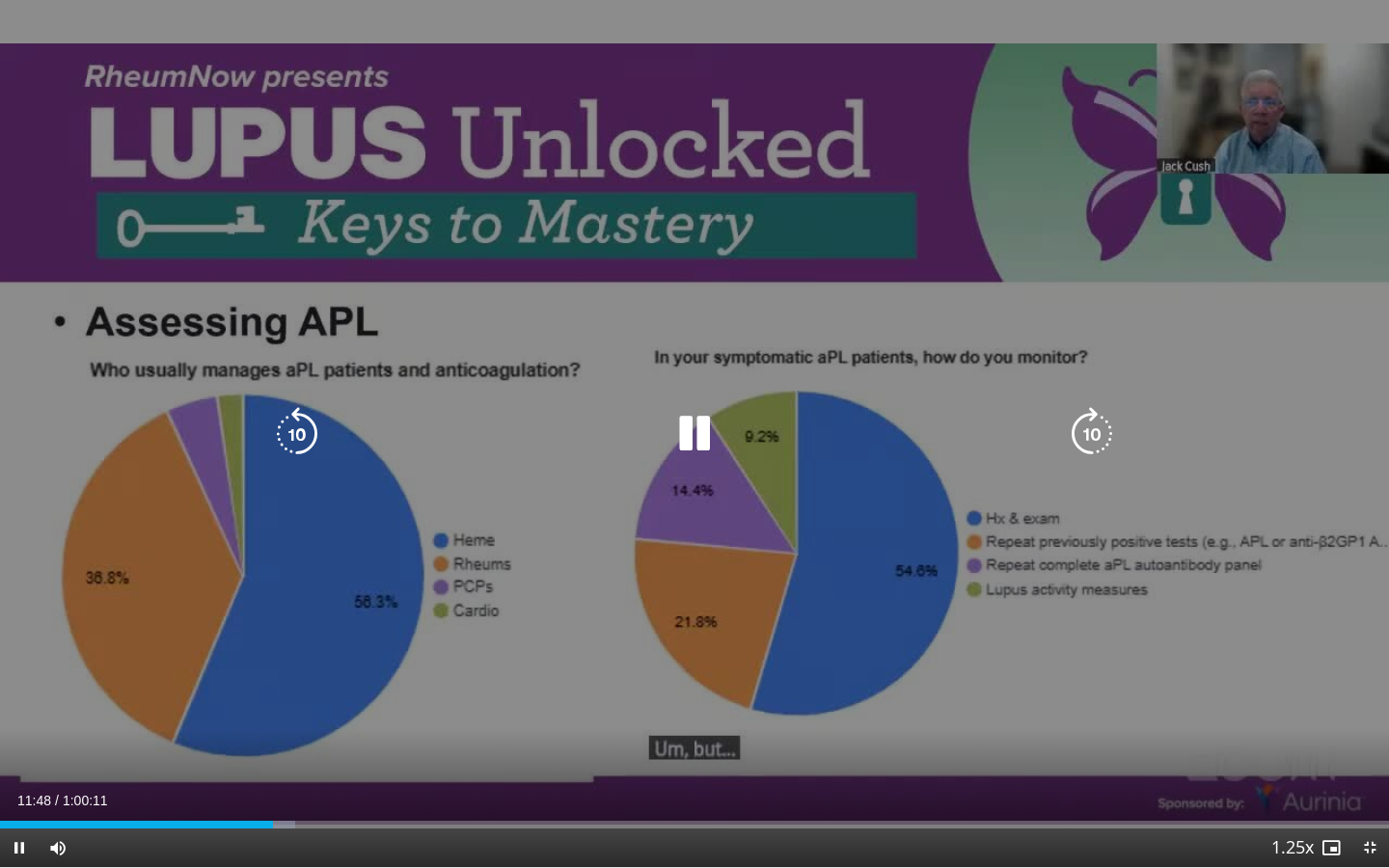 click at bounding box center (1092, 434) 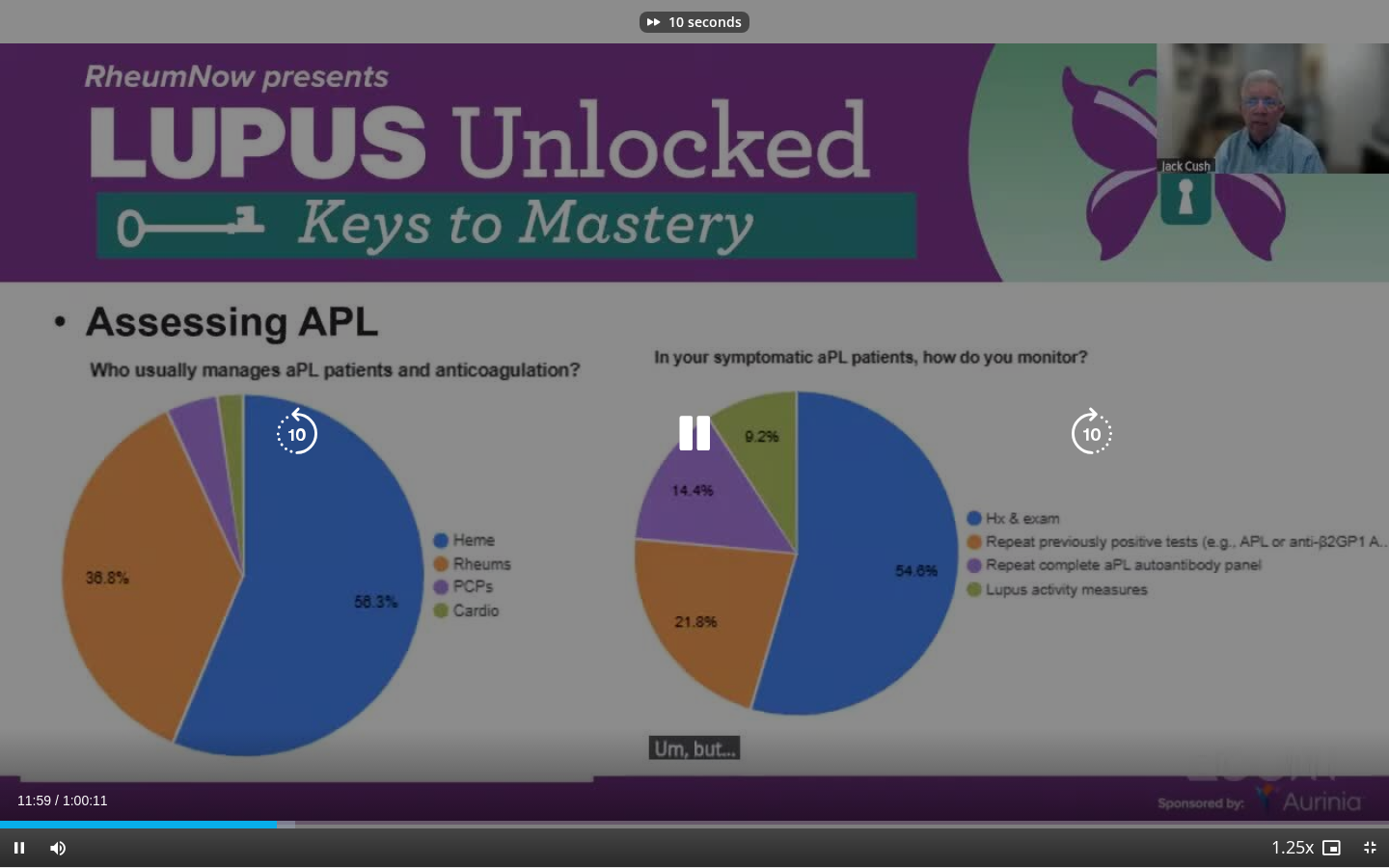 click at bounding box center [1092, 434] 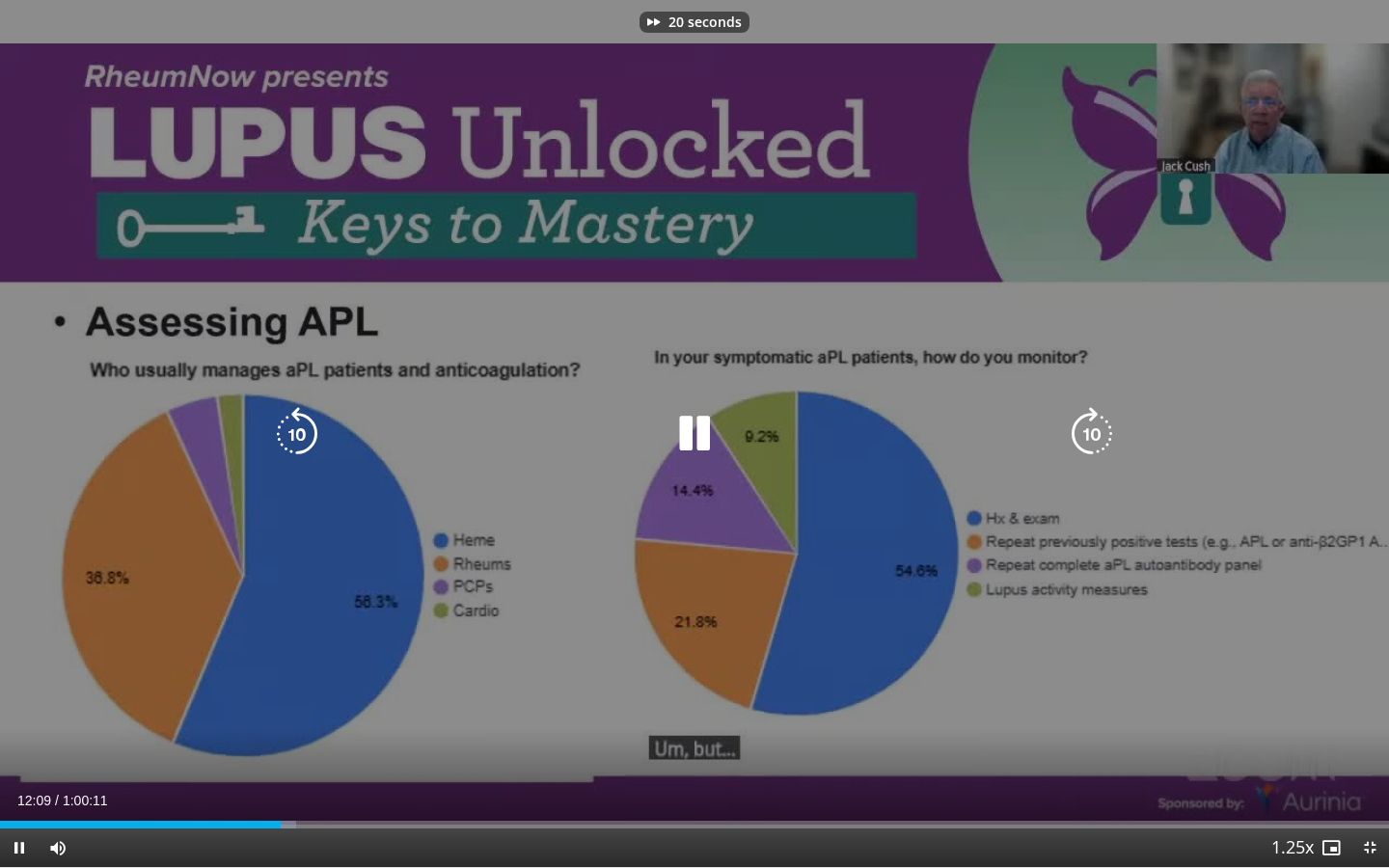 click at bounding box center (1092, 434) 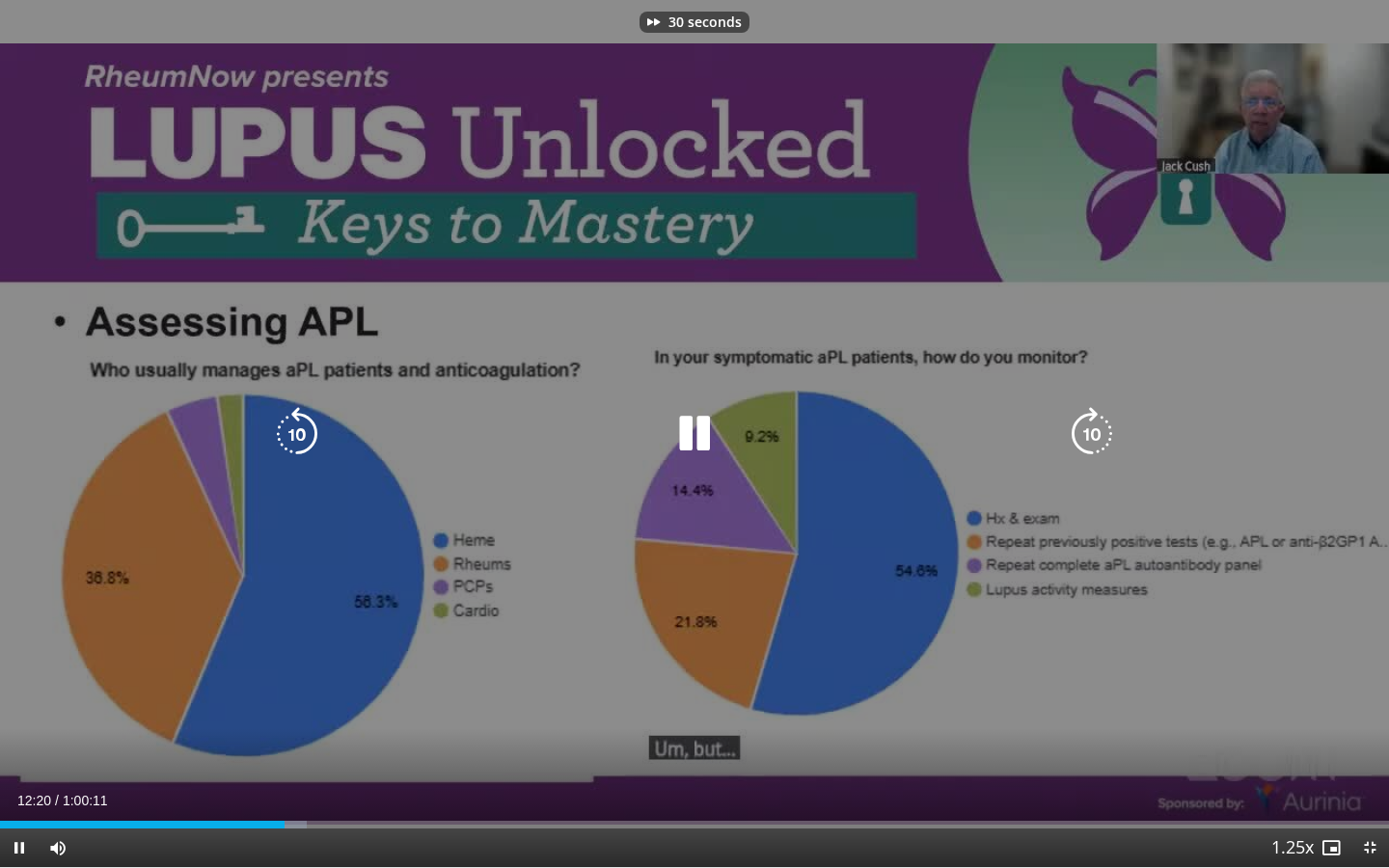 click at bounding box center (1092, 434) 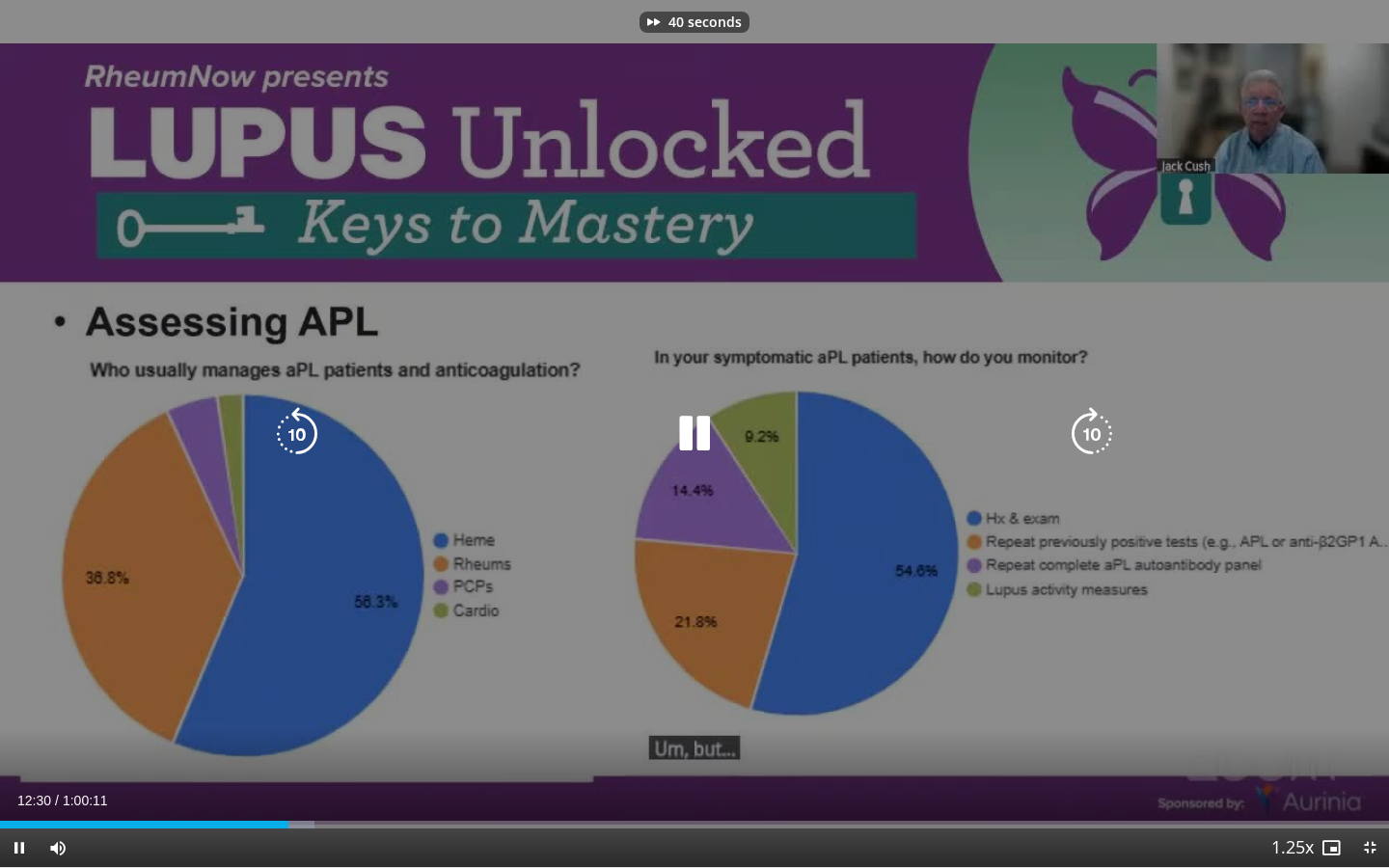 click at bounding box center [1092, 434] 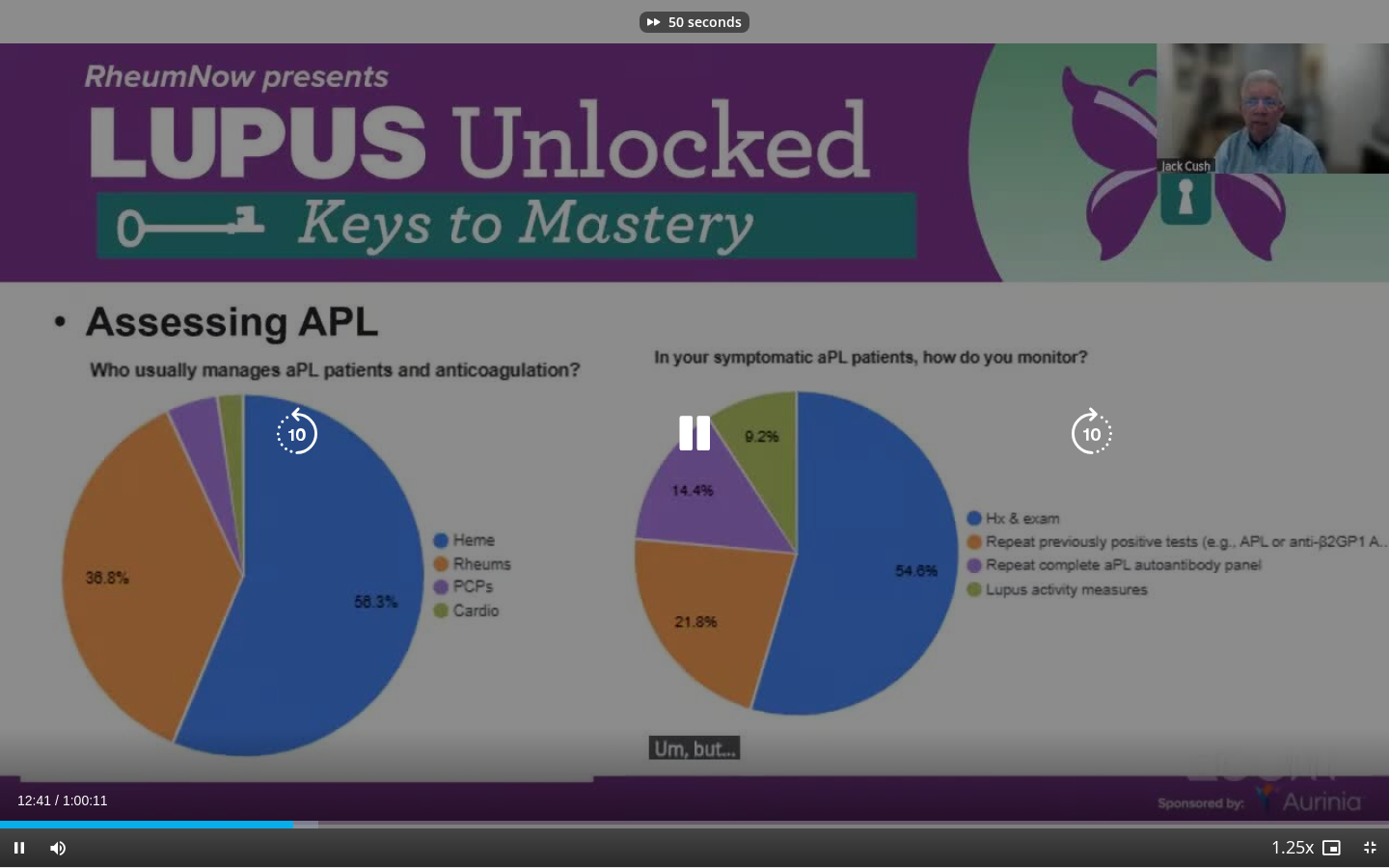 click at bounding box center (1092, 434) 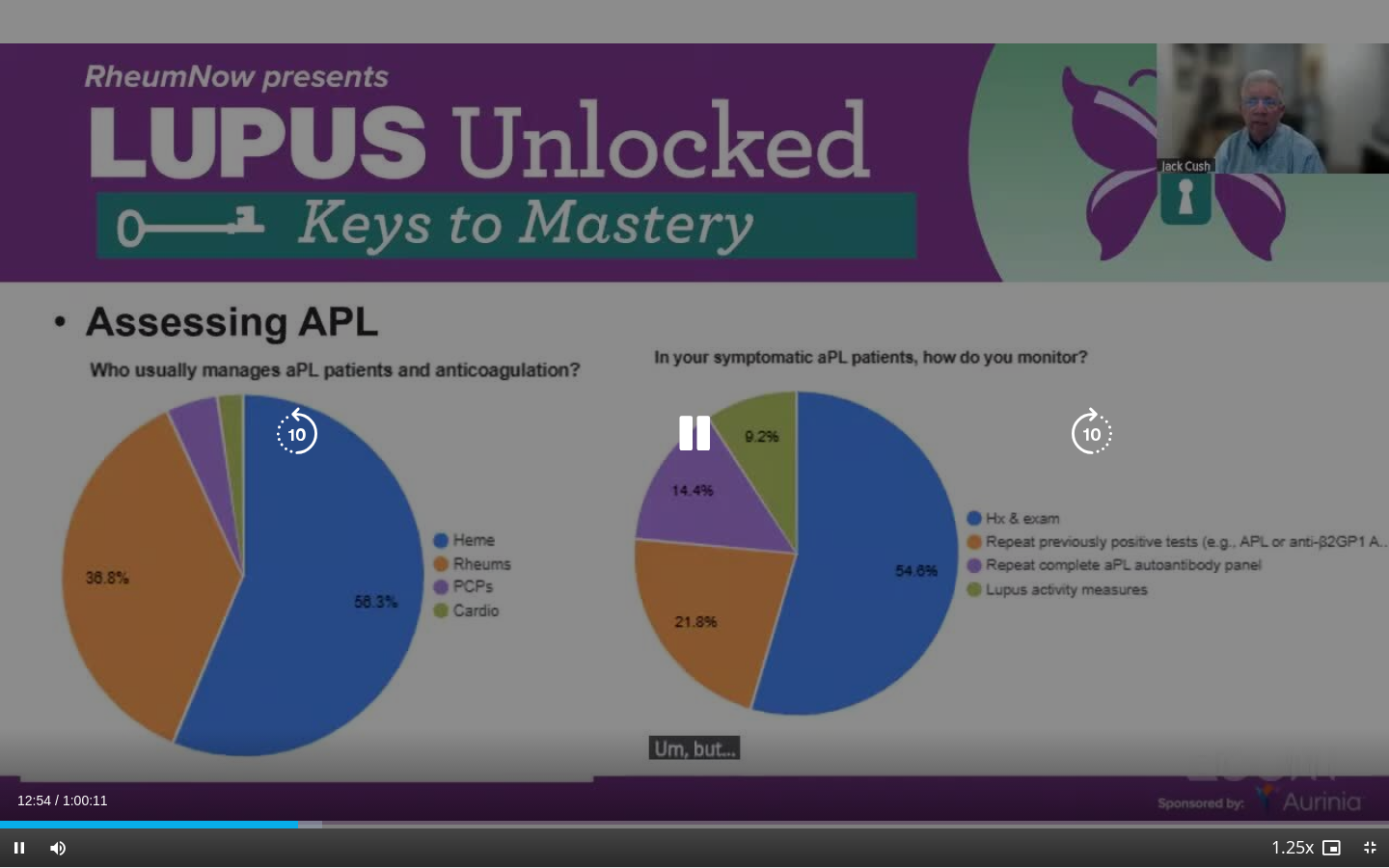 click at bounding box center (1092, 434) 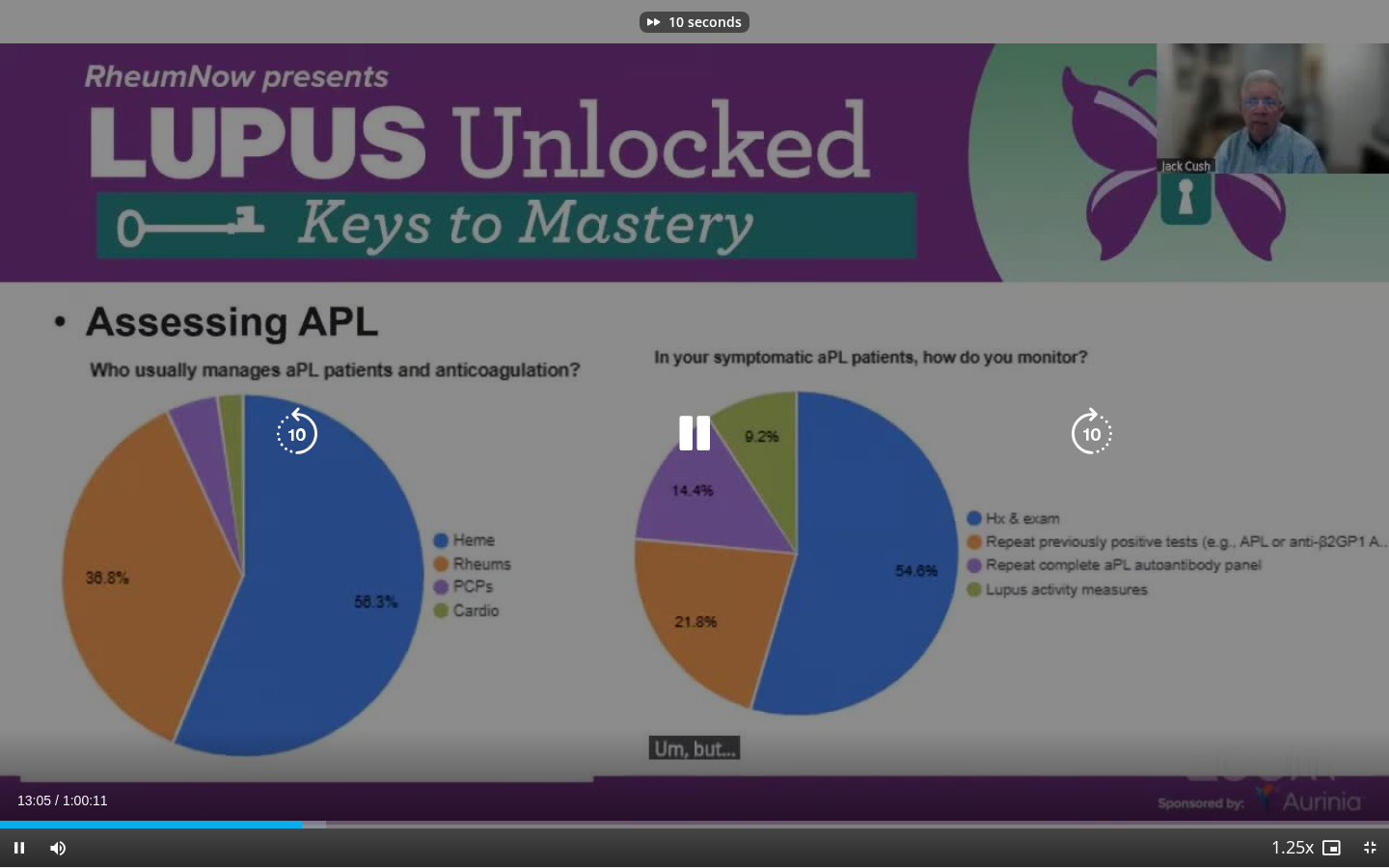 click at bounding box center [1092, 434] 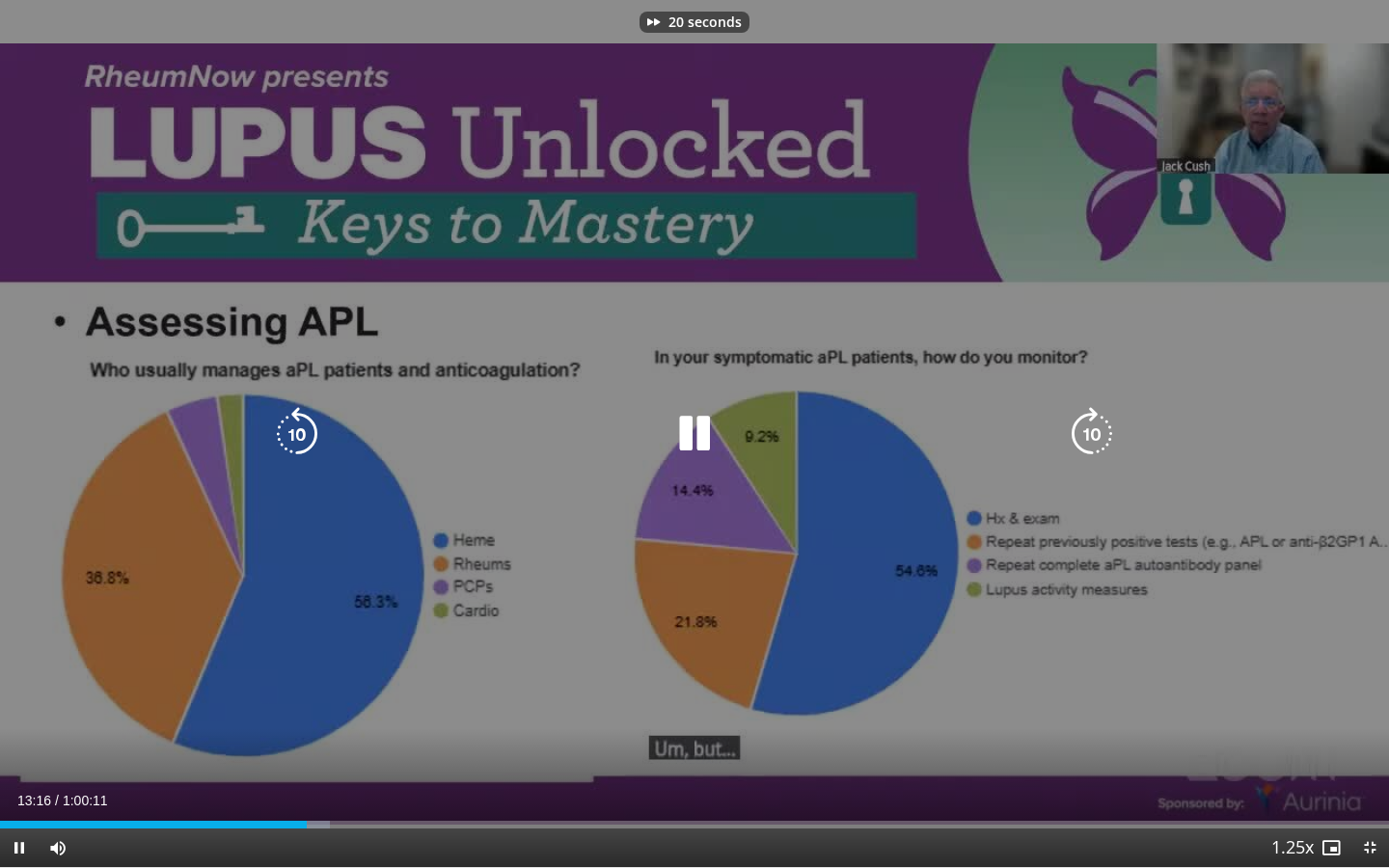click at bounding box center [1092, 434] 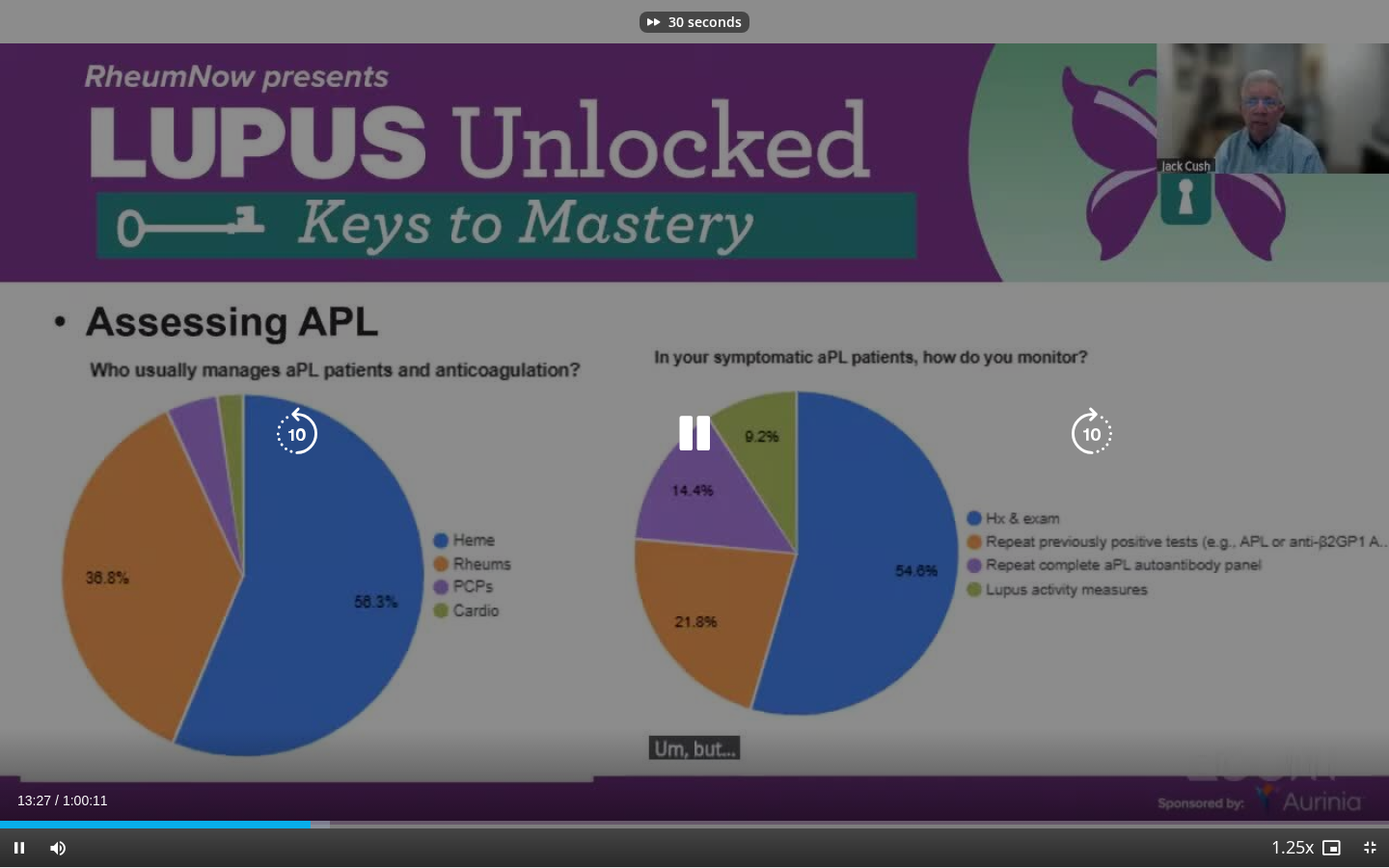 click at bounding box center (1092, 434) 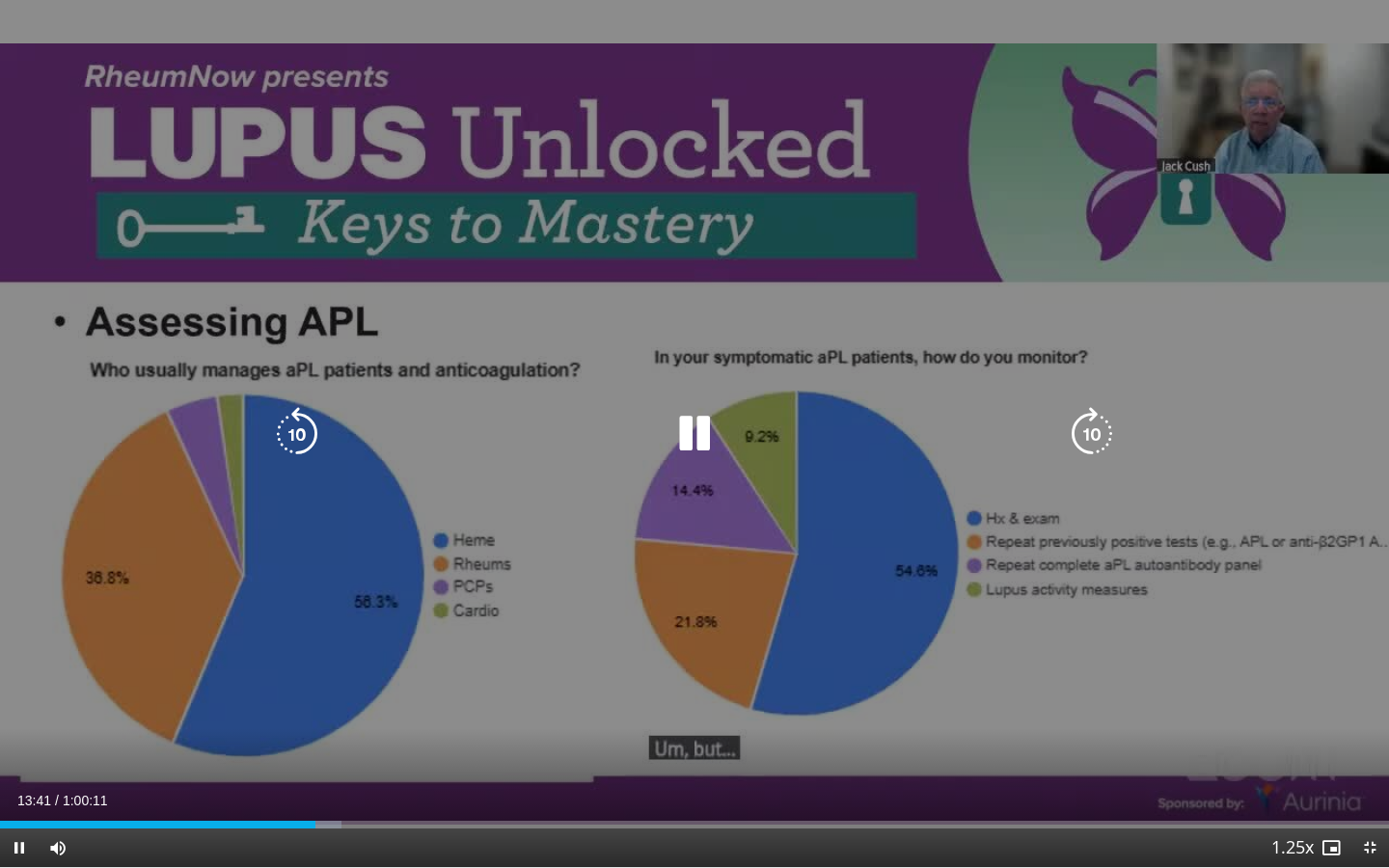 click at bounding box center (1092, 434) 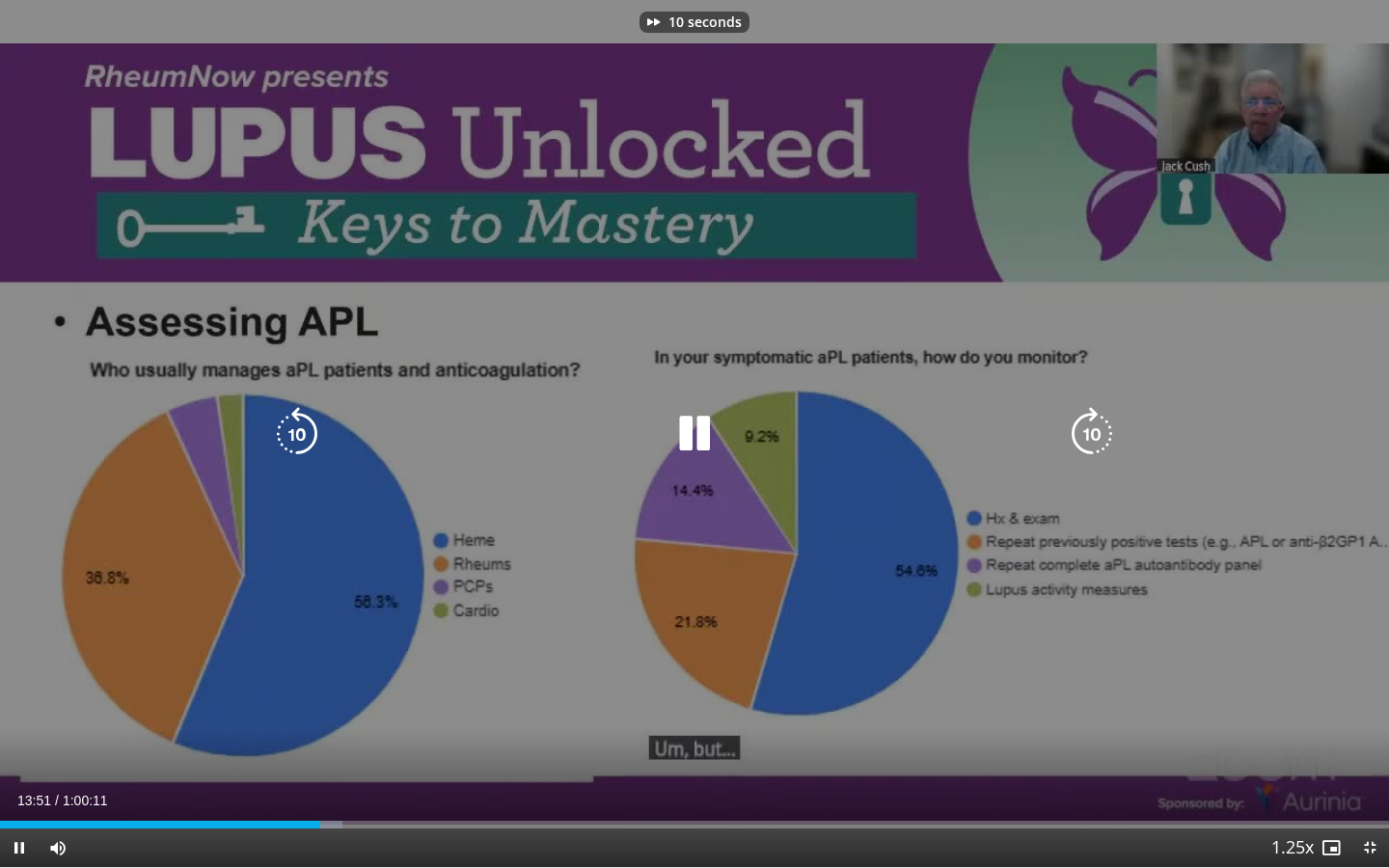 click at bounding box center (1092, 434) 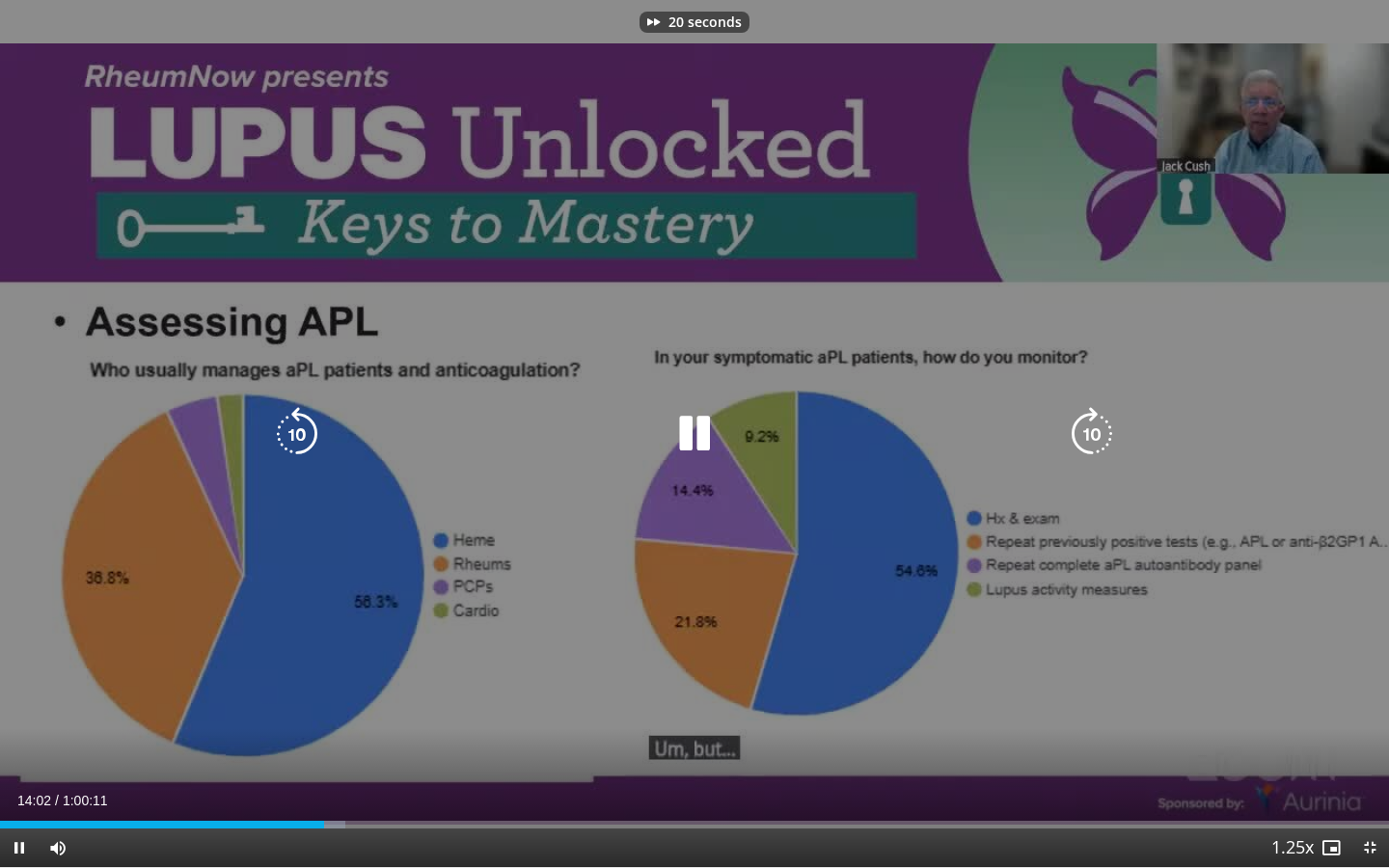 click at bounding box center [1092, 434] 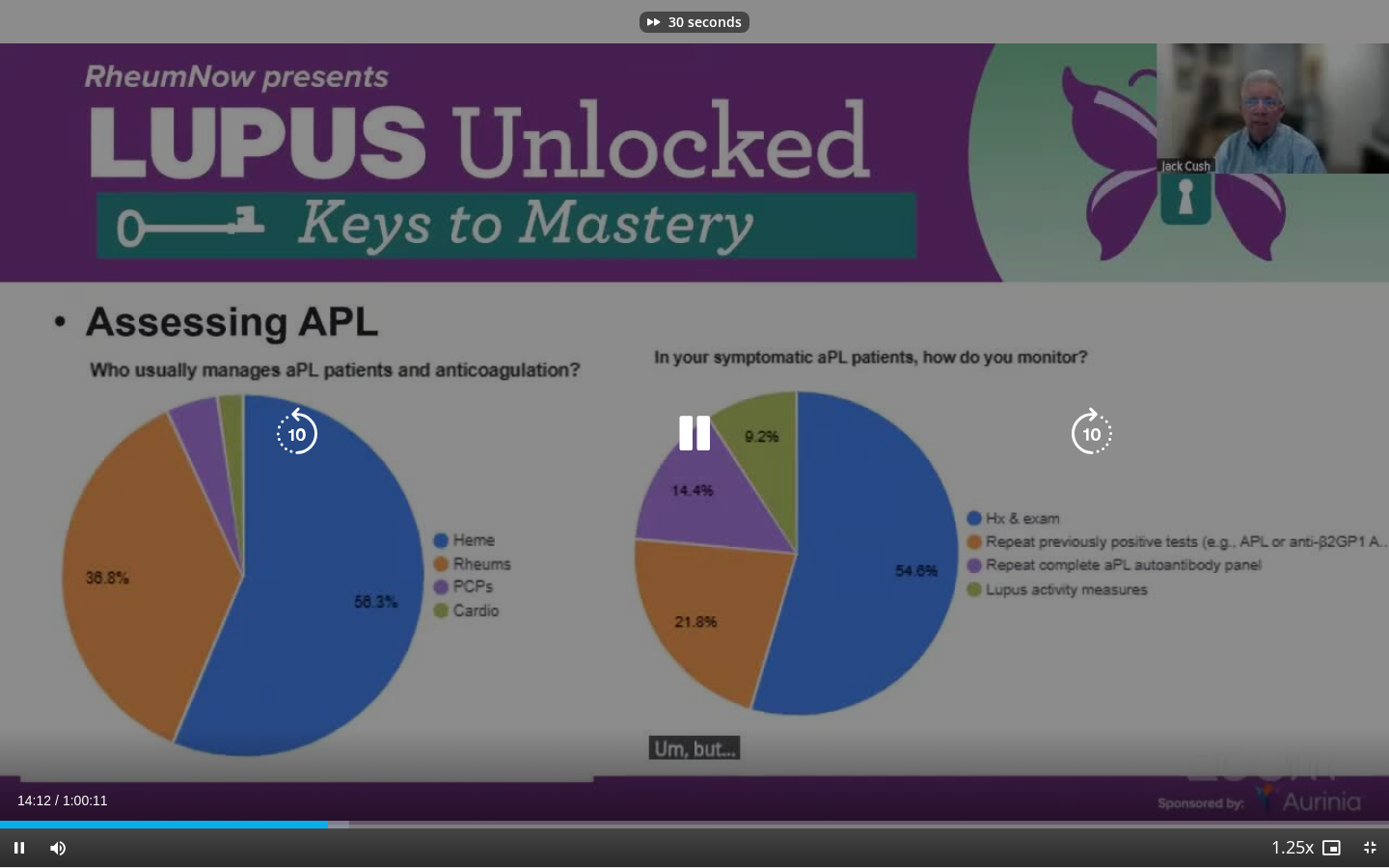 click at bounding box center [1092, 434] 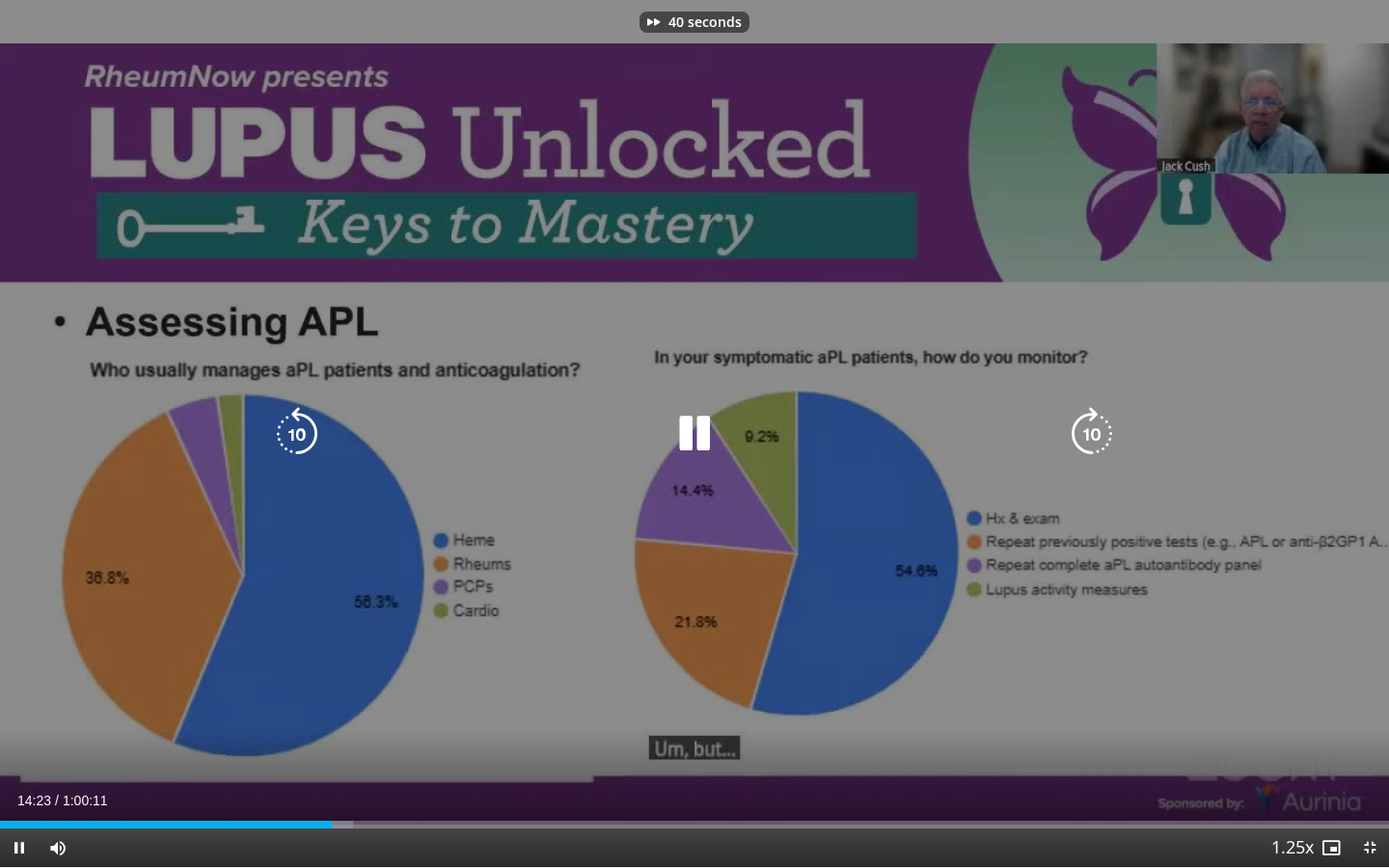 click at bounding box center (1092, 434) 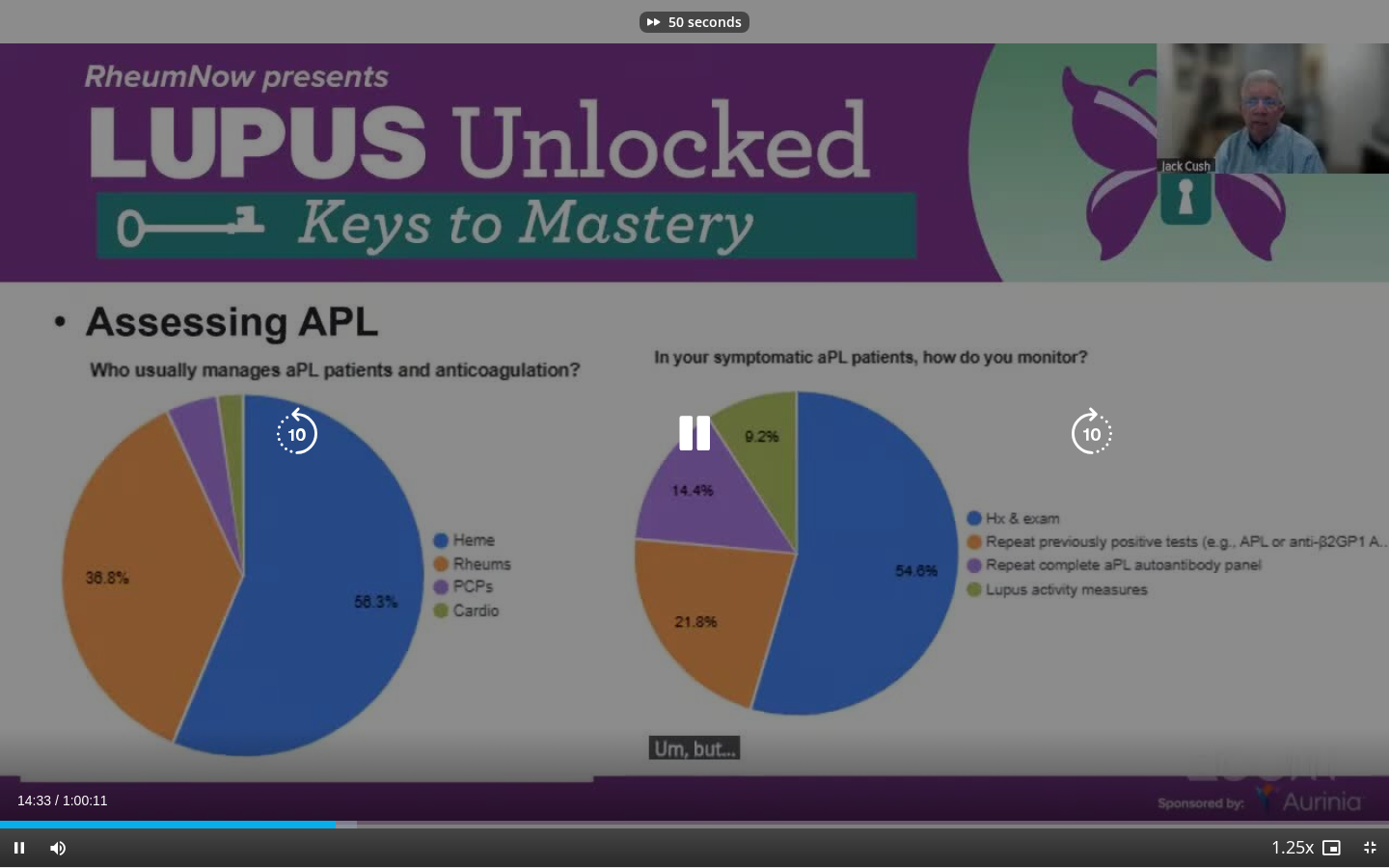 click at bounding box center (1092, 434) 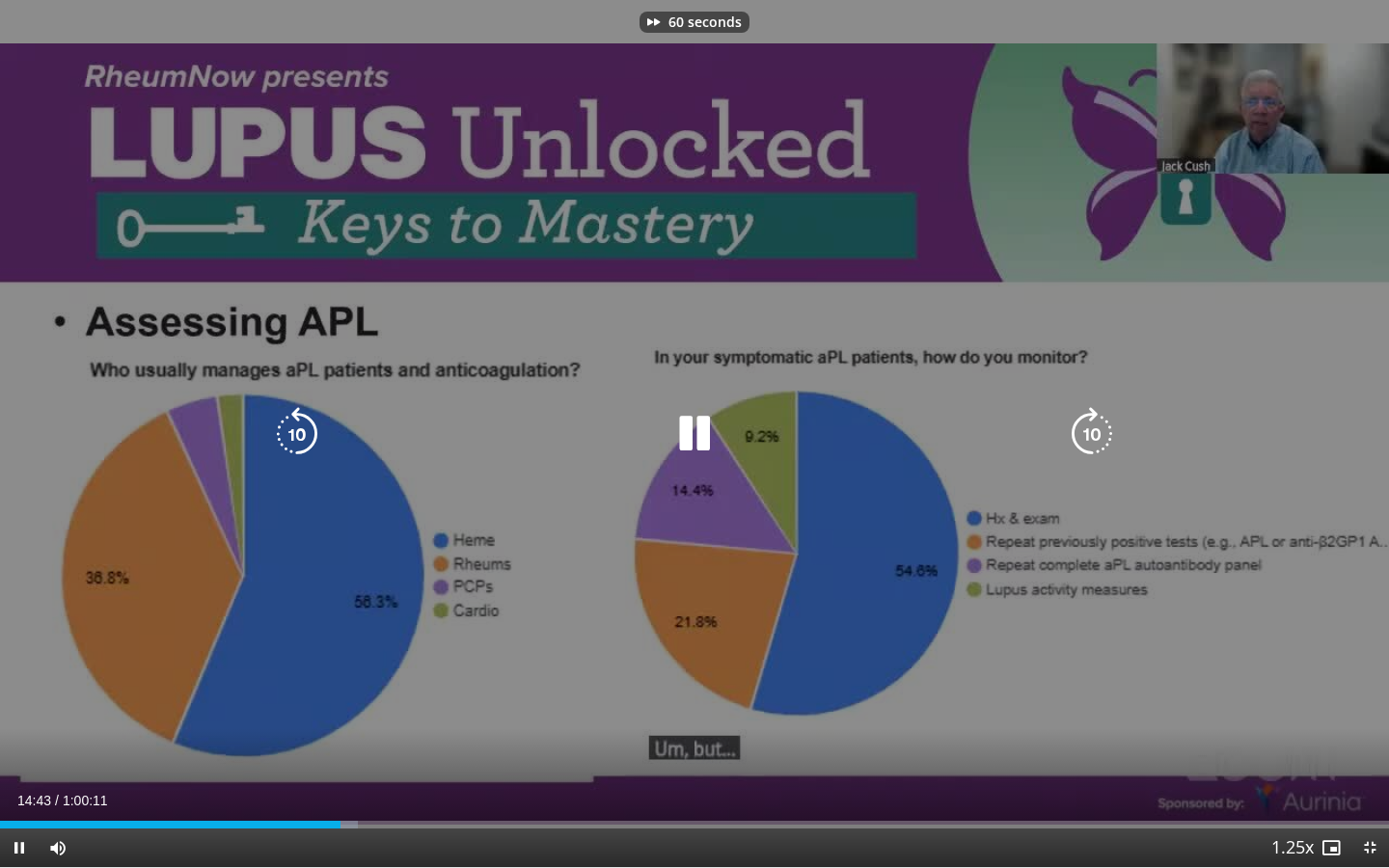 click at bounding box center (1092, 434) 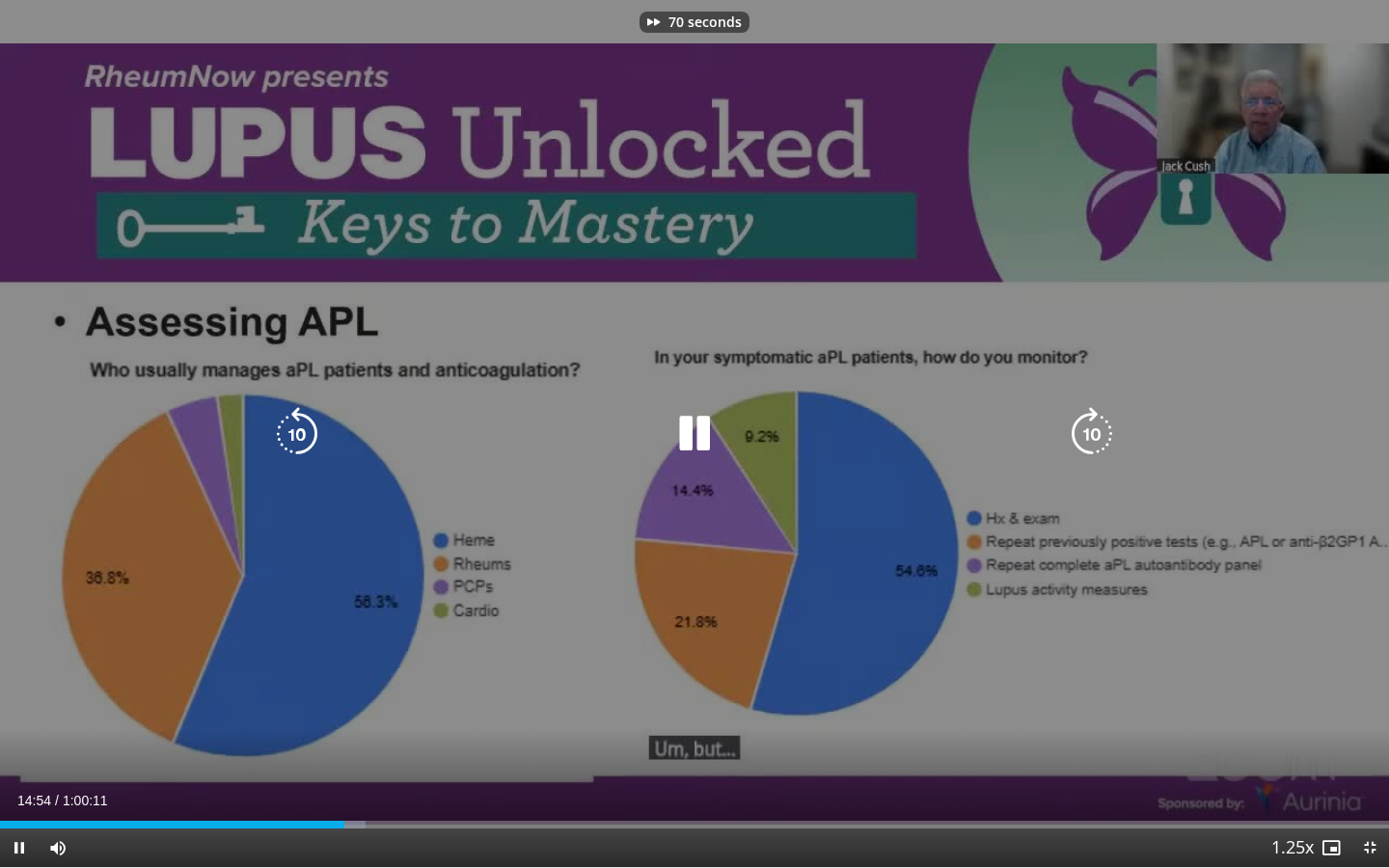 click at bounding box center (1092, 434) 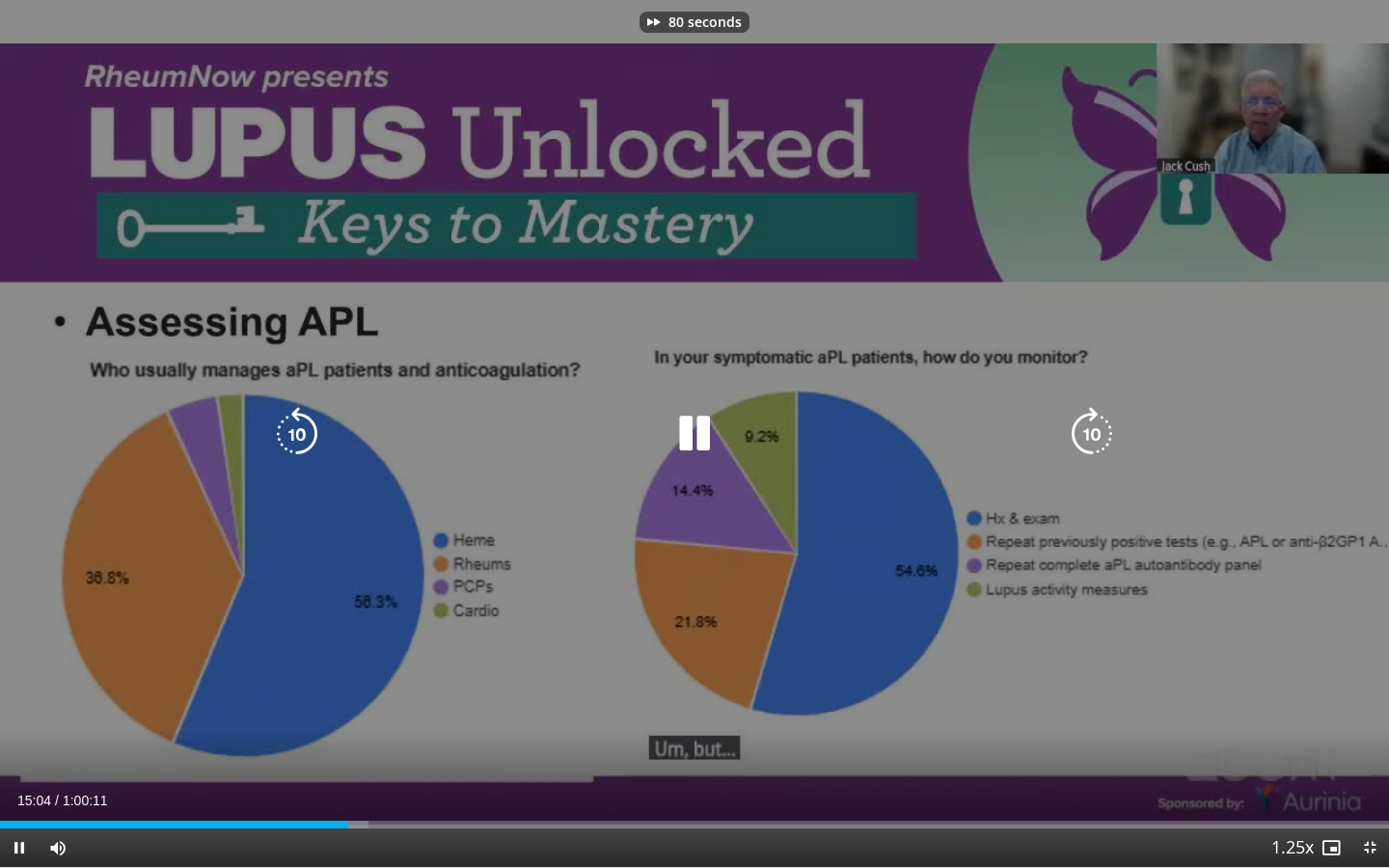 click at bounding box center (1092, 434) 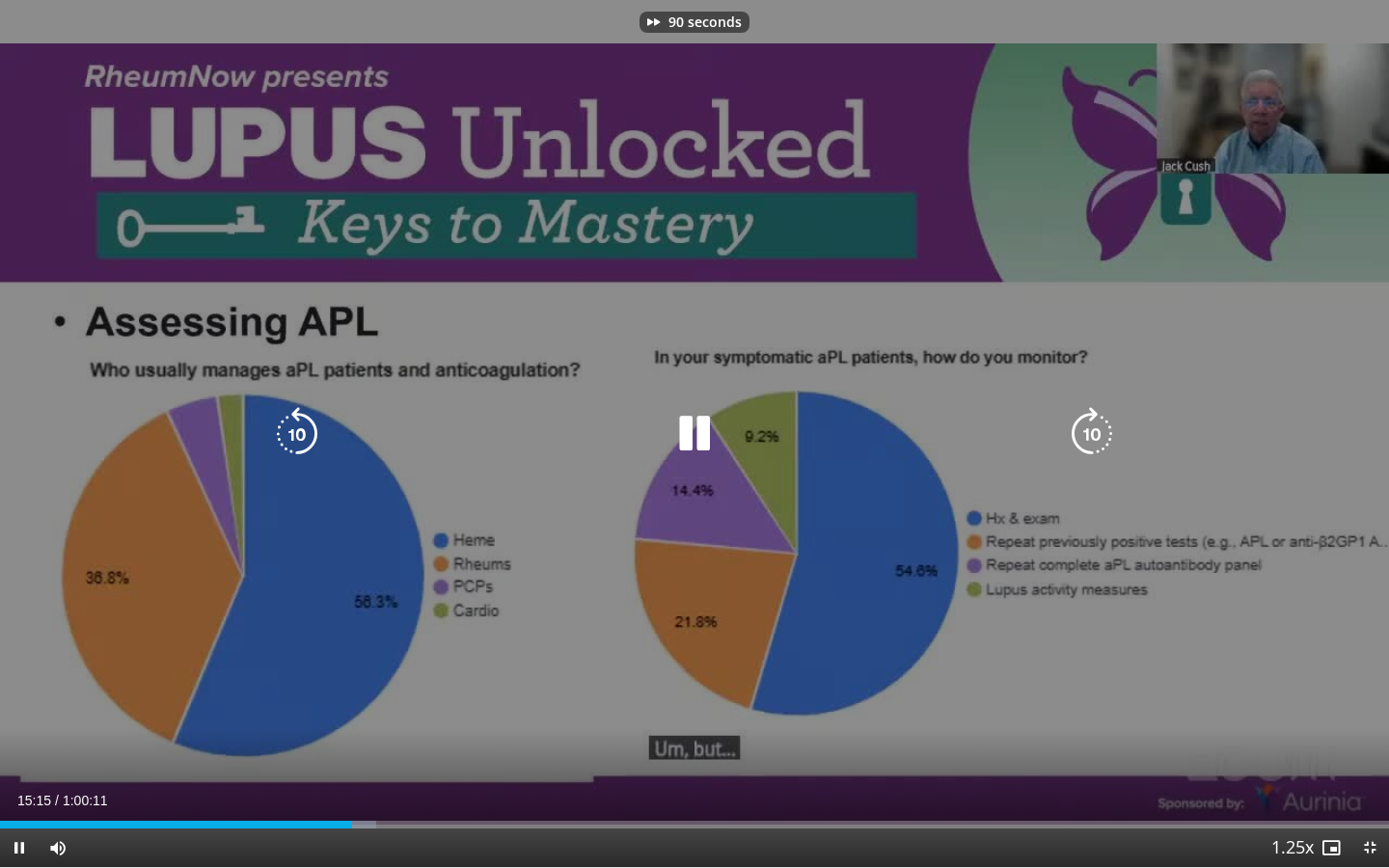 click at bounding box center [1092, 434] 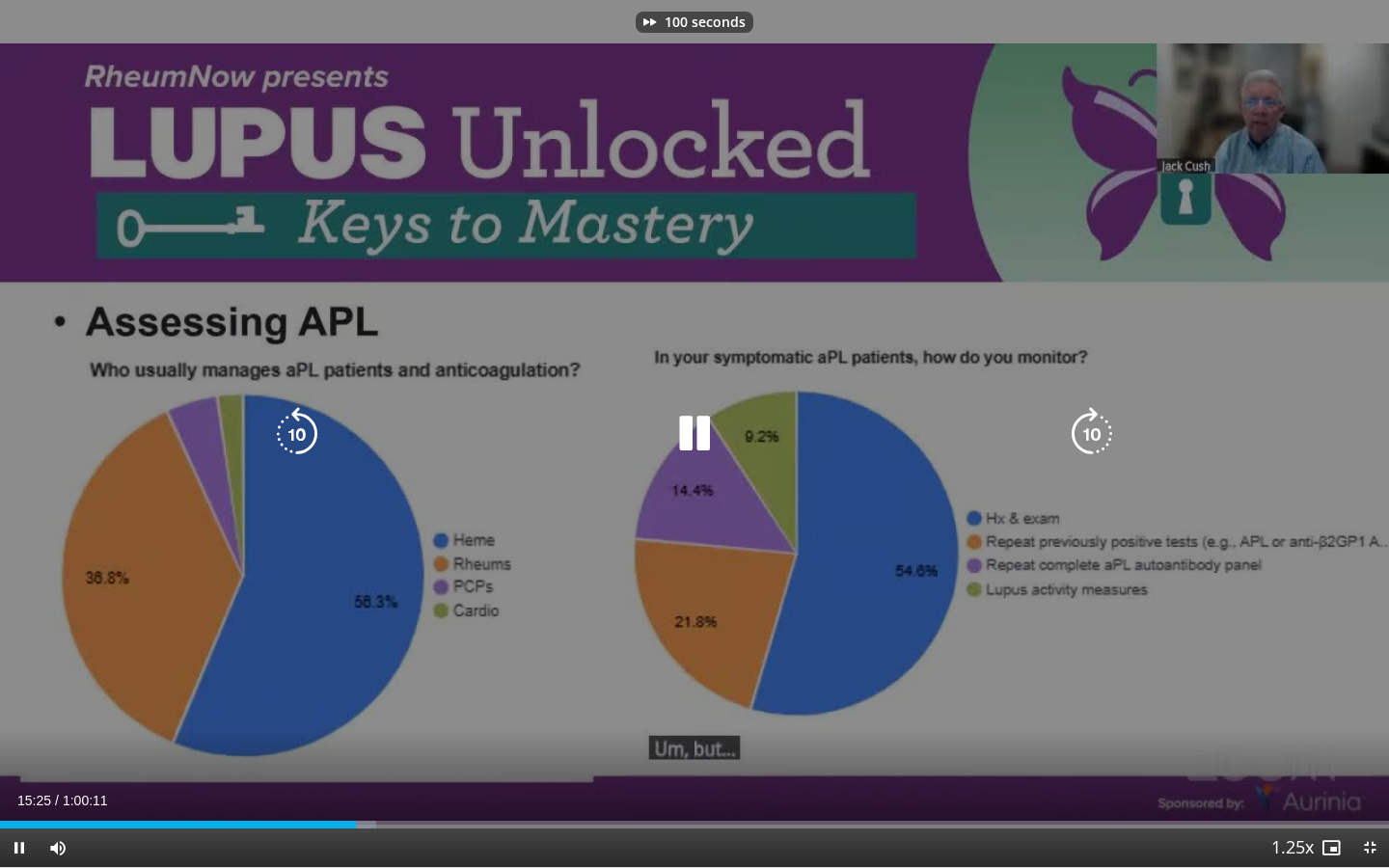 click at bounding box center (1092, 434) 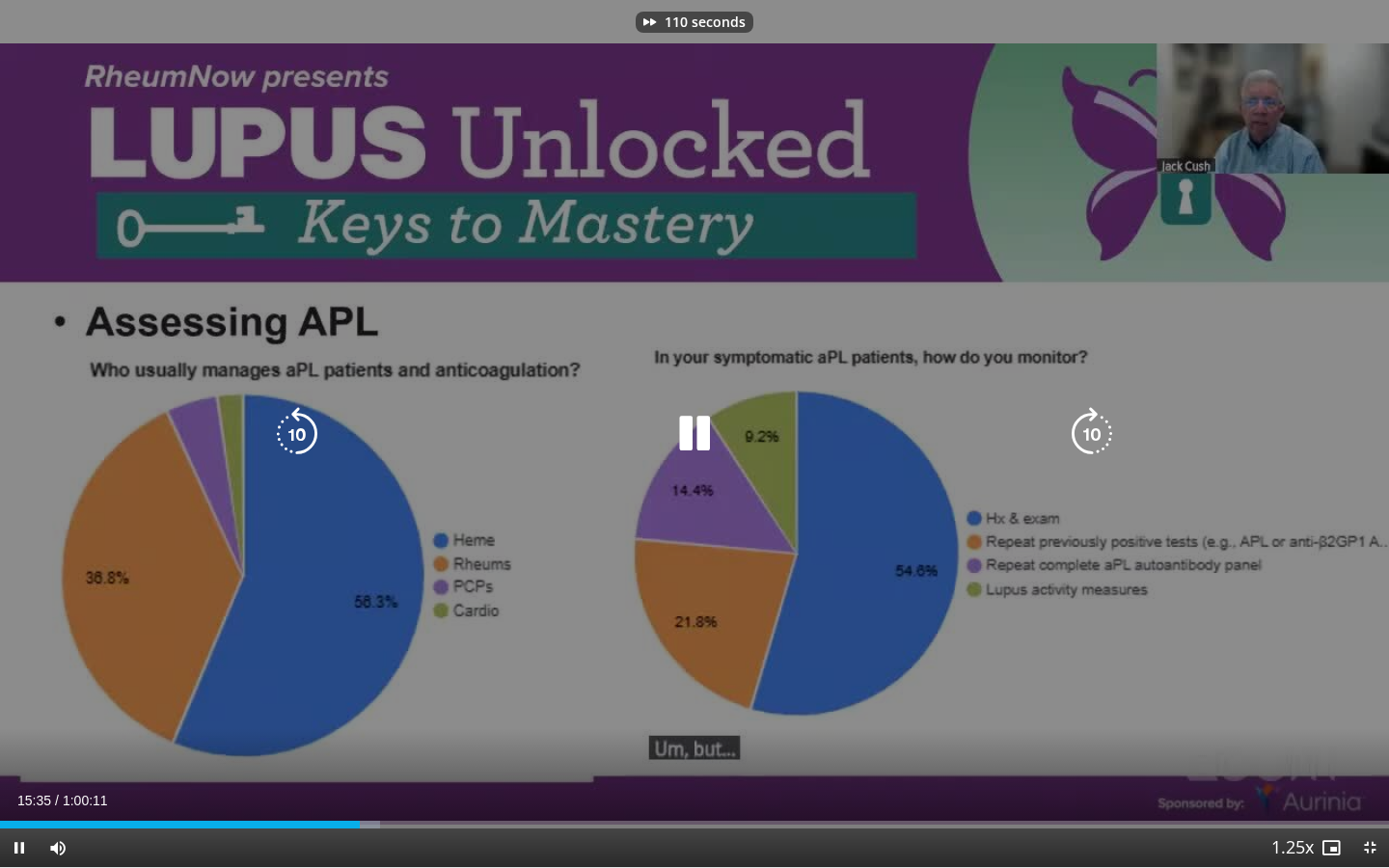 click at bounding box center (1092, 434) 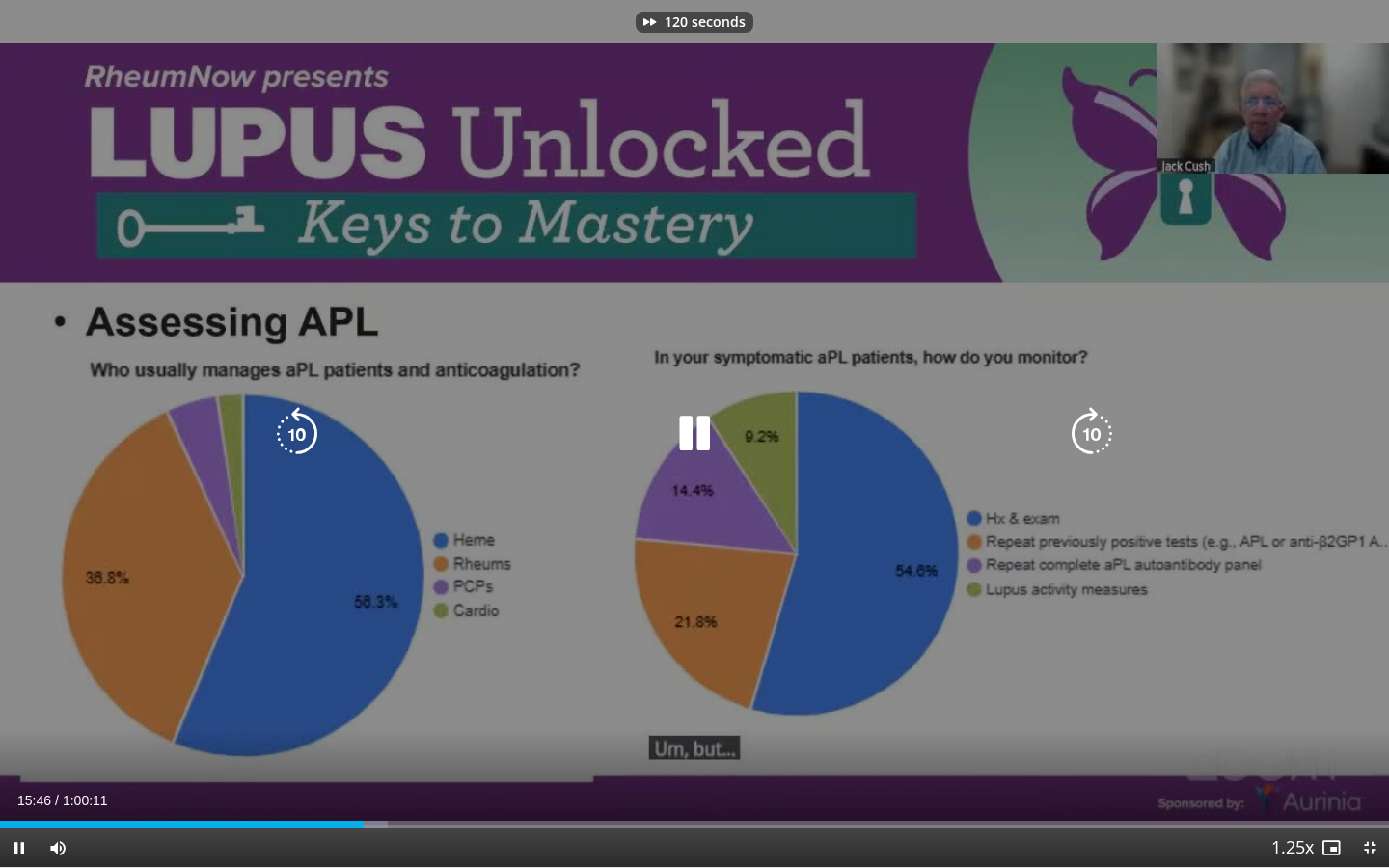click at bounding box center (1092, 434) 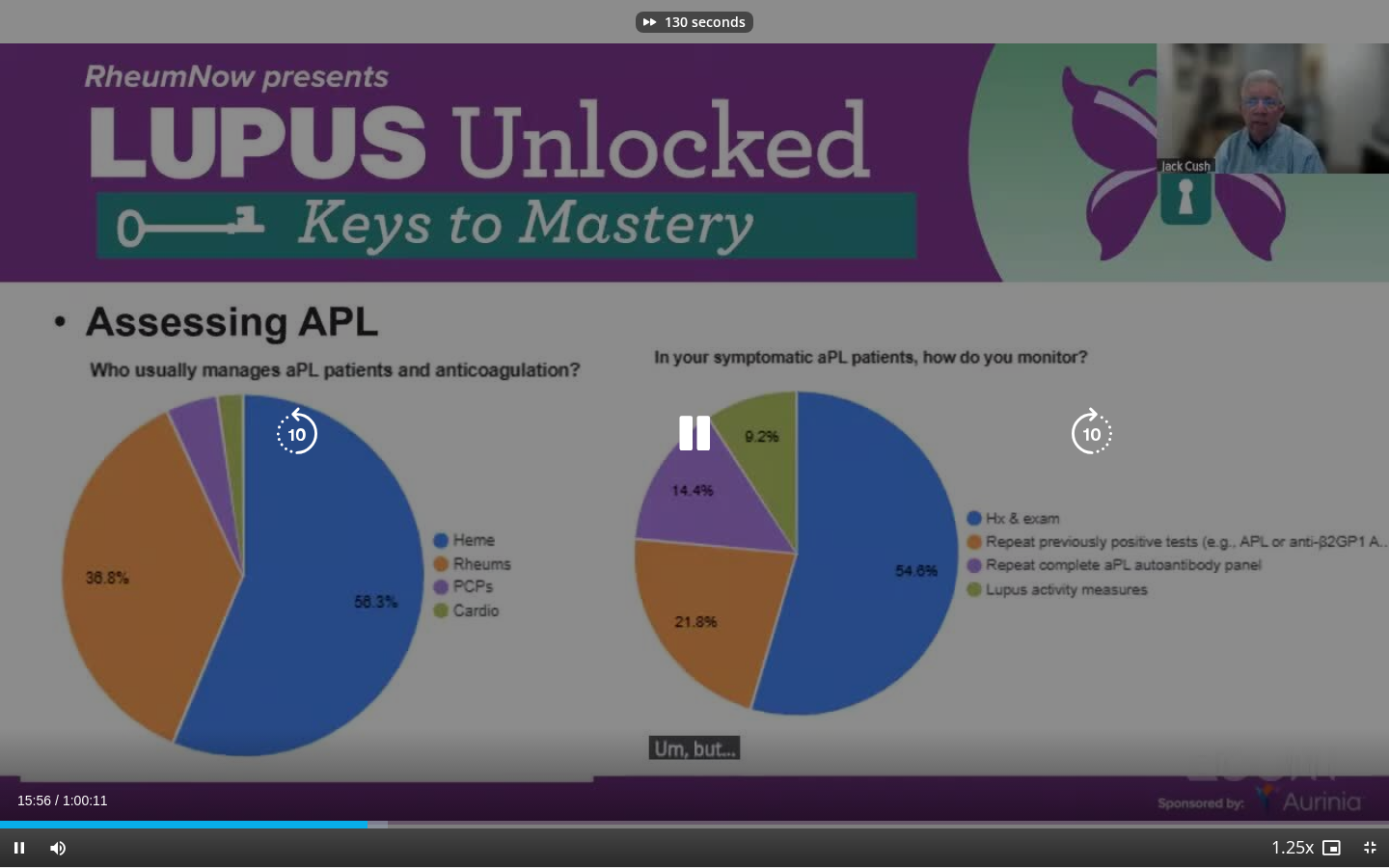 click at bounding box center [1092, 434] 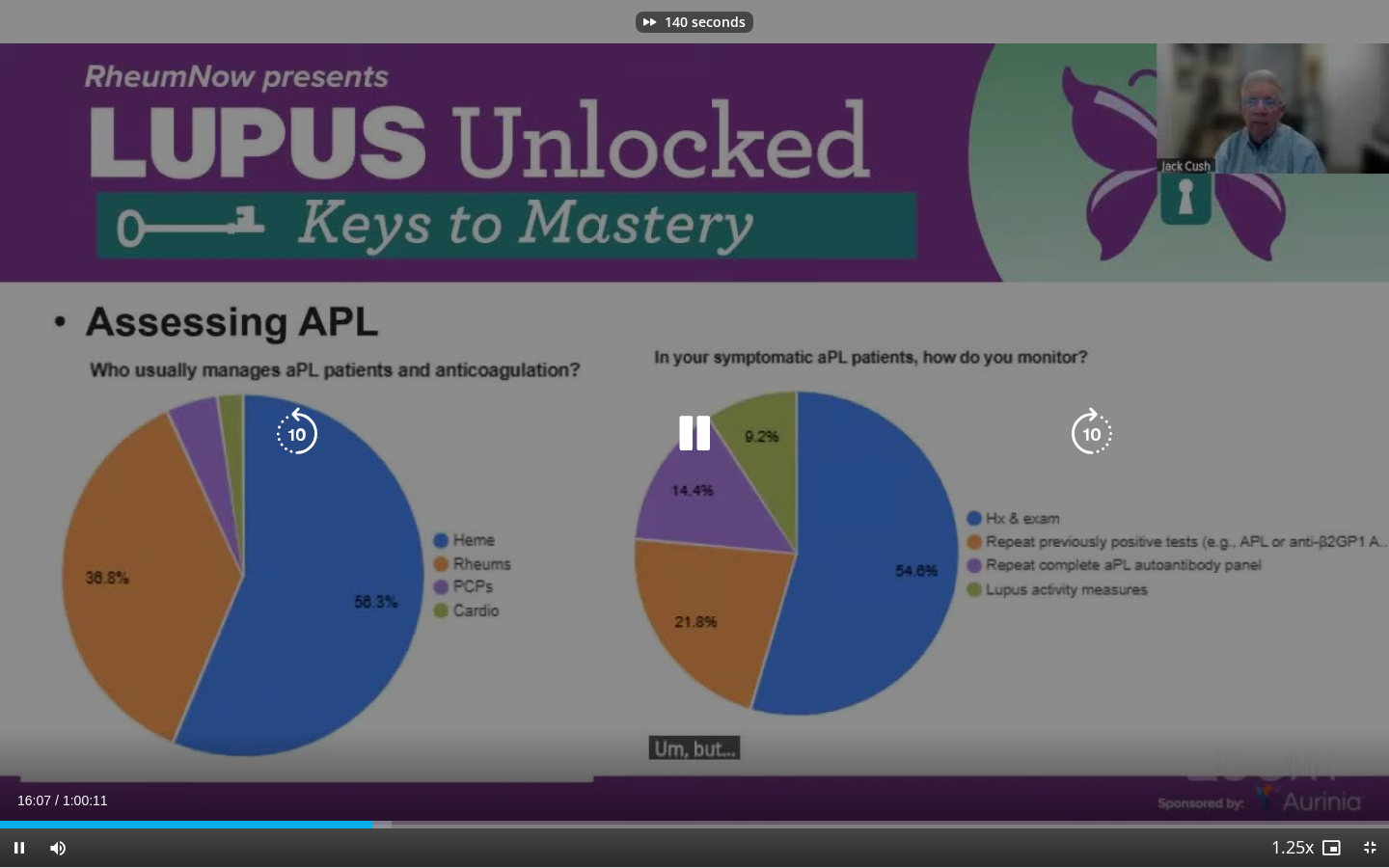 click at bounding box center (1092, 434) 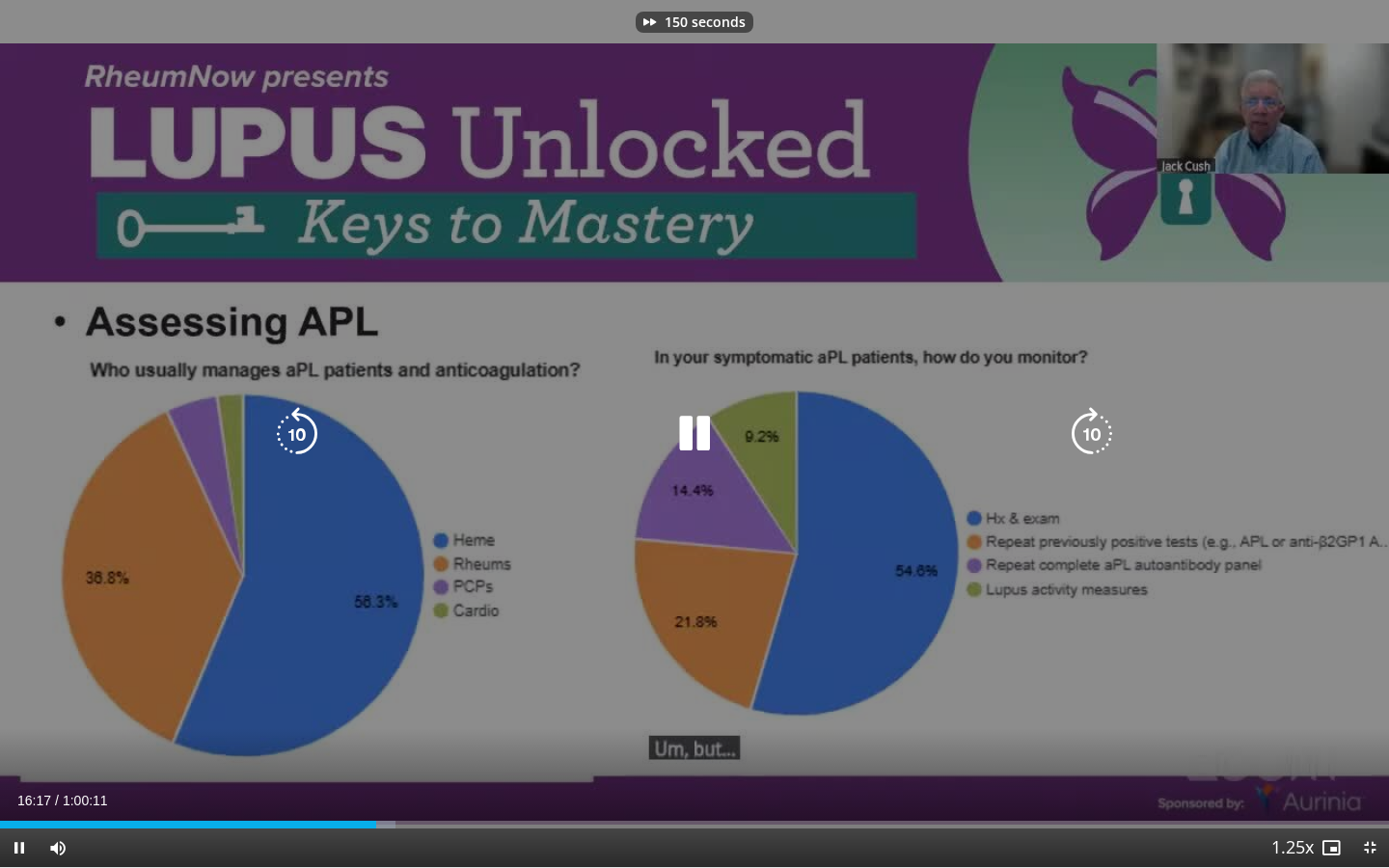 click at bounding box center [1092, 434] 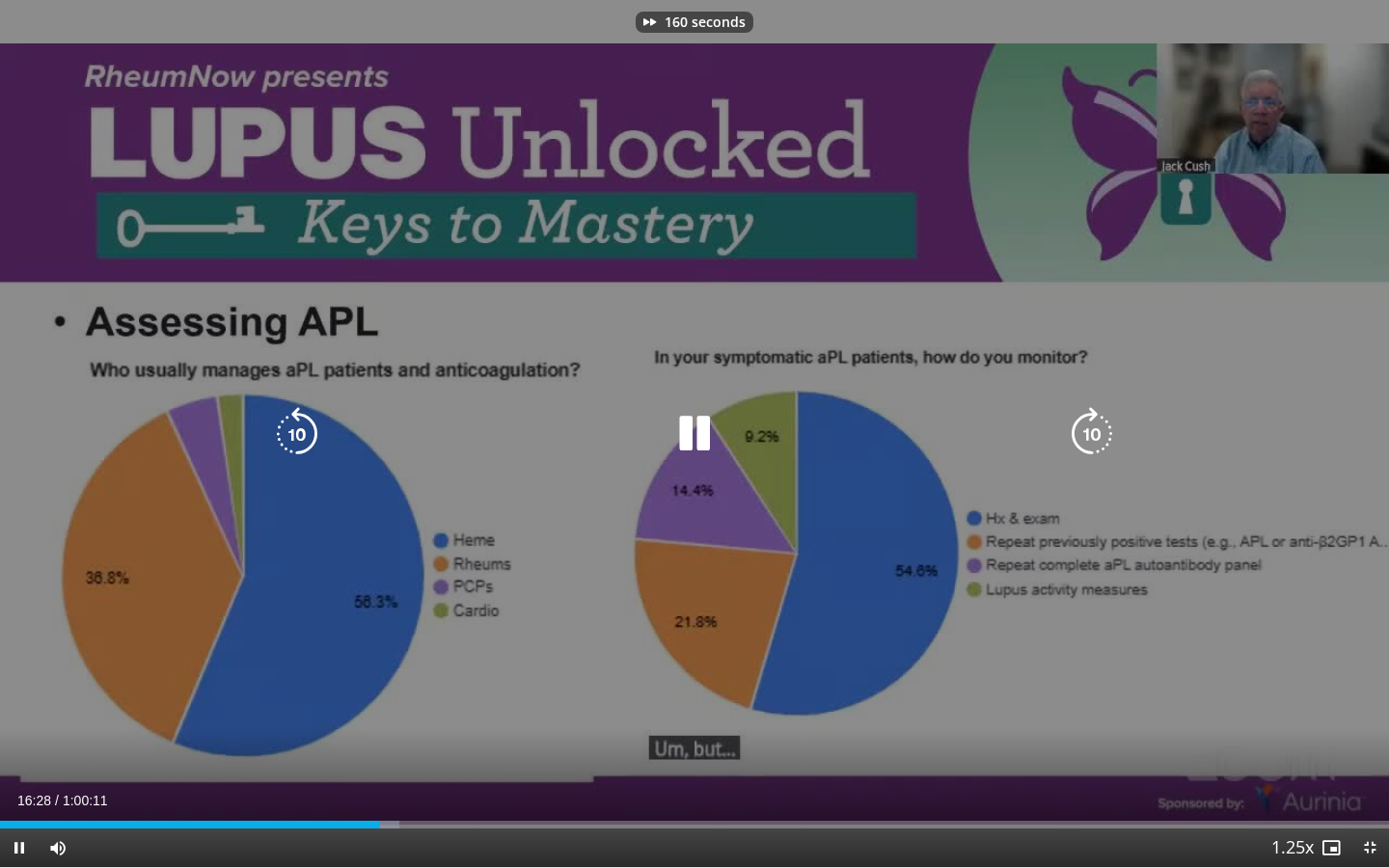 click at bounding box center (1092, 434) 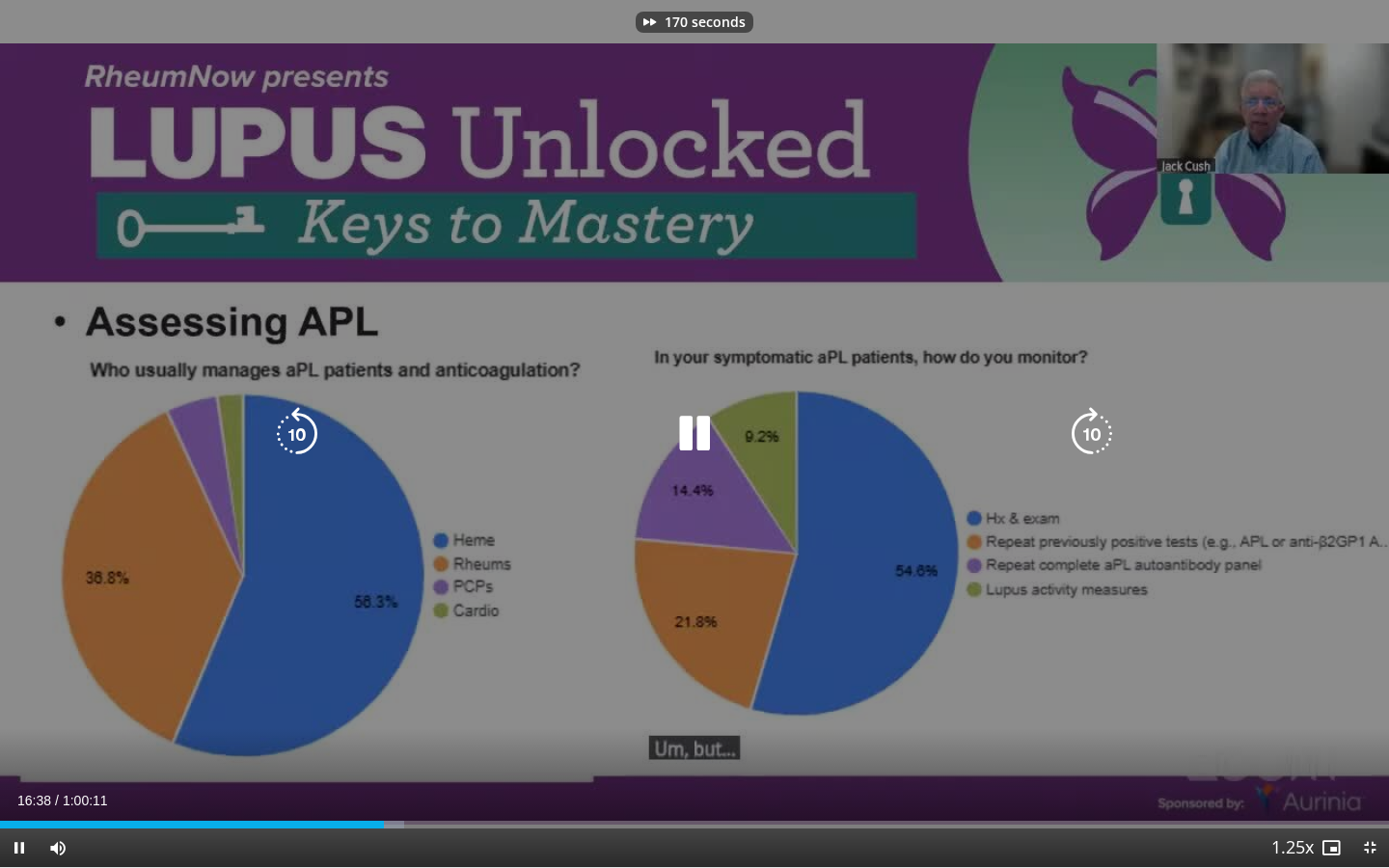 click at bounding box center (1092, 434) 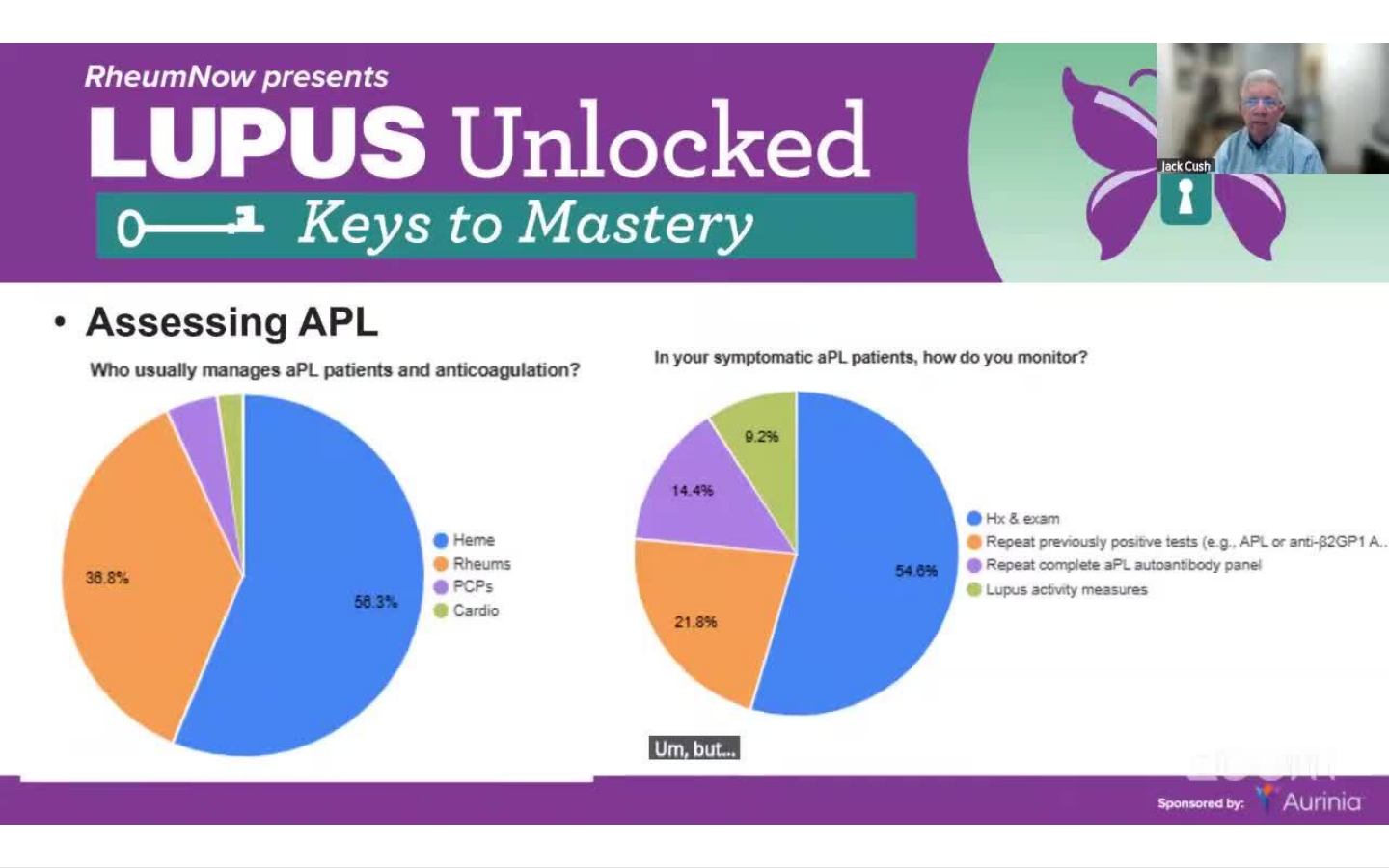 click on "180 seconds
Tap to unmute" at bounding box center (694, 433) 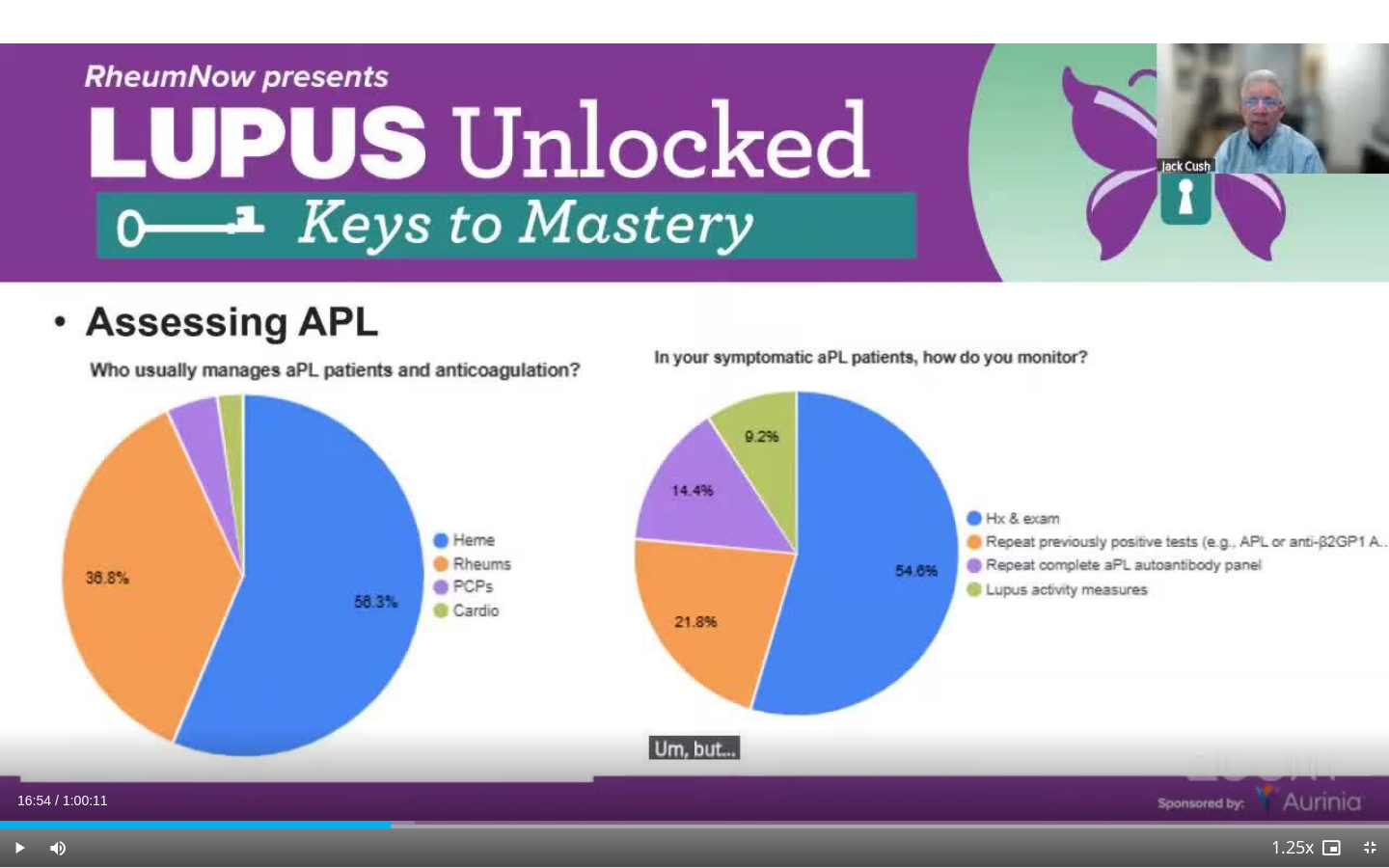 click on "180 seconds
Tap to unmute" at bounding box center (694, 433) 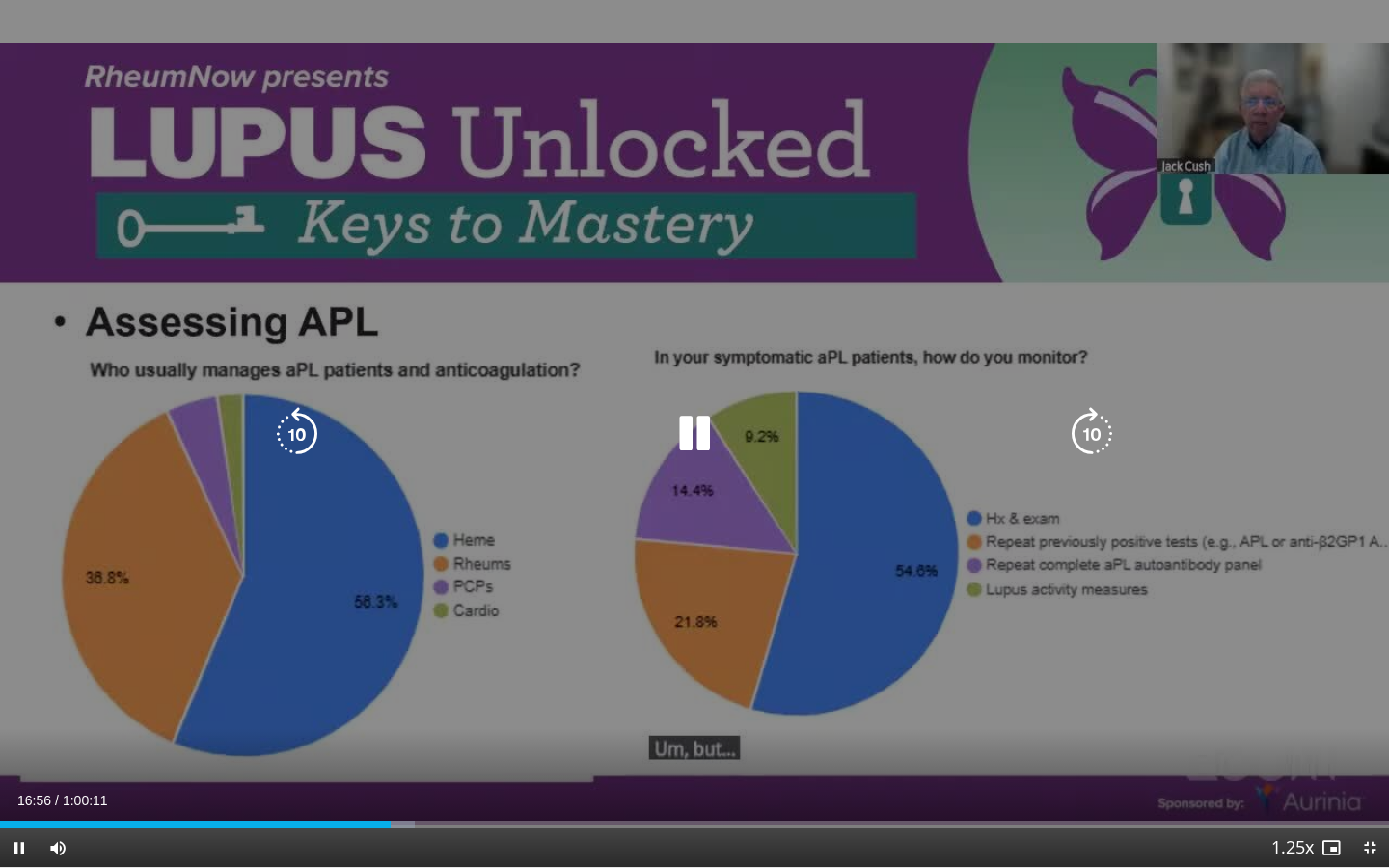 click at bounding box center (1092, 434) 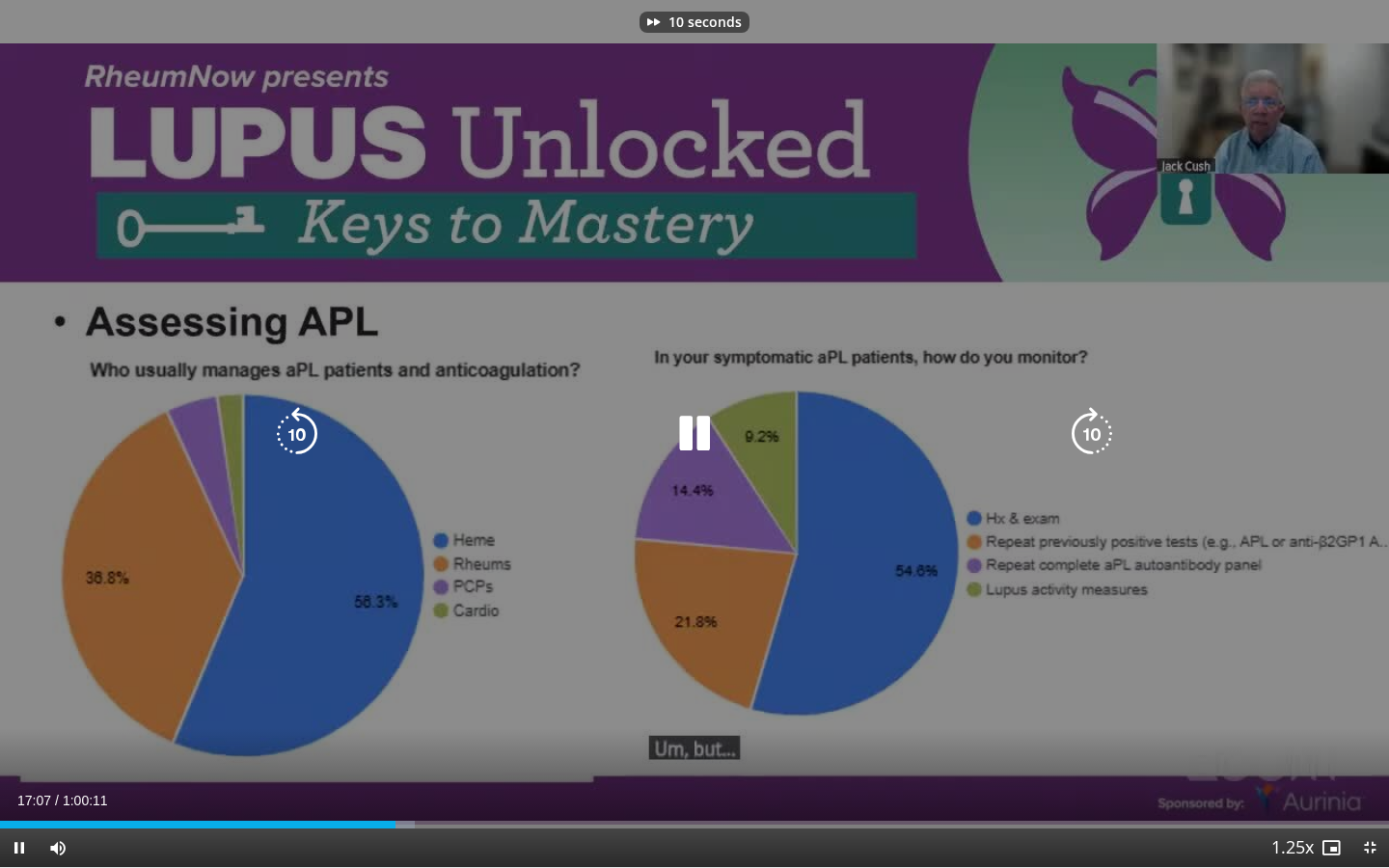 click at bounding box center (1092, 434) 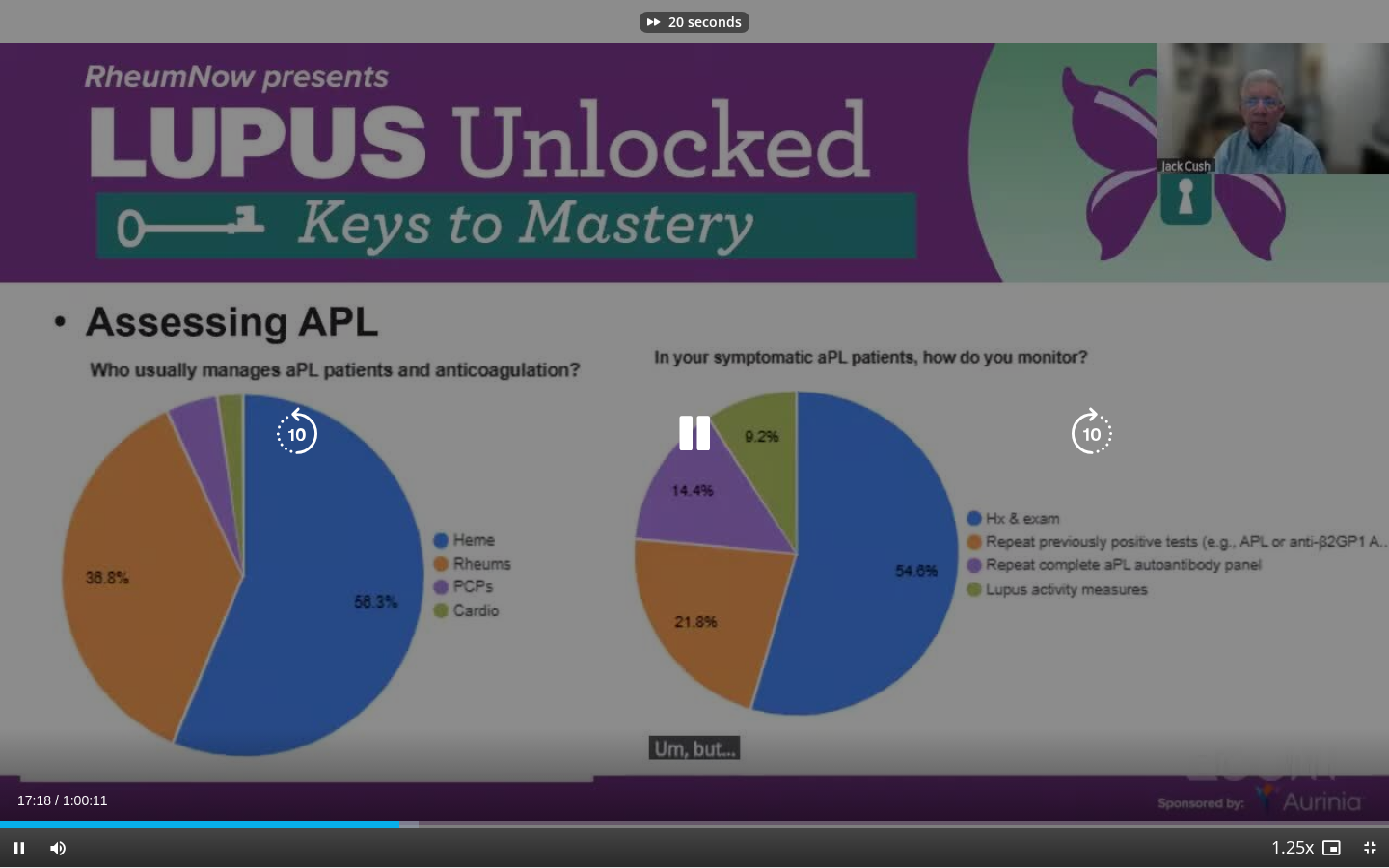 click at bounding box center [1092, 434] 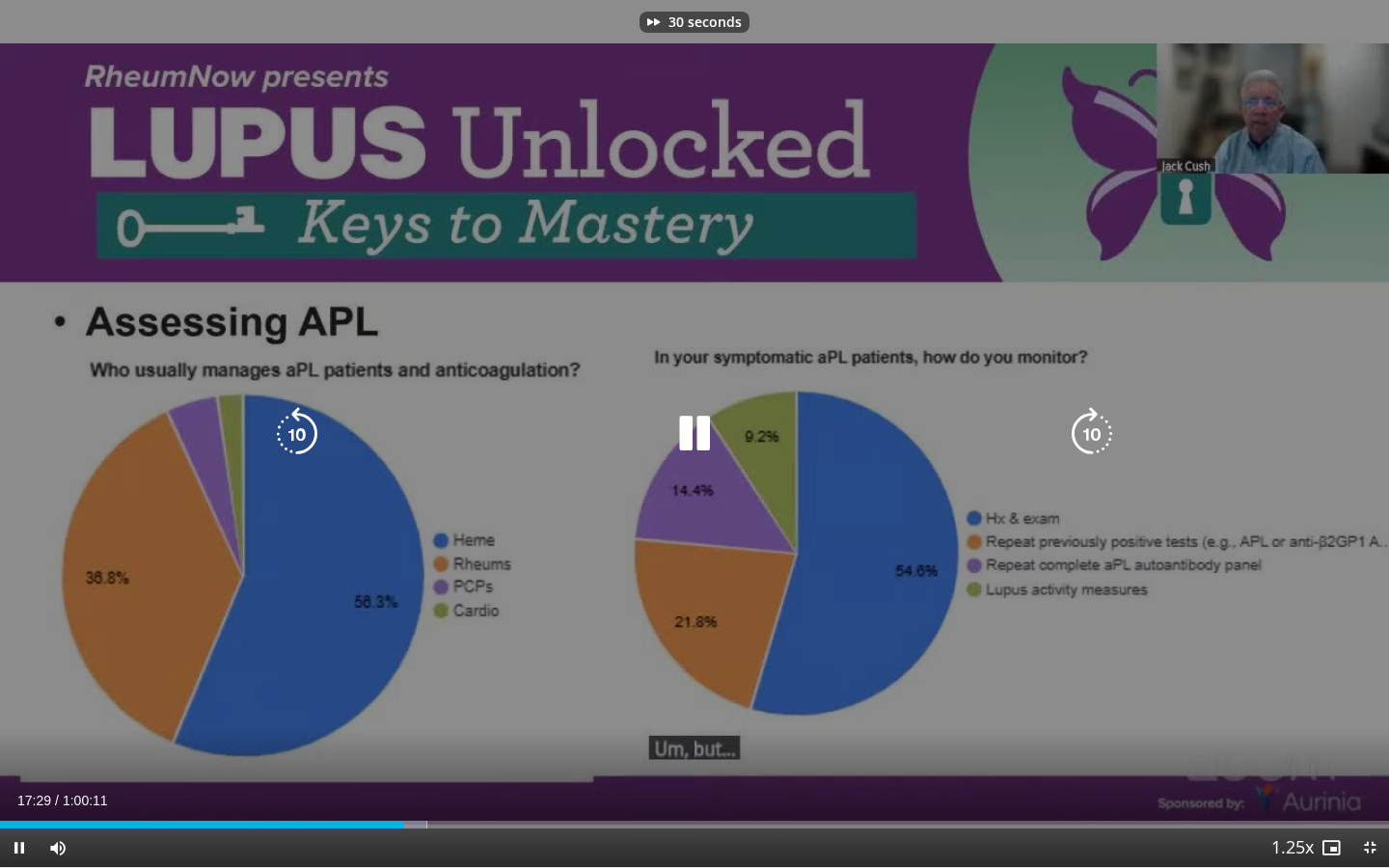 click at bounding box center (1092, 434) 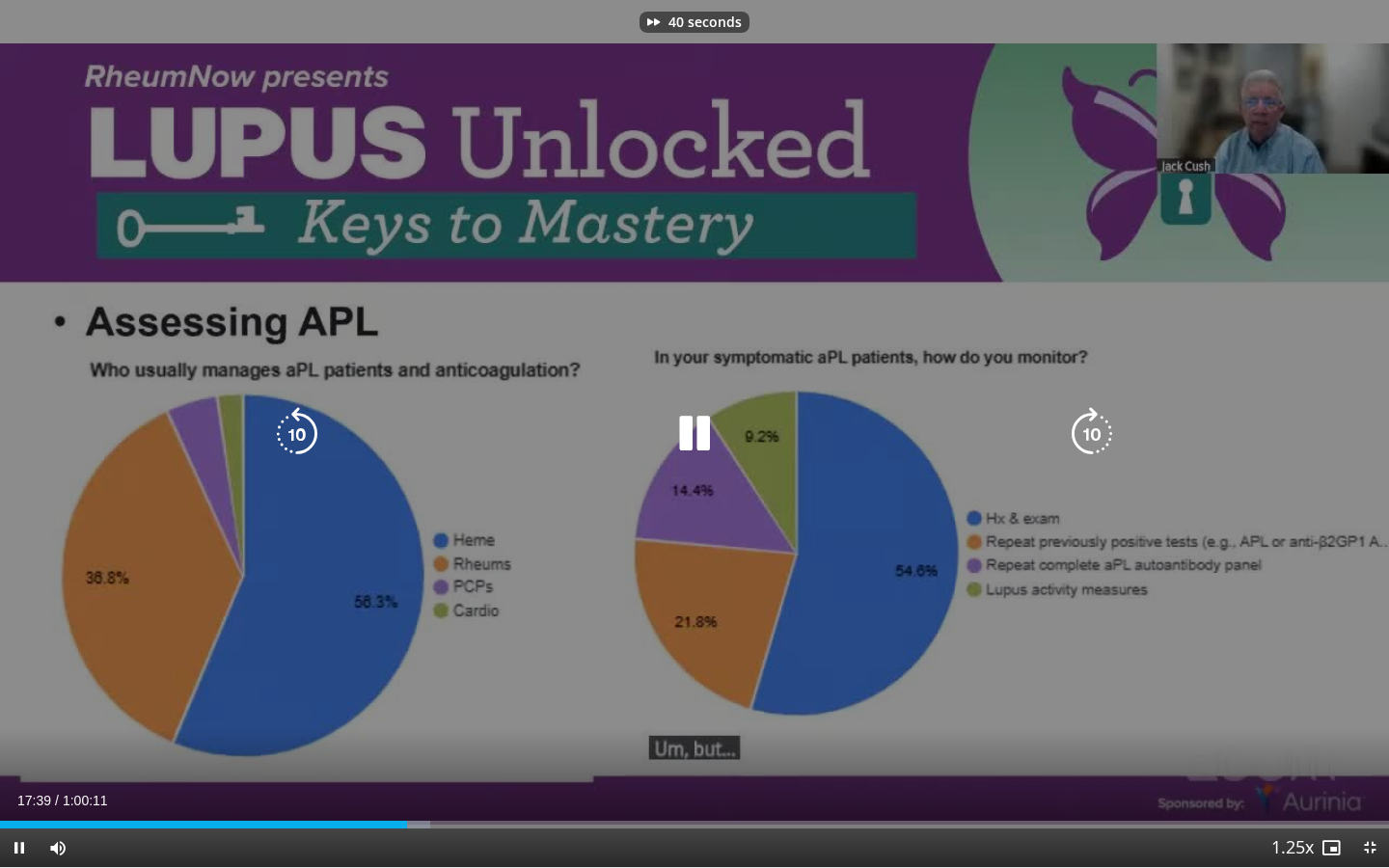 click at bounding box center (1092, 434) 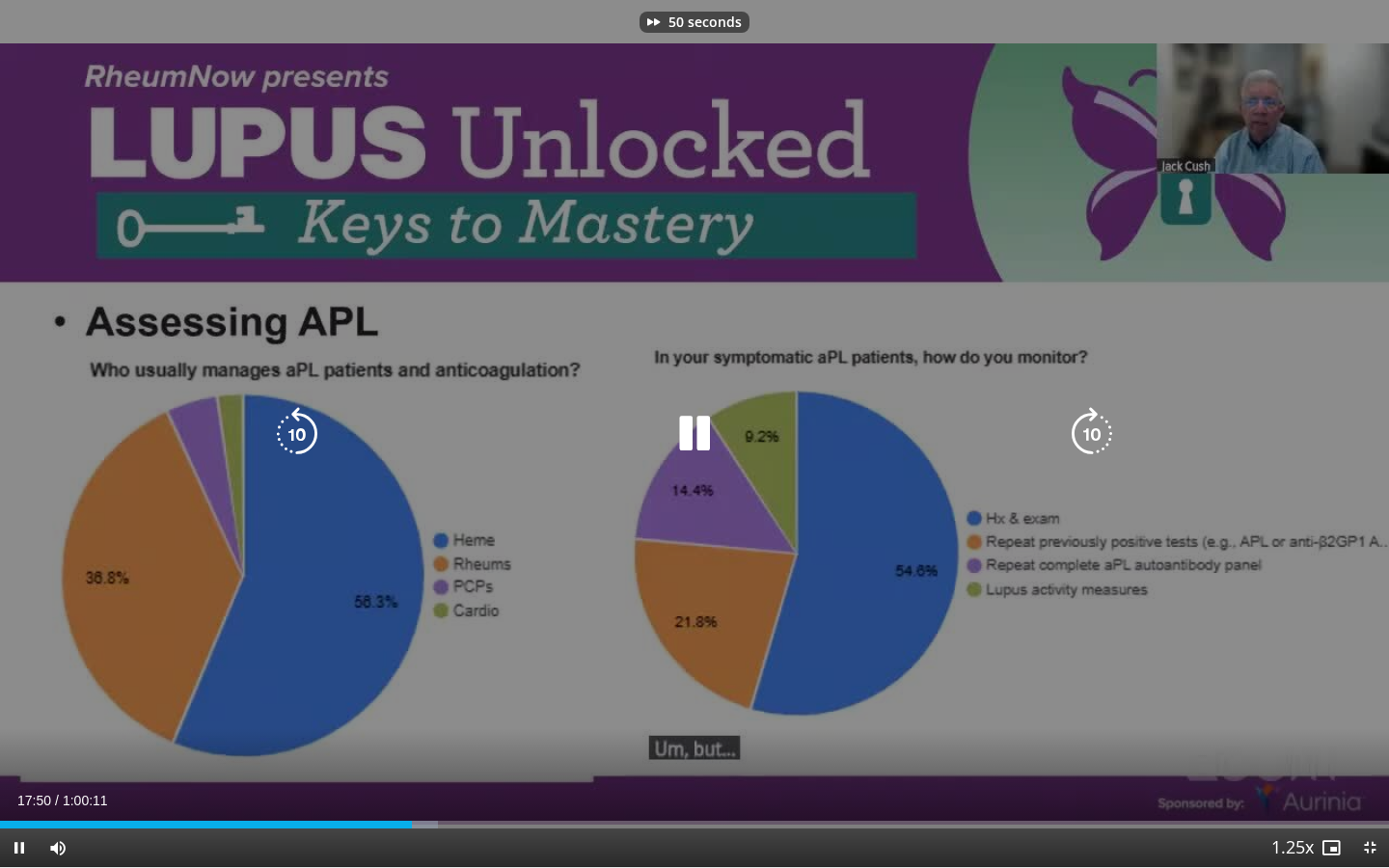 click at bounding box center (1092, 434) 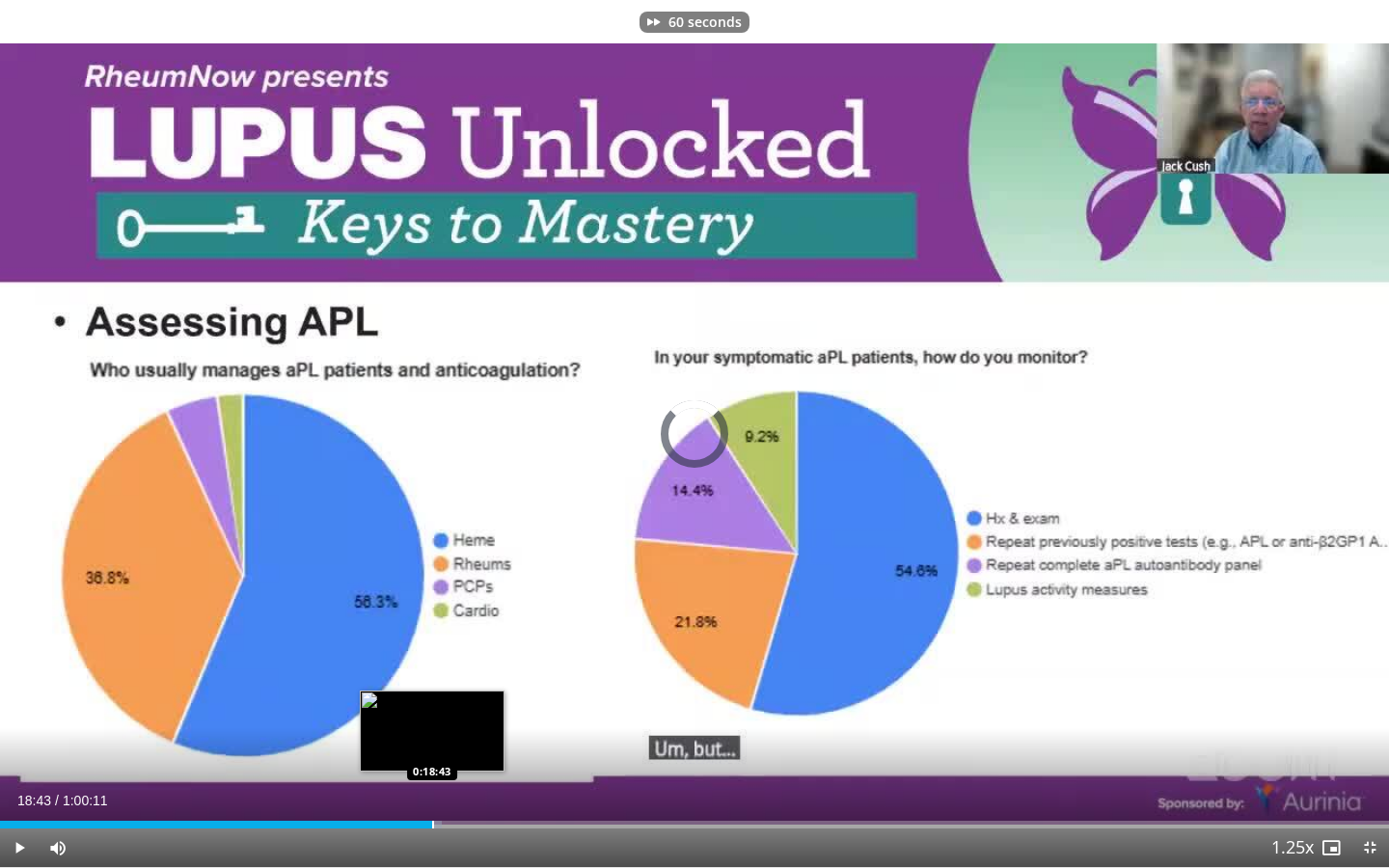 click at bounding box center [433, 825] 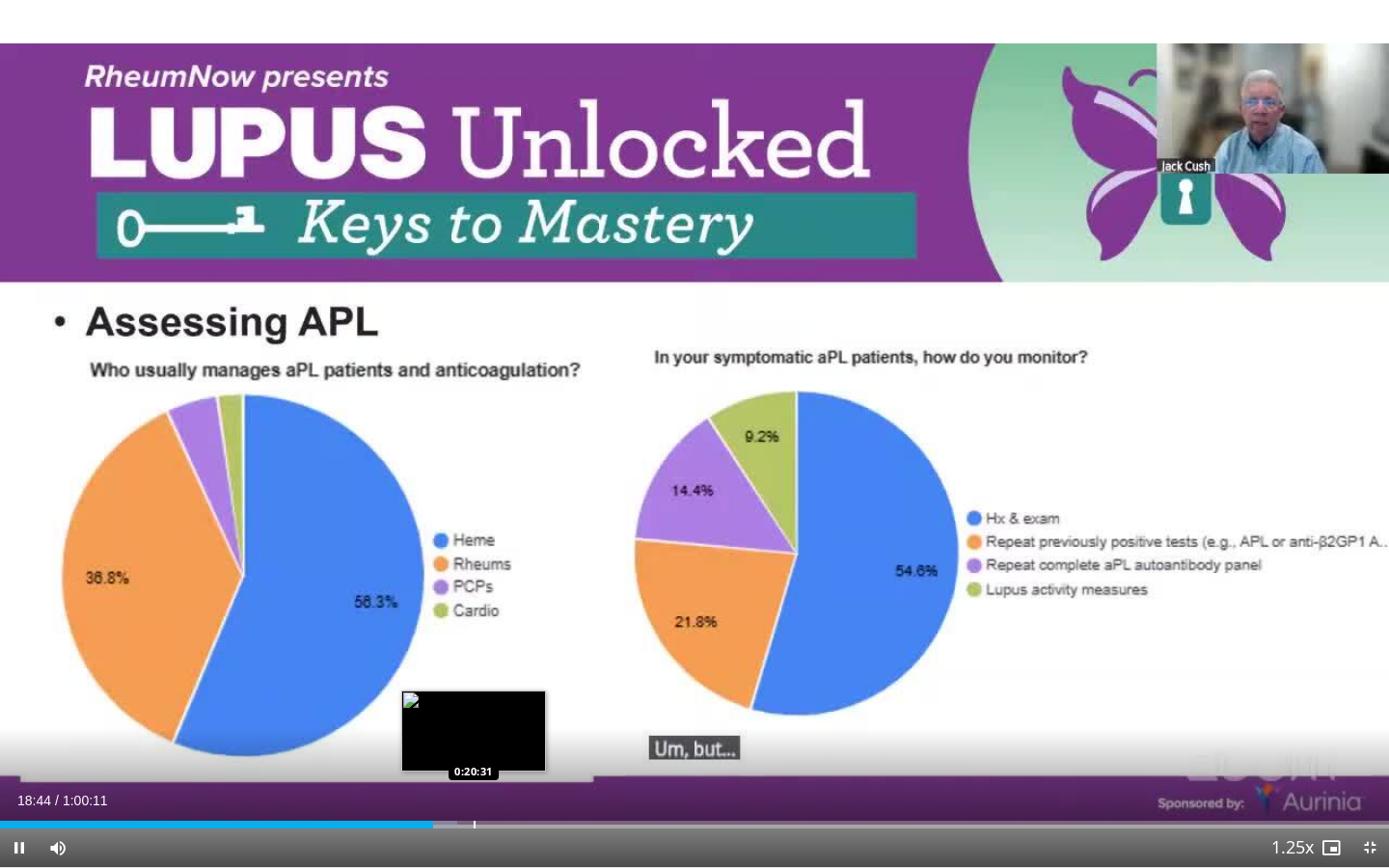 click at bounding box center (475, 825) 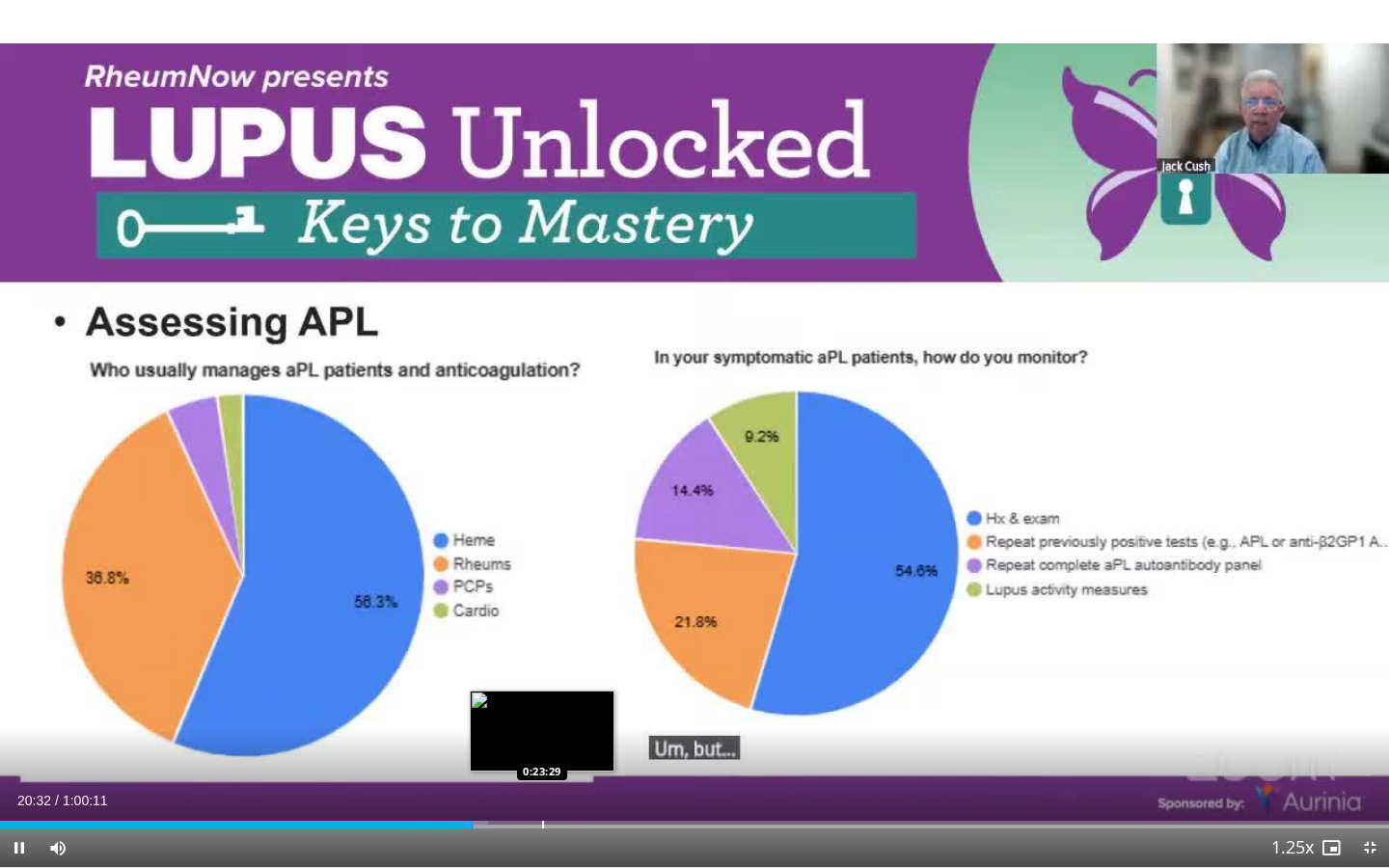 click on "Loaded :  35.11% 0:20:32 0:23:29" at bounding box center [694, 819] 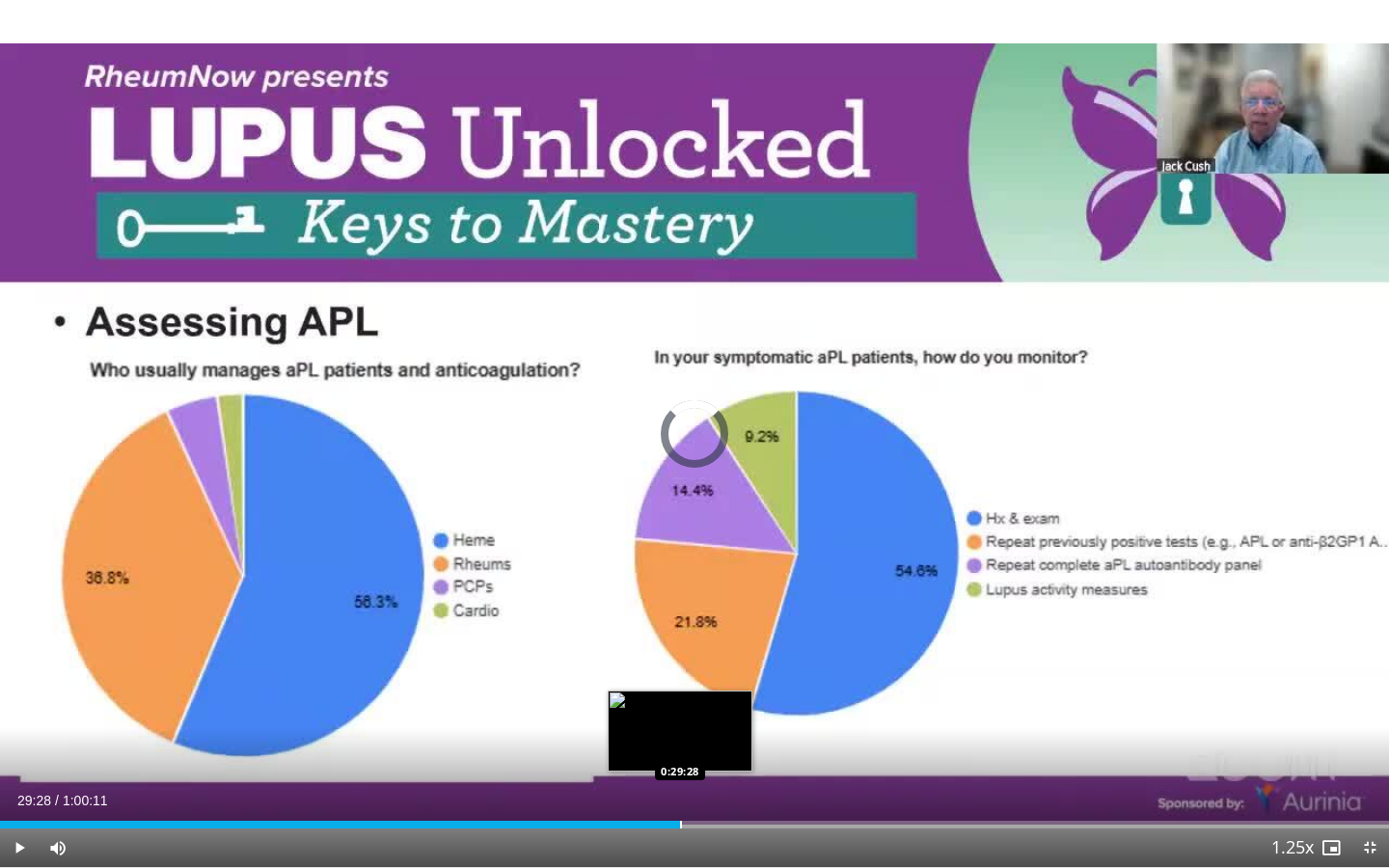click on "Loaded :  40.91% 0:29:28 0:29:28" at bounding box center (694, 819) 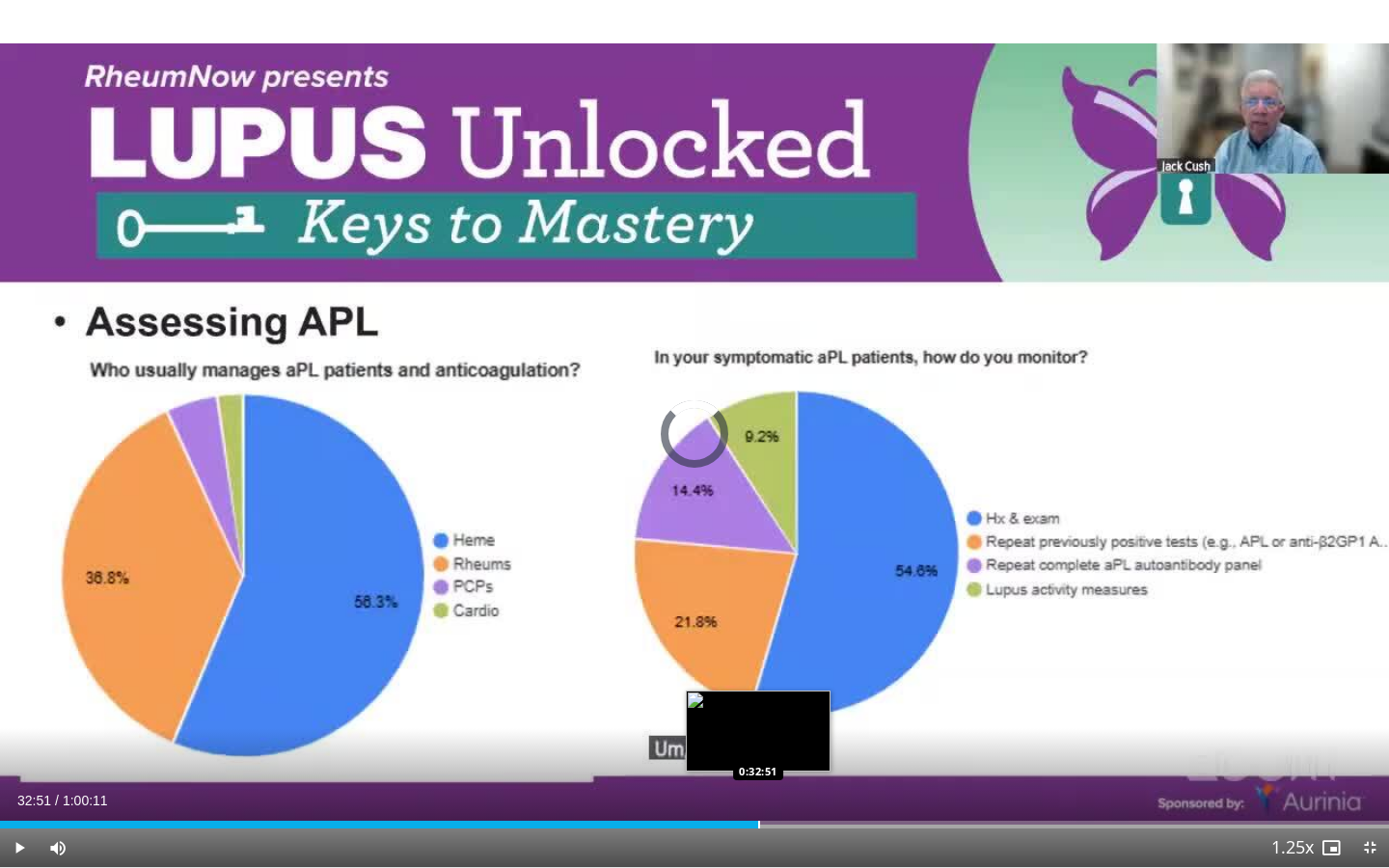 click at bounding box center [759, 825] 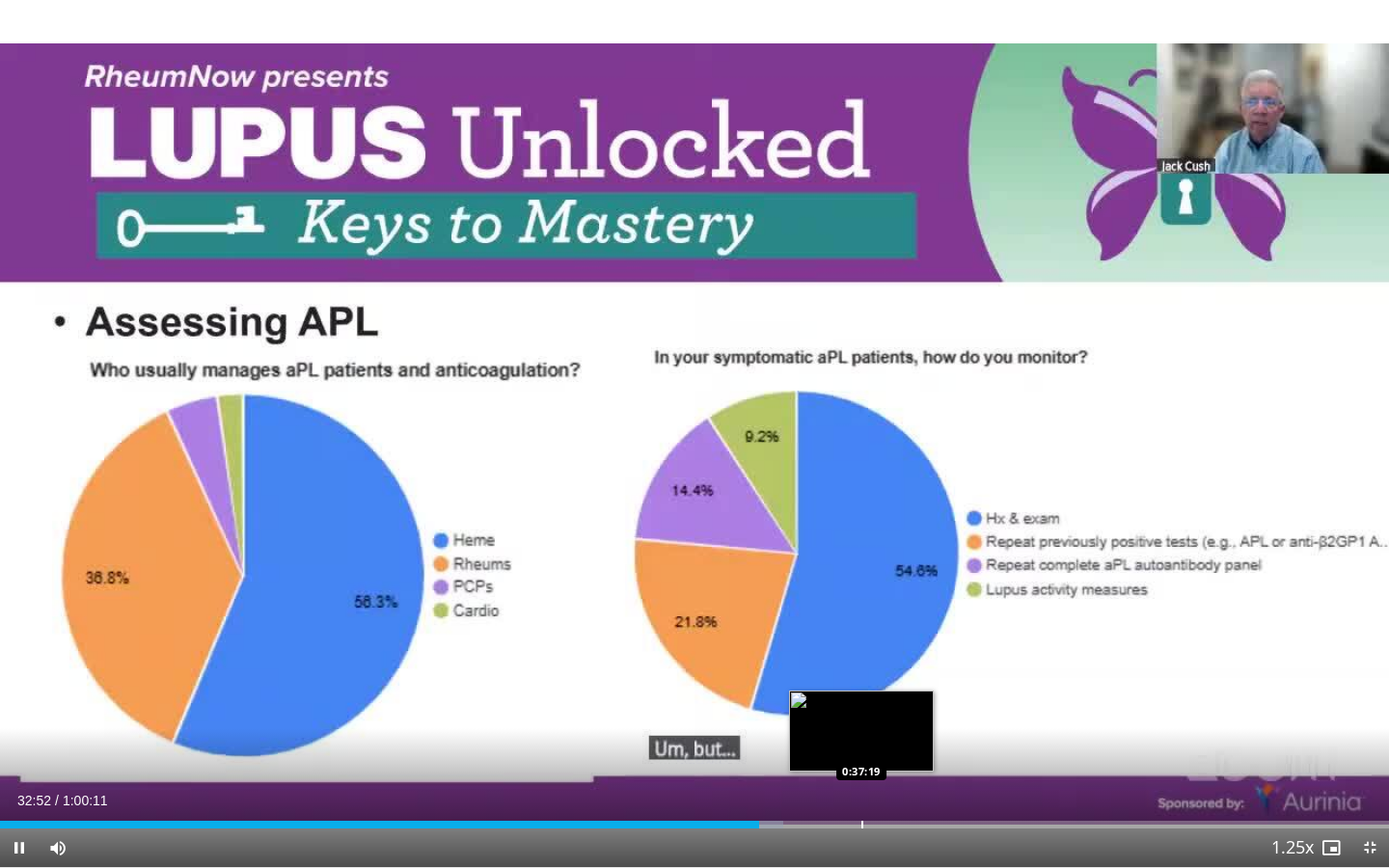 click on "Loaded :  56.39% 0:32:52 0:37:19" at bounding box center [694, 819] 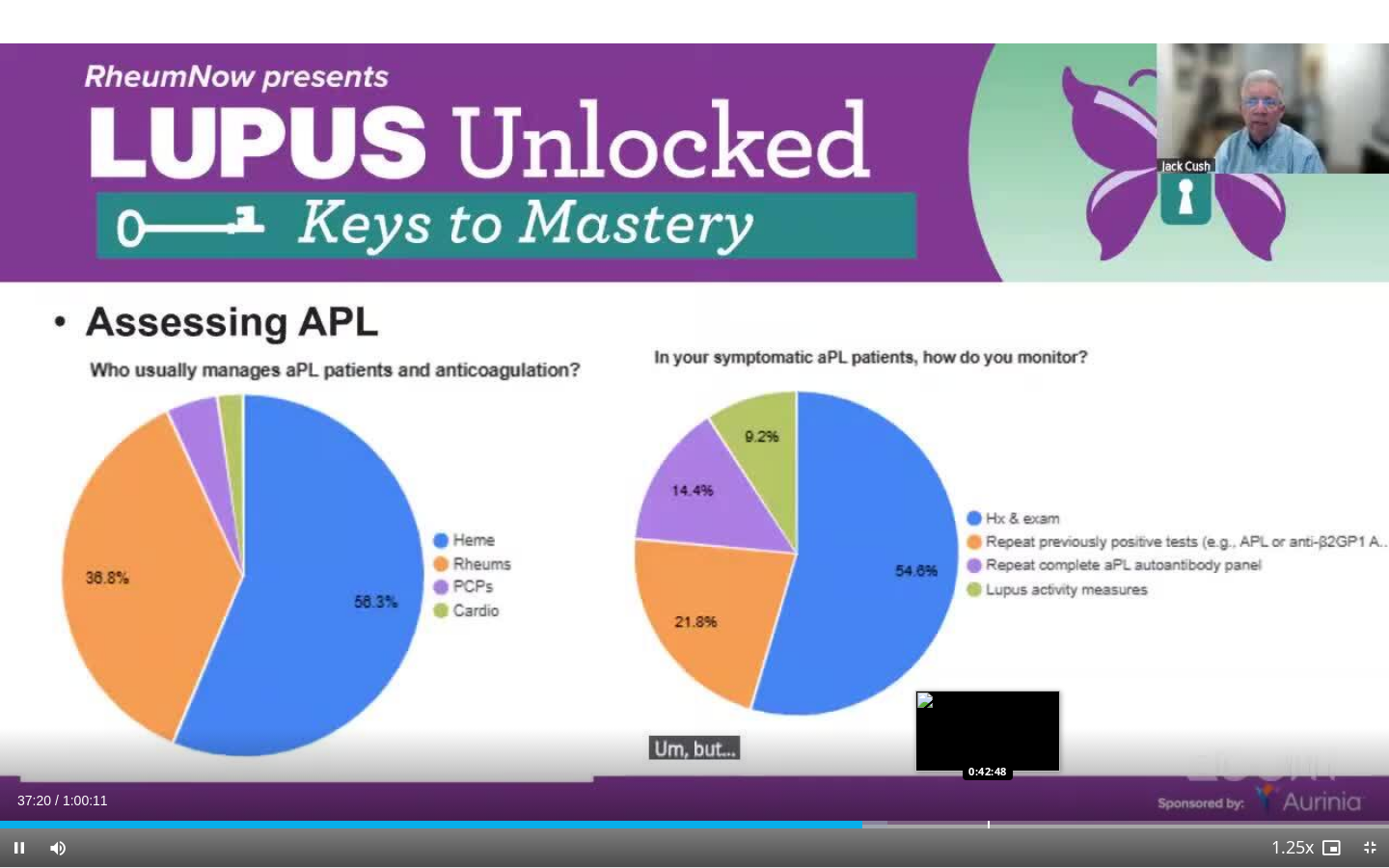 click on "Loaded :  63.86% 0:37:21 0:42:48" at bounding box center (694, 819) 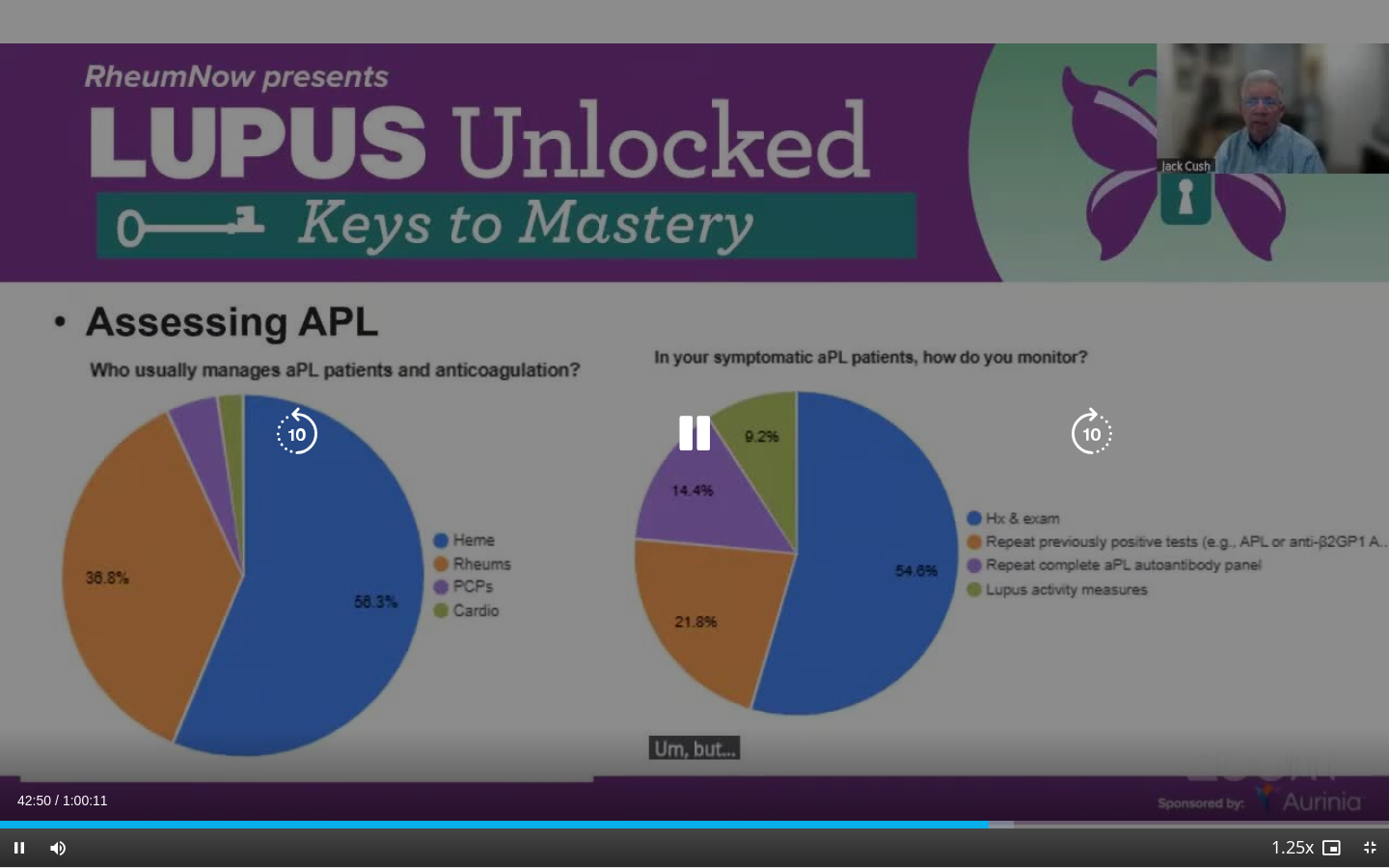 click at bounding box center (694, 434) 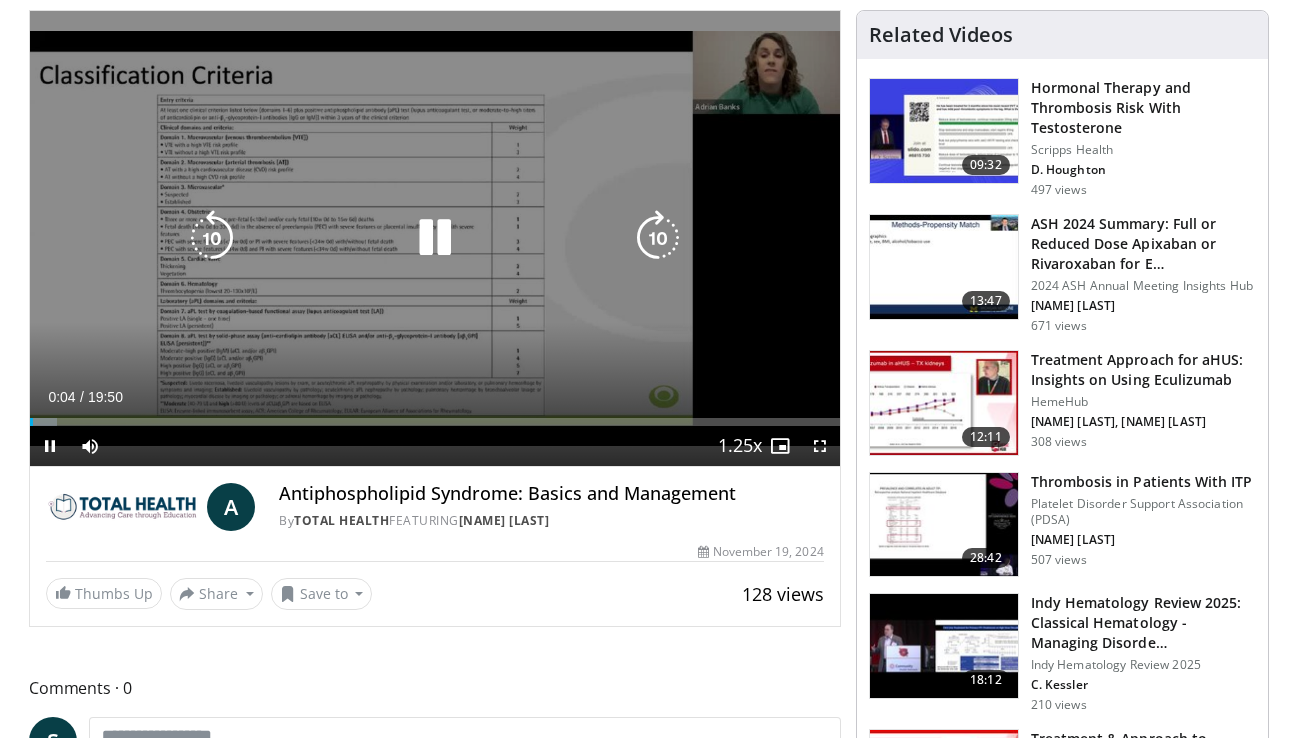 scroll, scrollTop: 136, scrollLeft: 0, axis: vertical 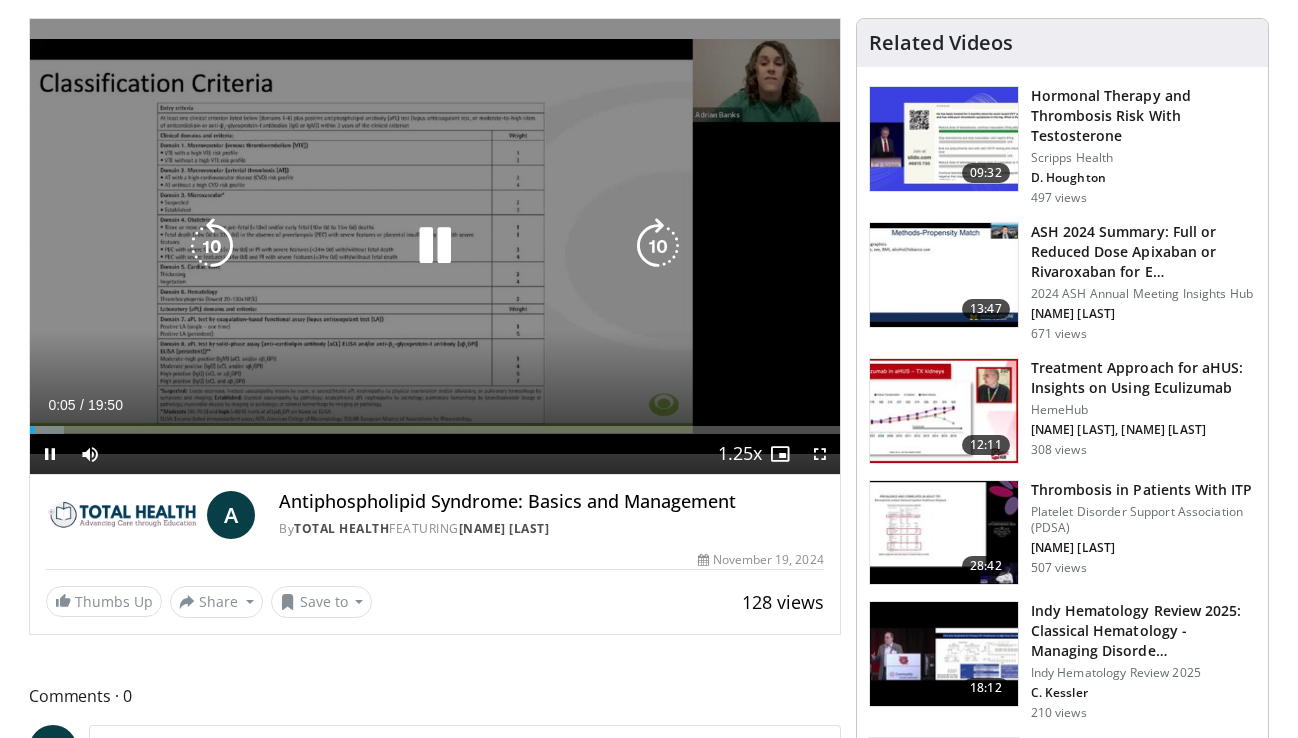 click at bounding box center (435, 246) 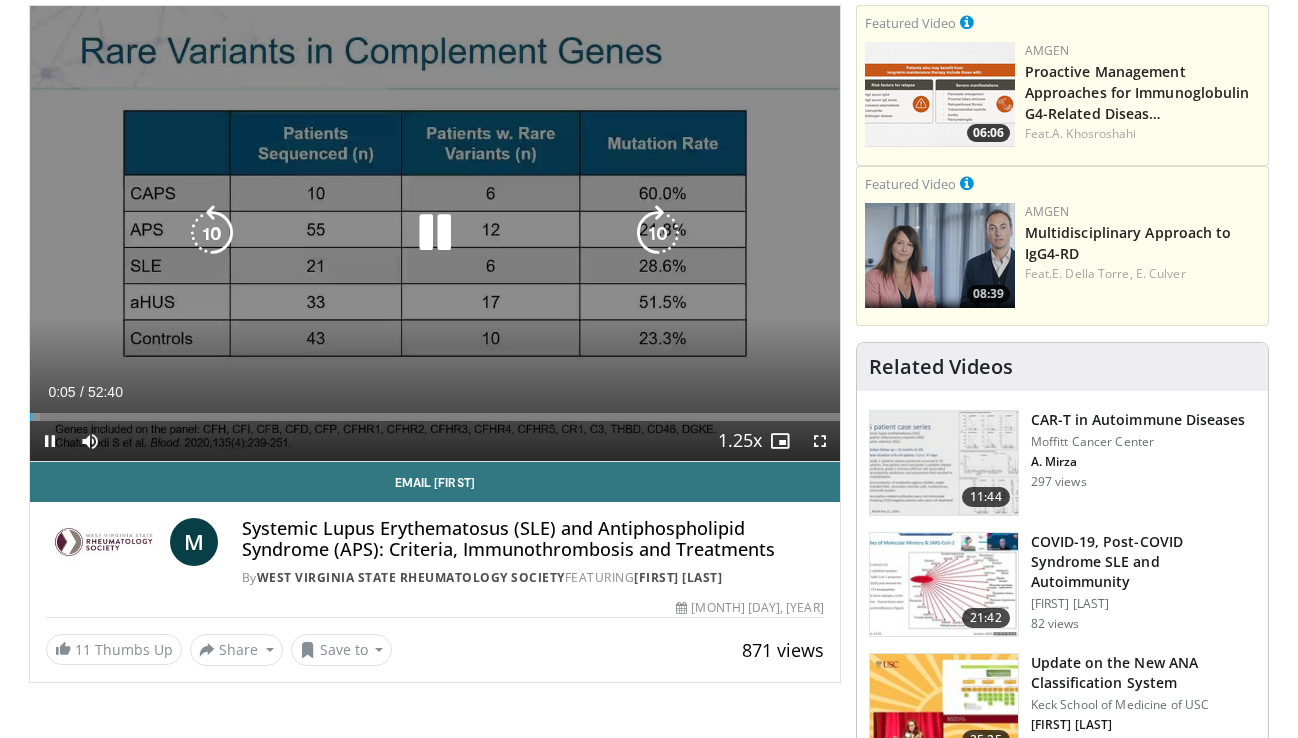 scroll, scrollTop: 149, scrollLeft: 0, axis: vertical 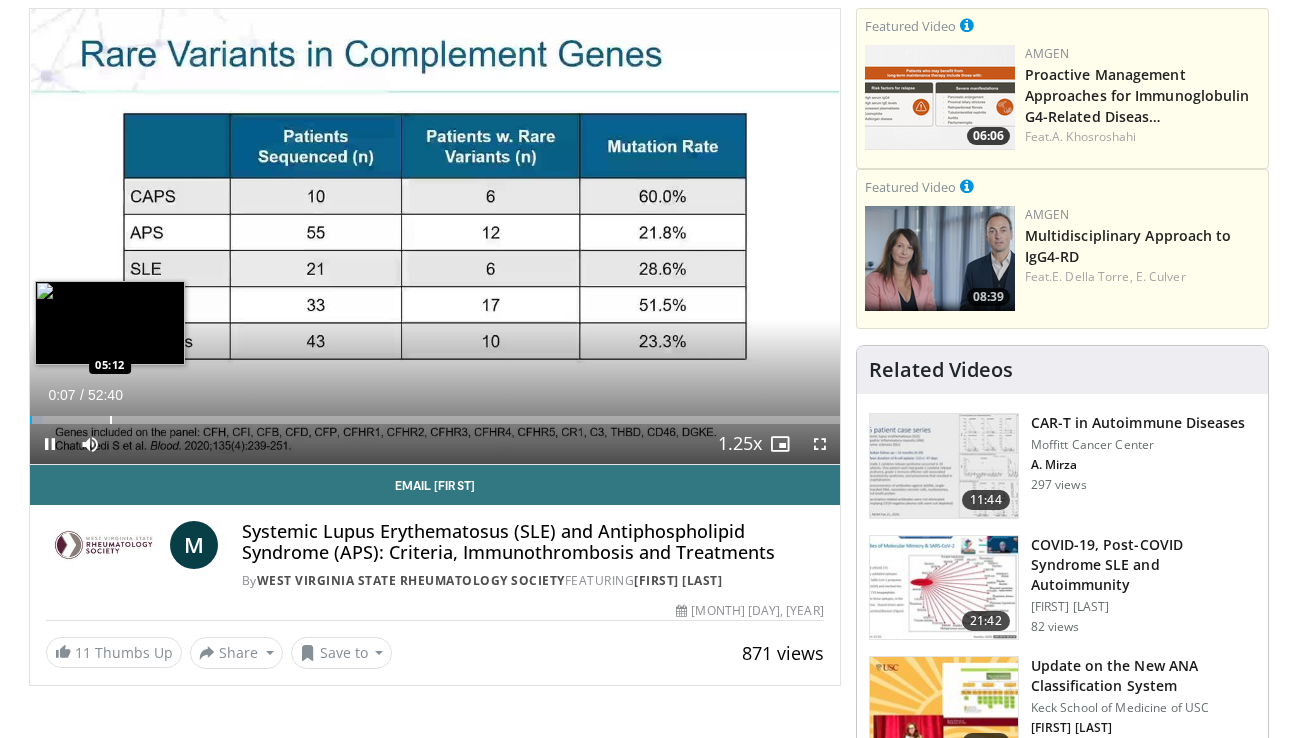 click on "Loaded :  1.57% 00:07 05:12" at bounding box center [435, 420] 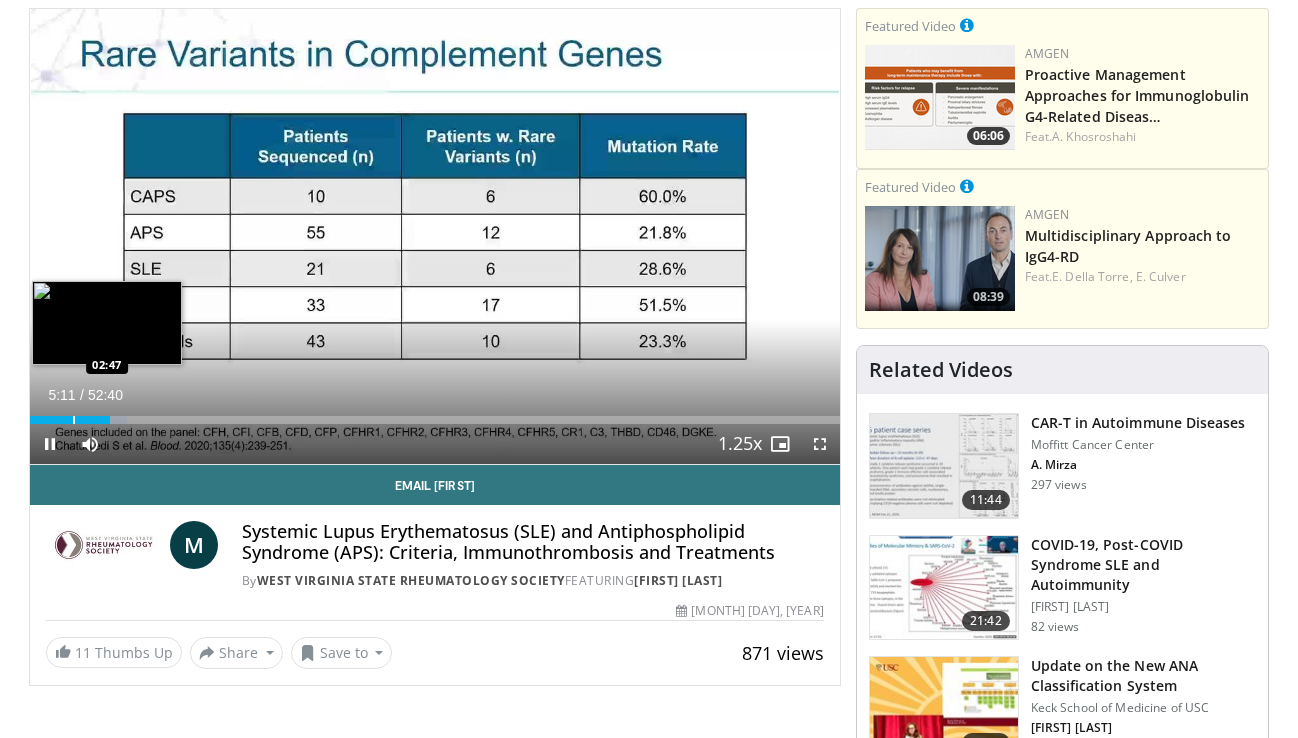 click at bounding box center [74, 420] 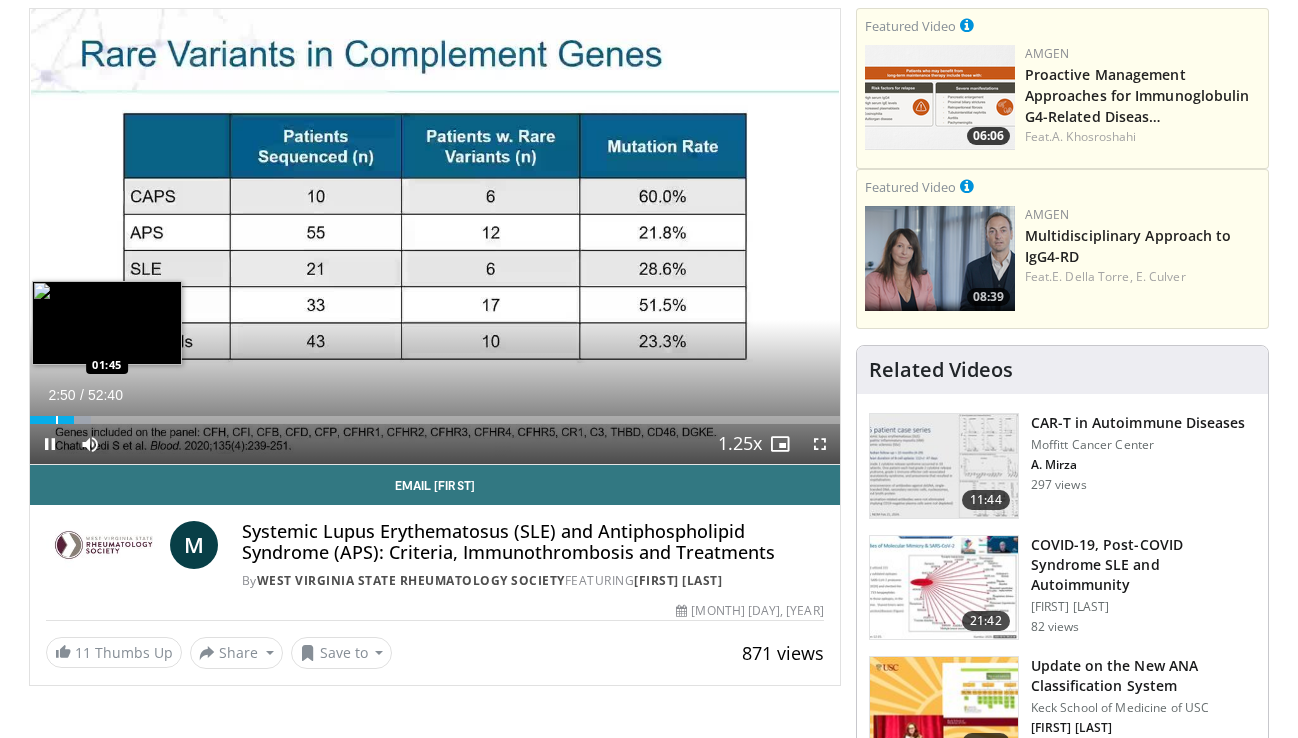 click at bounding box center [57, 420] 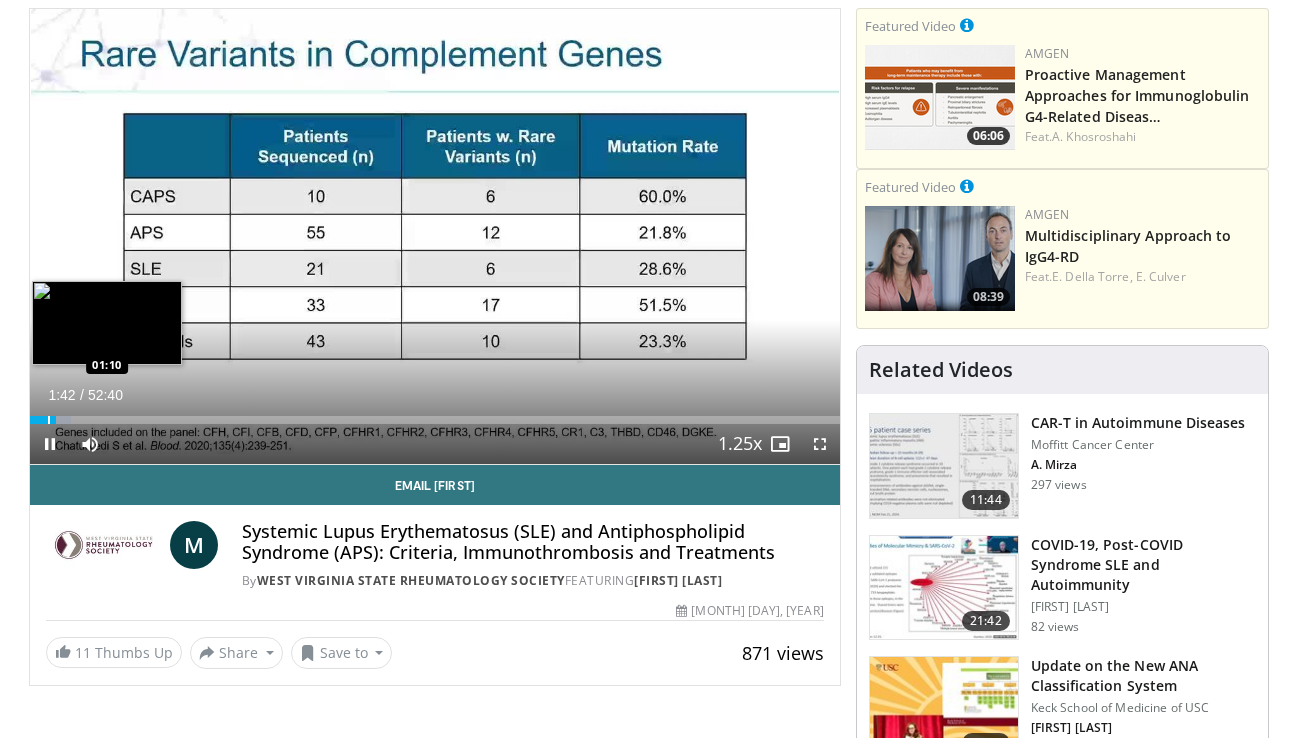 click at bounding box center (49, 420) 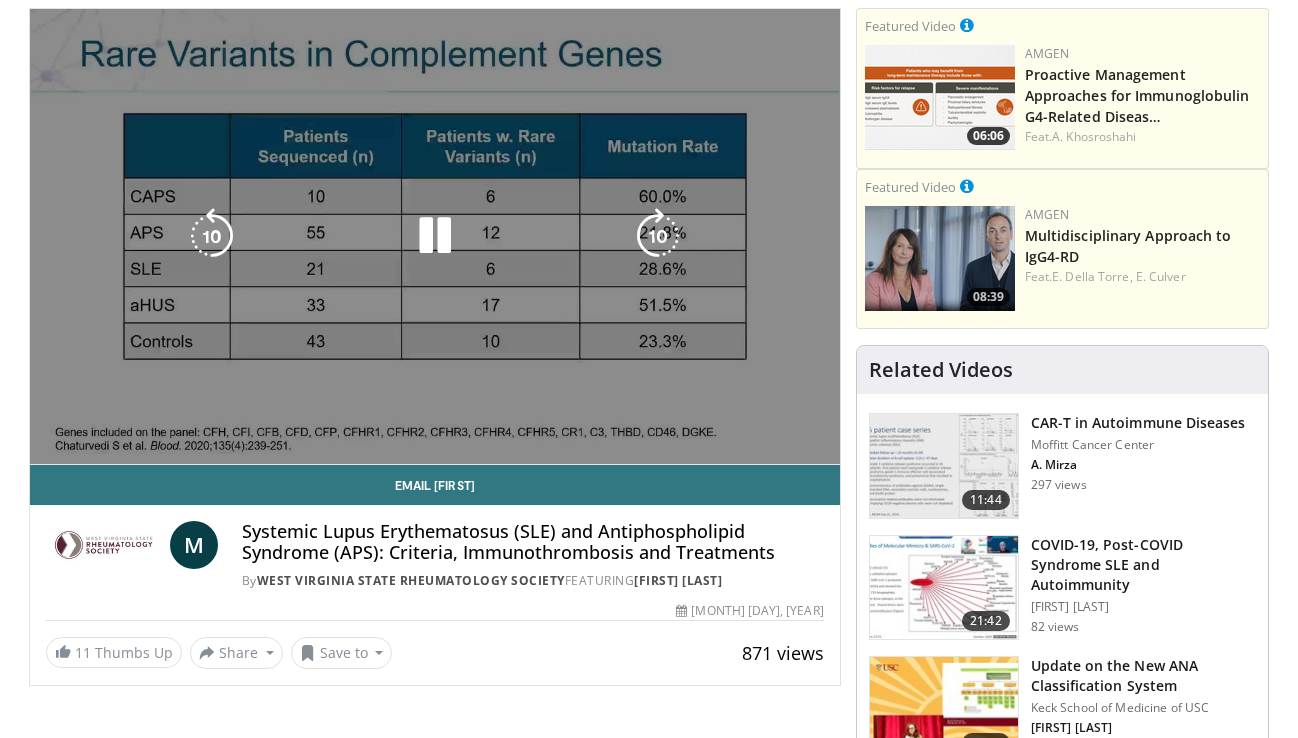 click on "**********" at bounding box center [435, 237] 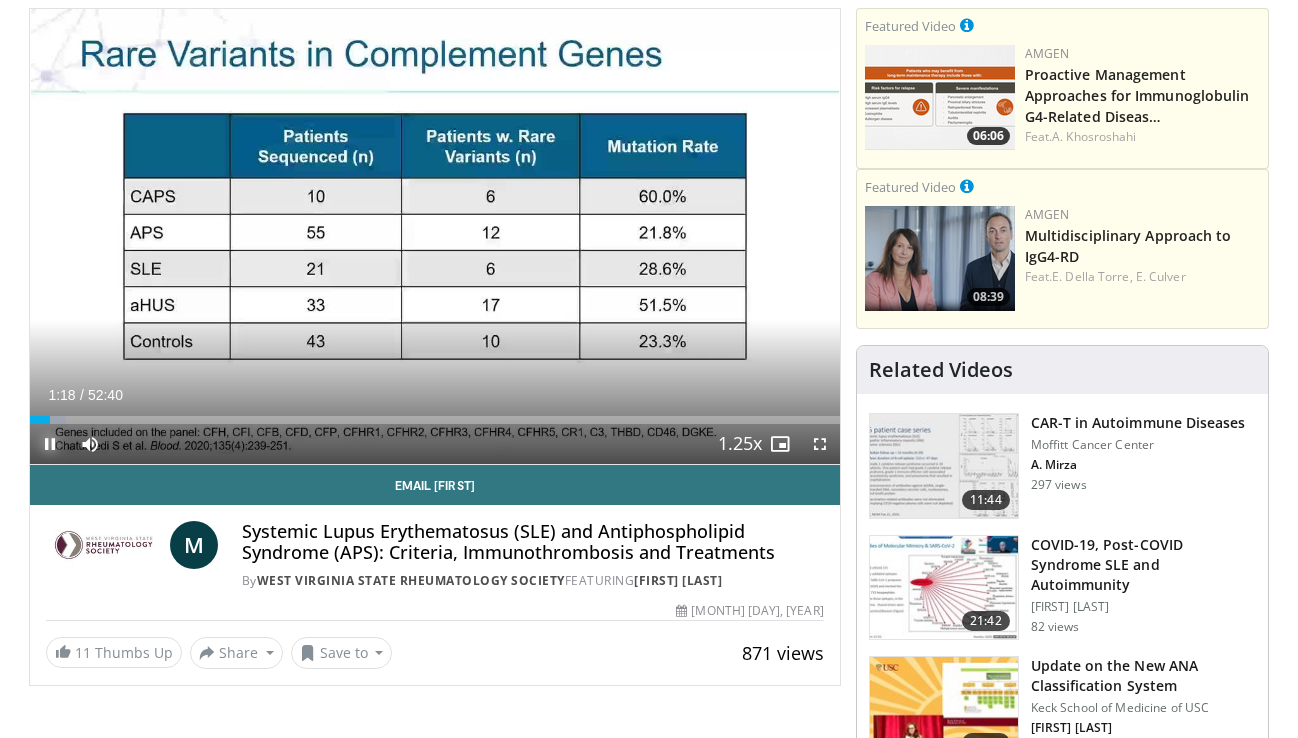 click at bounding box center [50, 444] 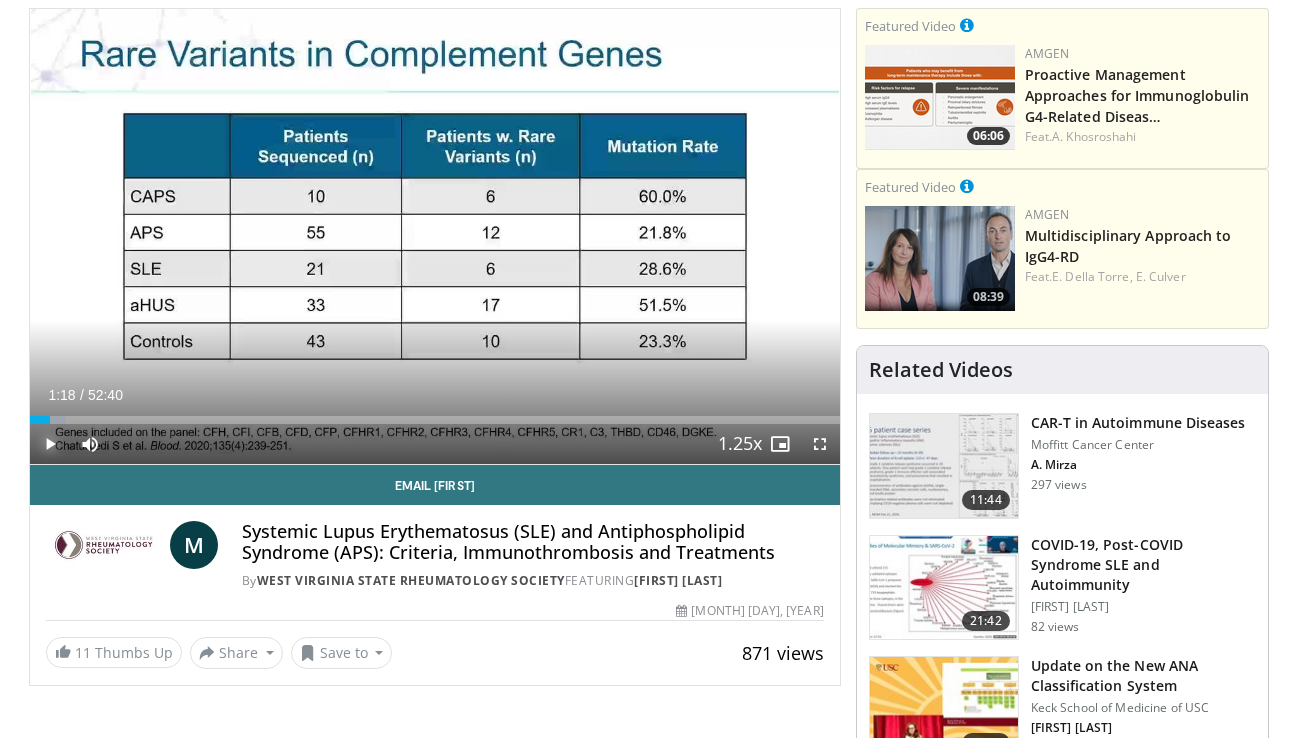 click at bounding box center [50, 444] 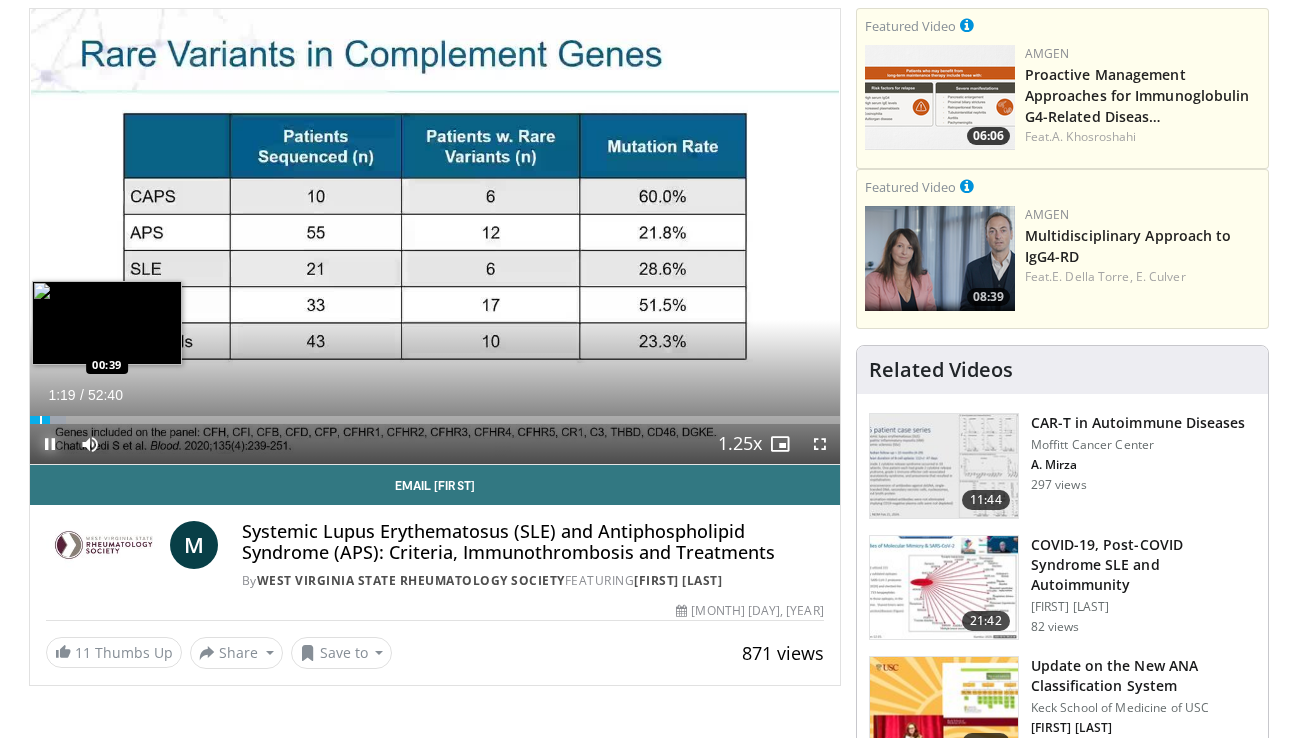 click at bounding box center [41, 420] 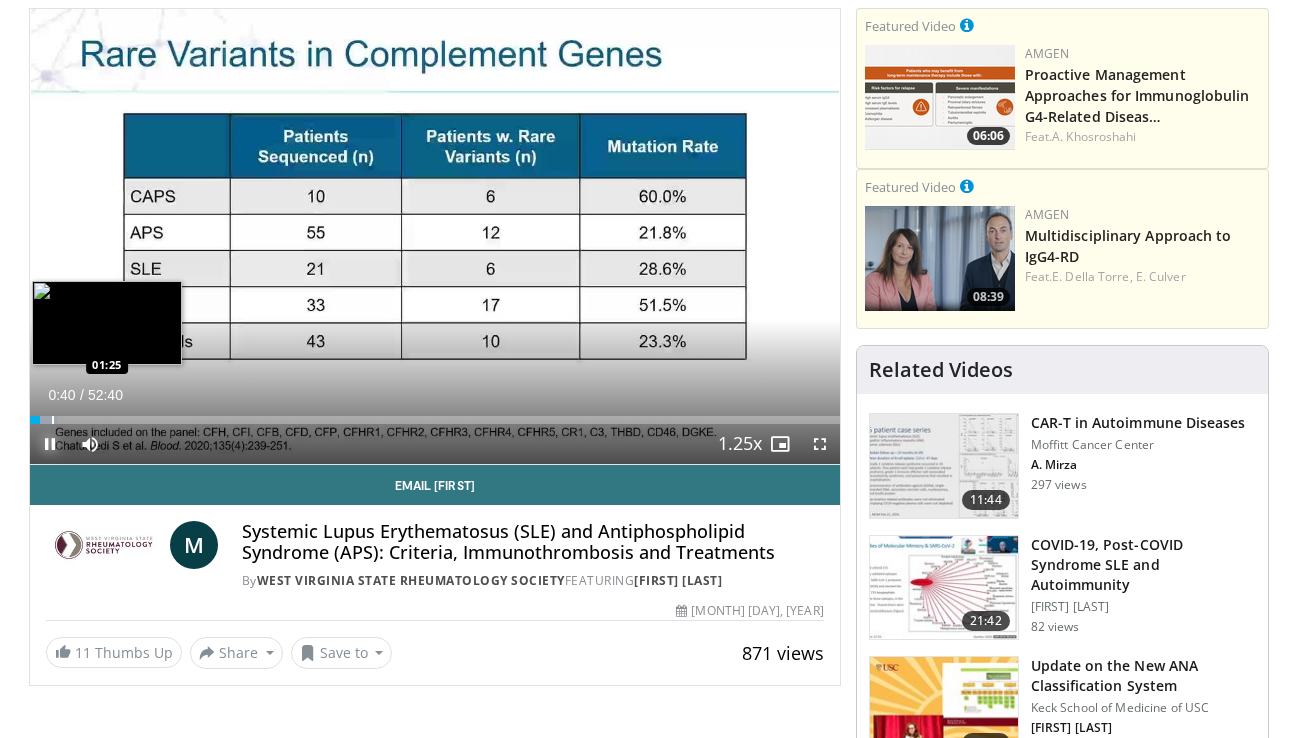 click at bounding box center [53, 420] 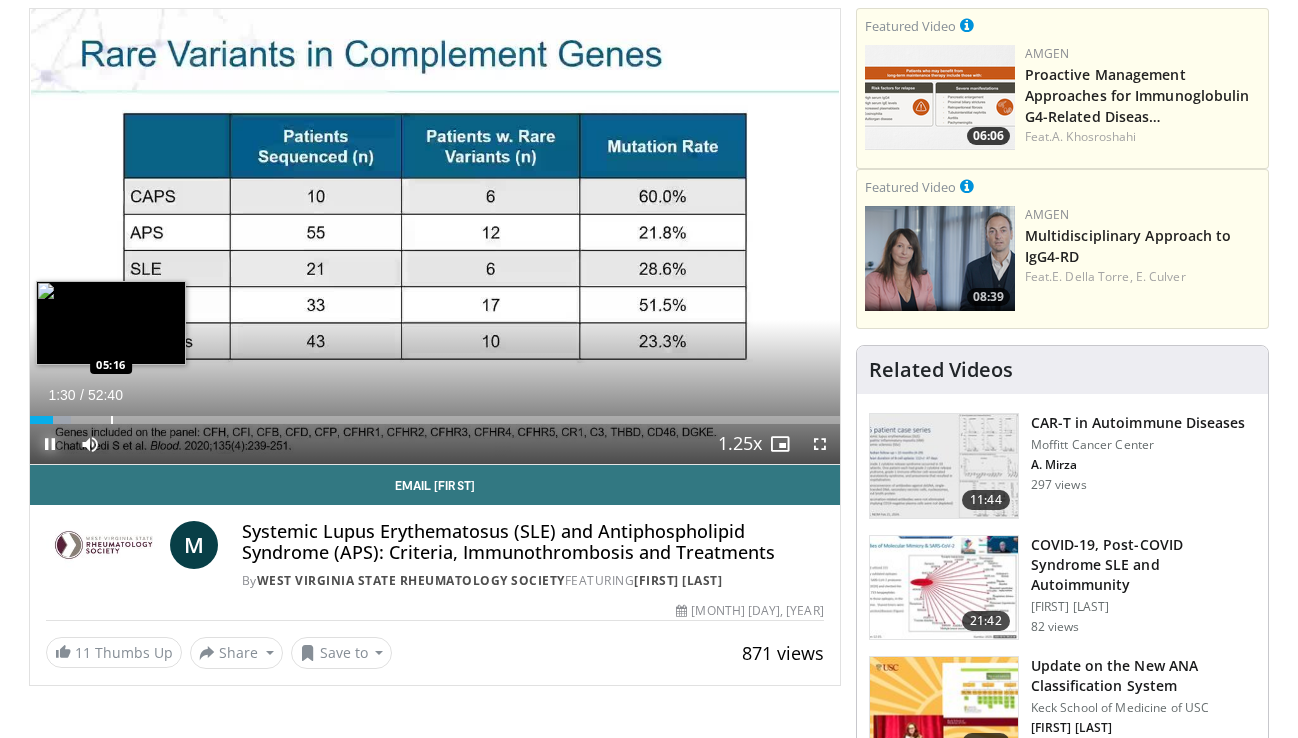 click at bounding box center (112, 420) 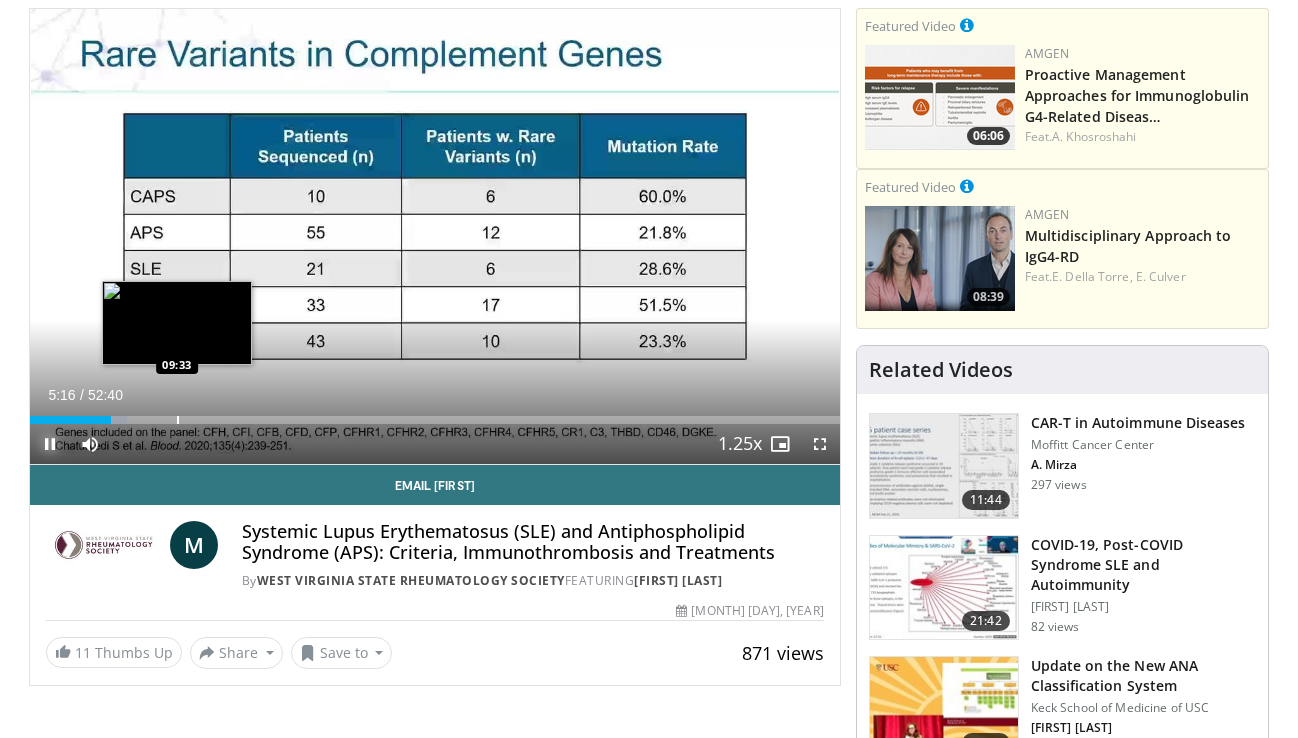 click at bounding box center (178, 420) 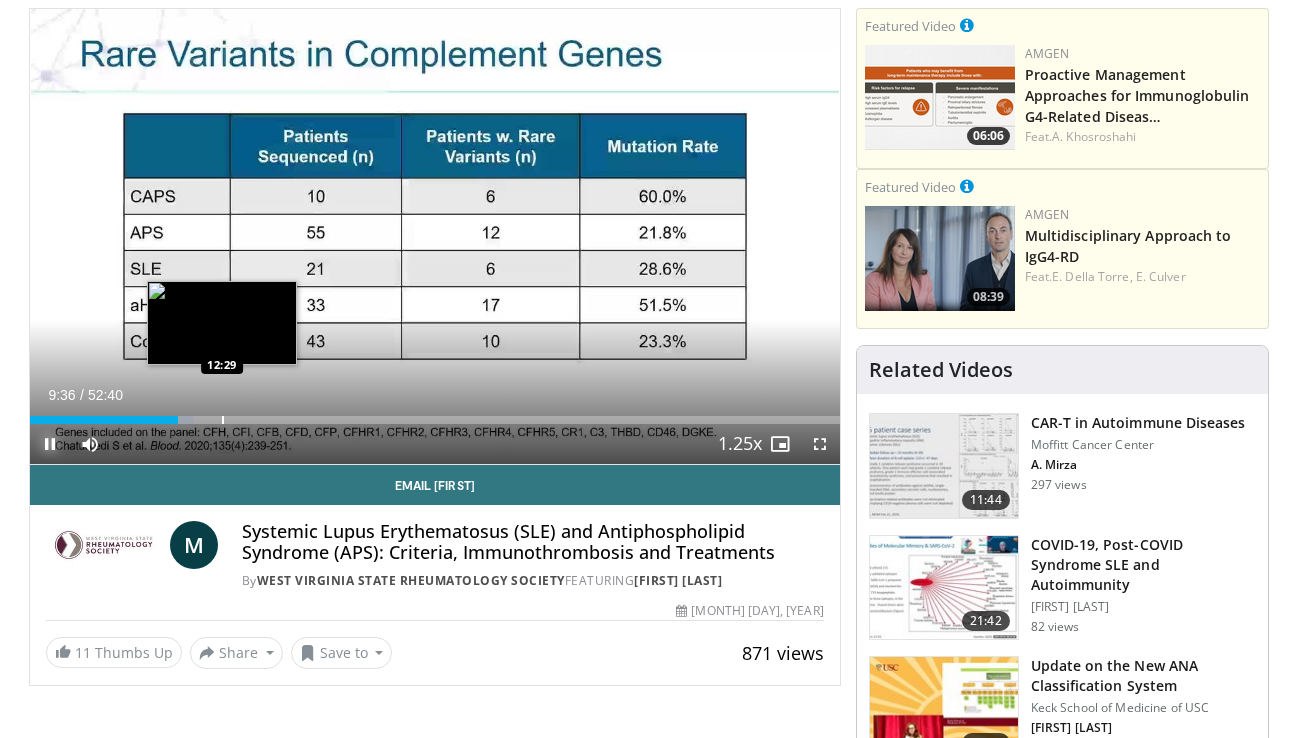 click on "Loaded :  20.25% 09:36 12:29" at bounding box center (435, 414) 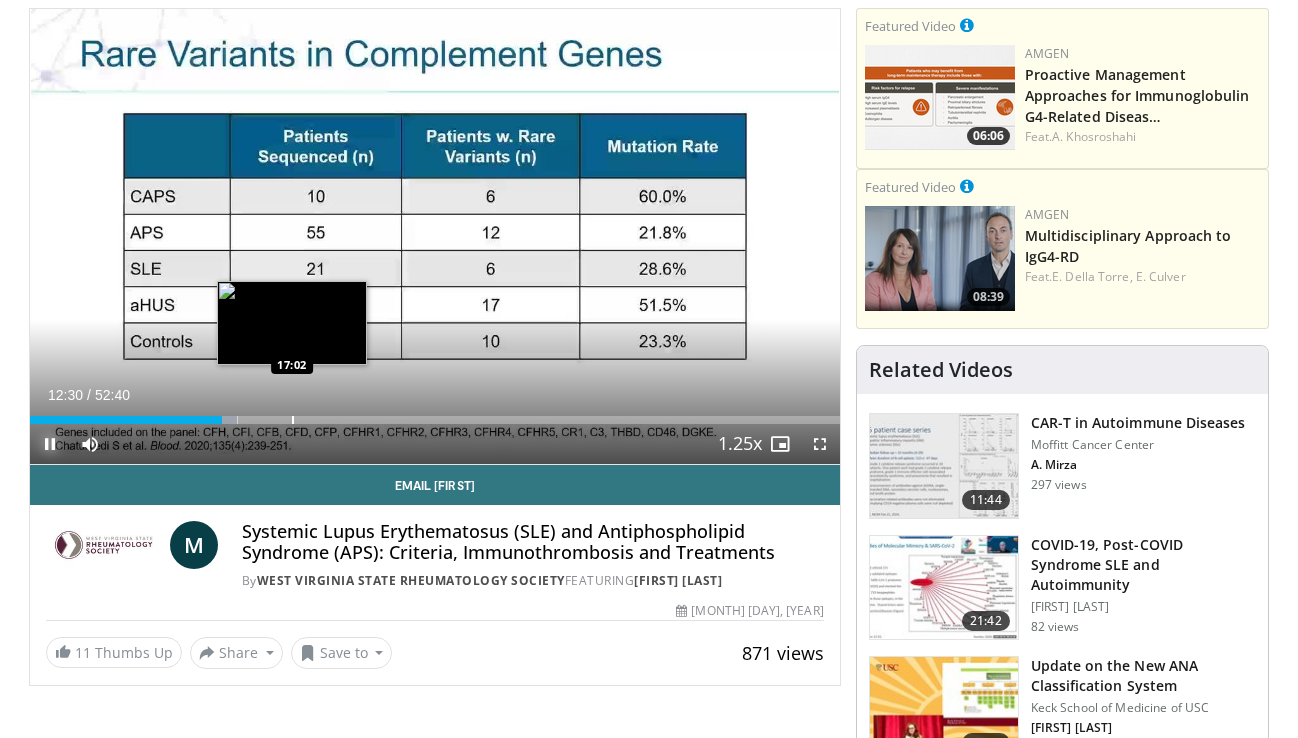 click on "Loaded :  25.63% 12:30 17:02" at bounding box center (435, 414) 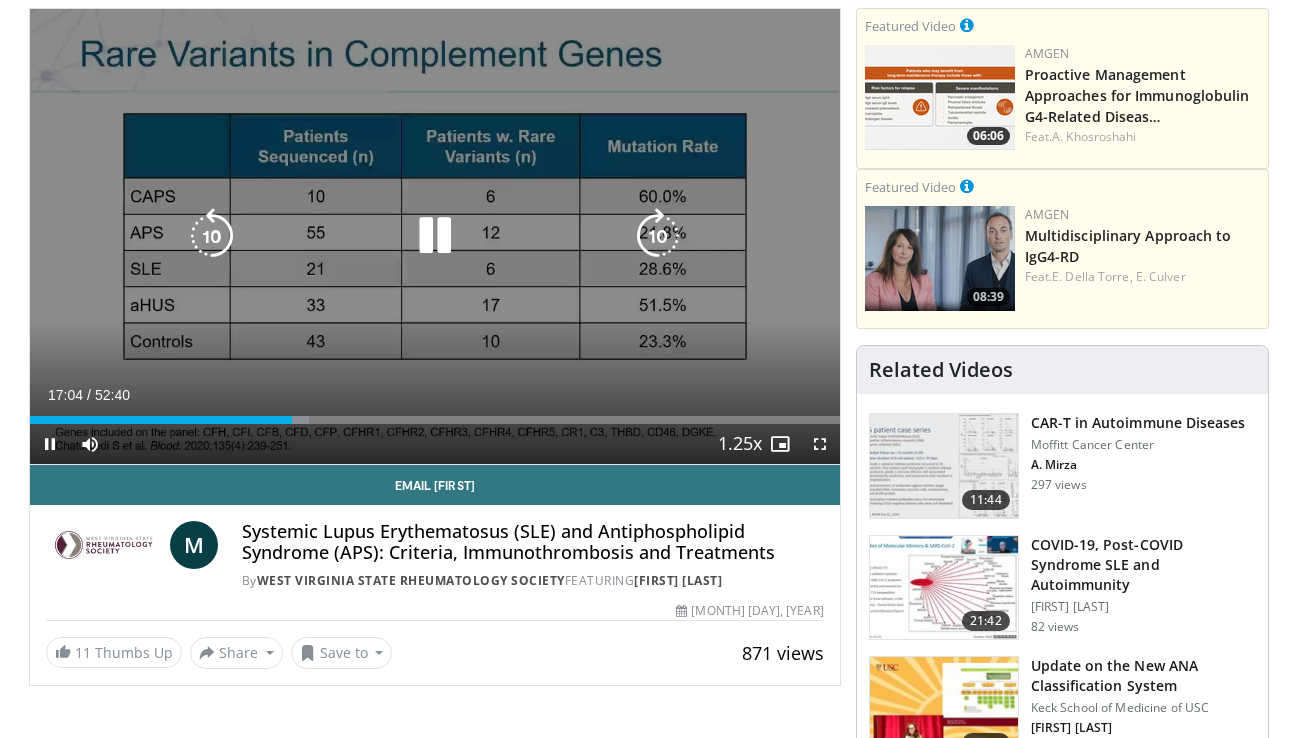 click at bounding box center (435, 236) 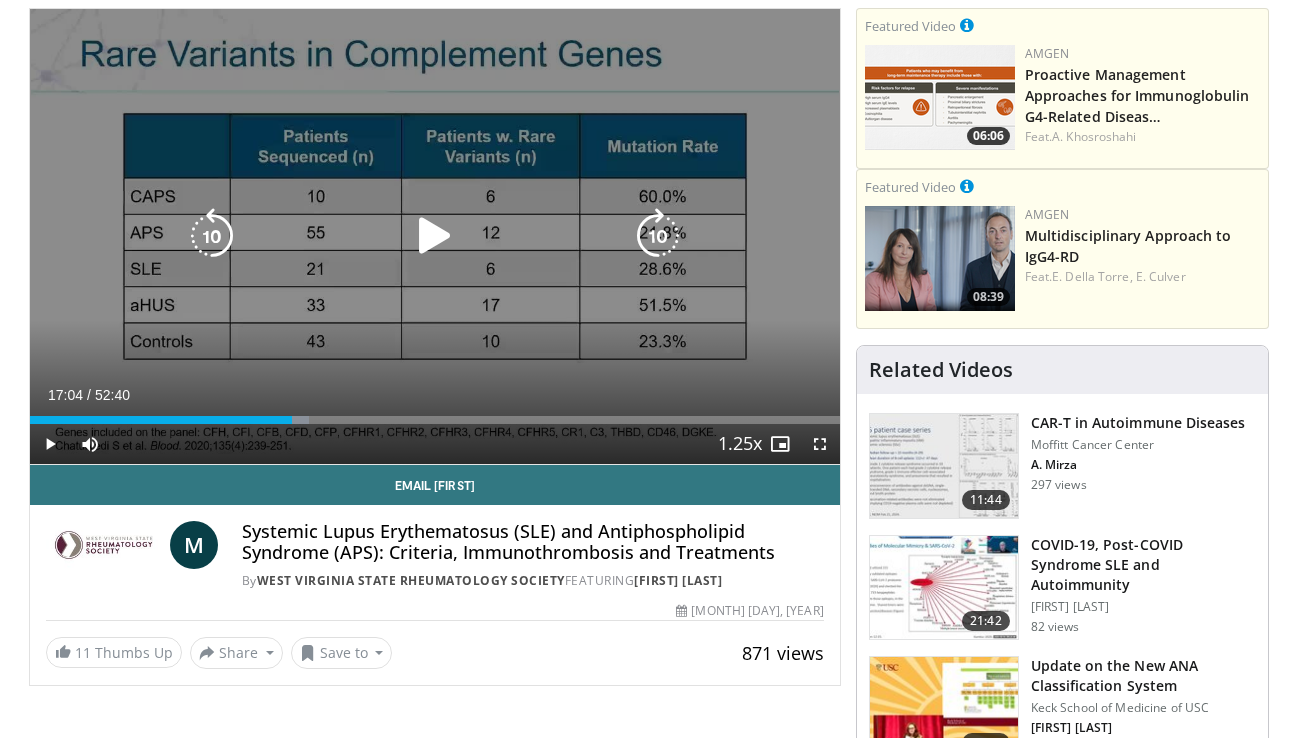 scroll, scrollTop: 0, scrollLeft: 0, axis: both 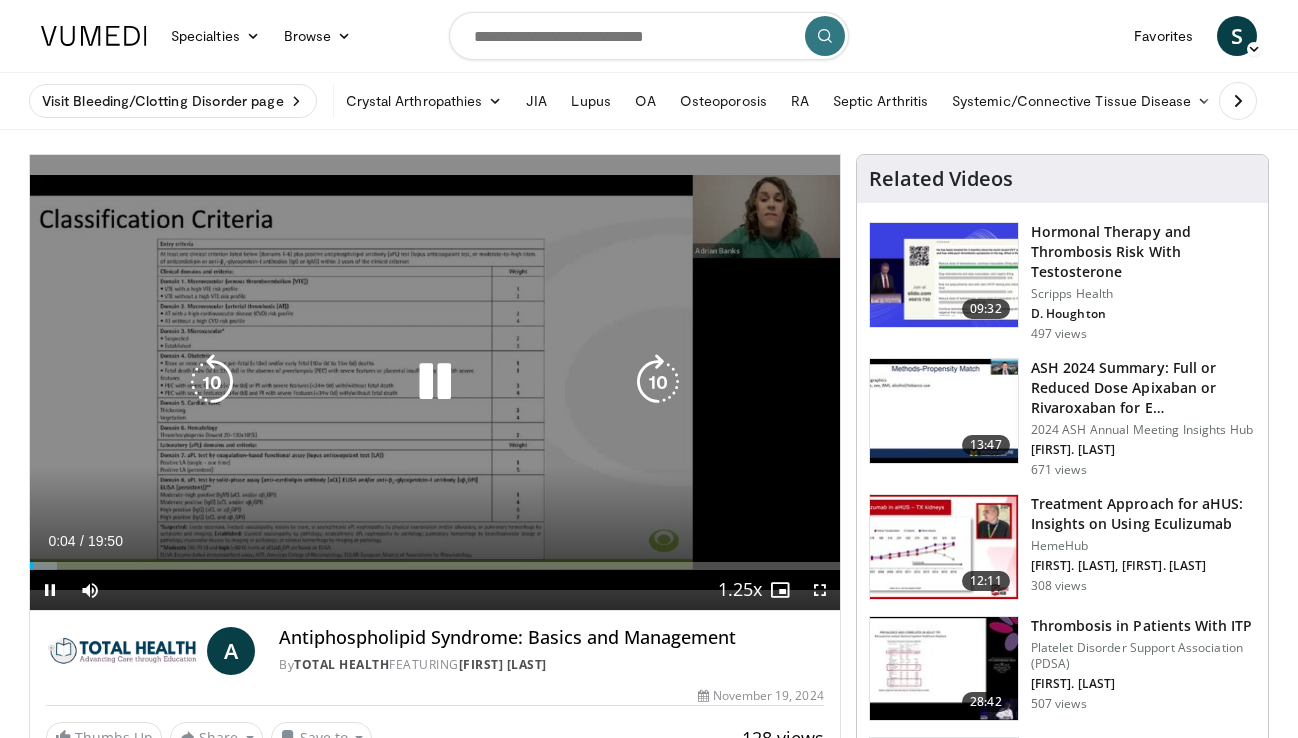 click at bounding box center (435, 382) 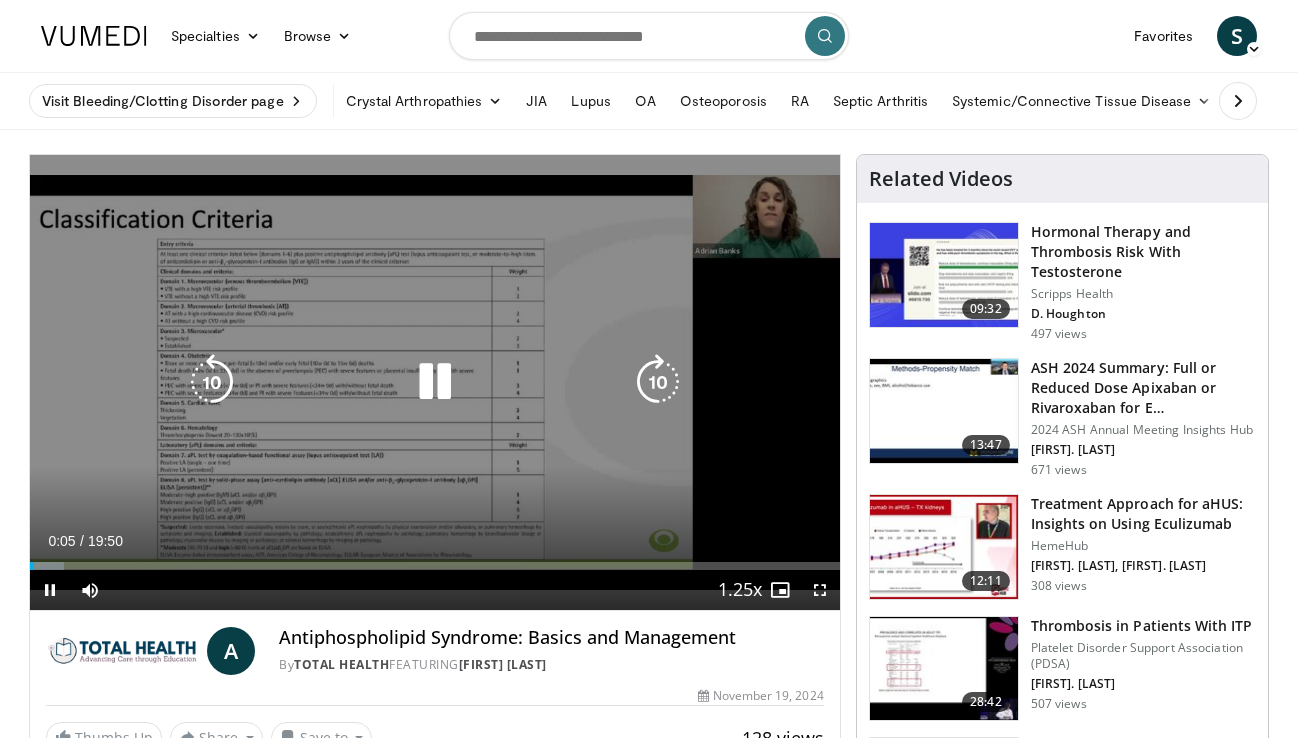 click at bounding box center (435, 382) 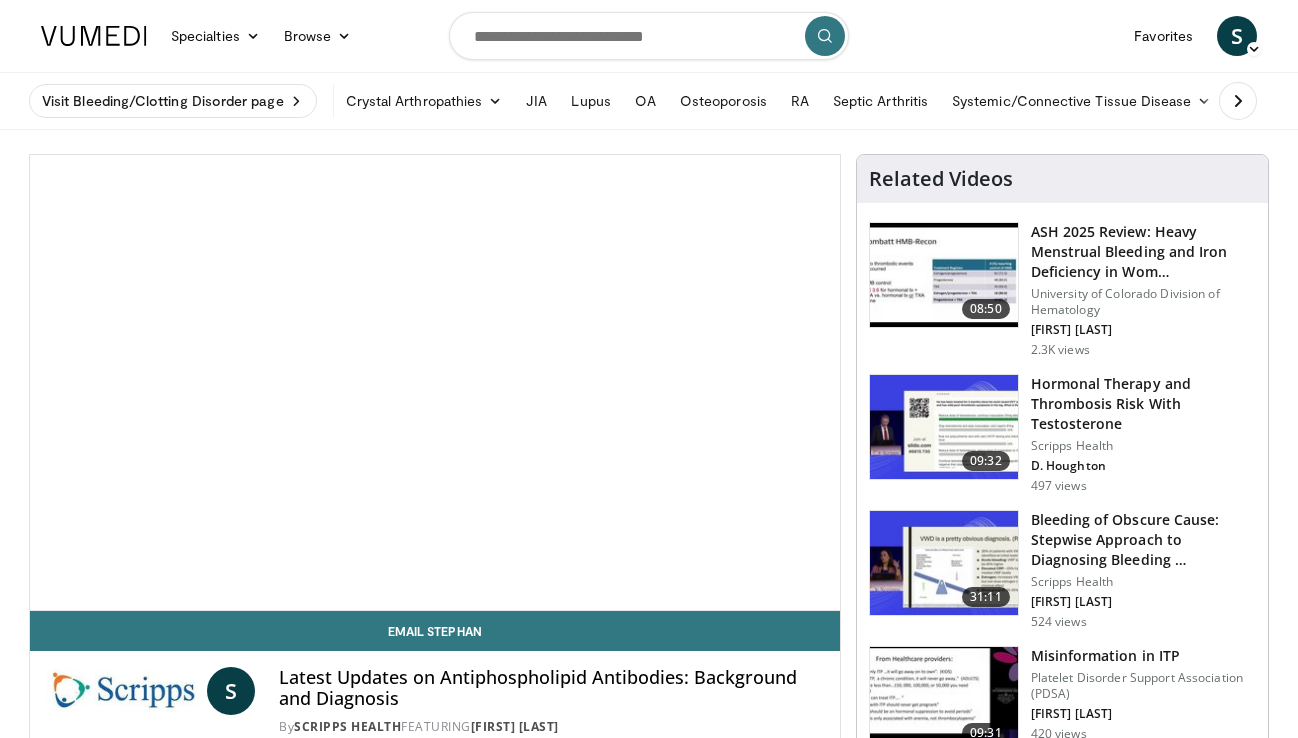 scroll, scrollTop: 0, scrollLeft: 0, axis: both 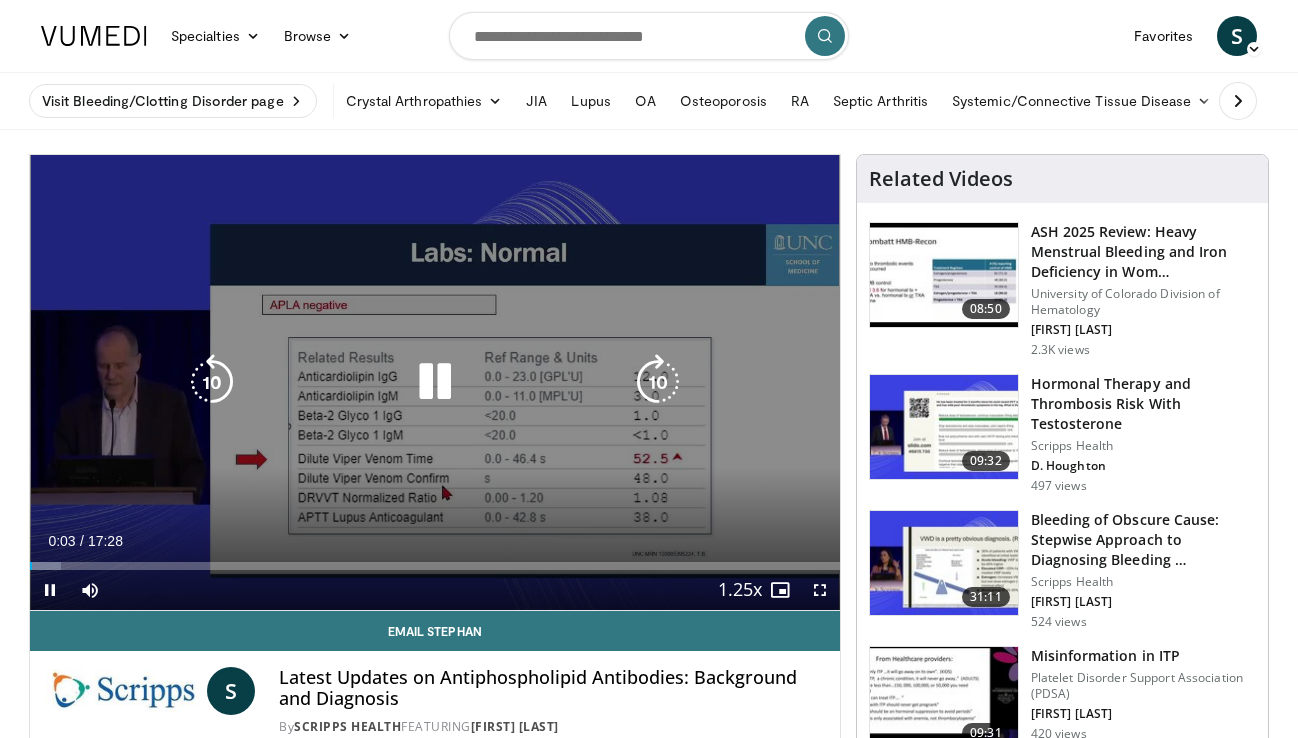 click at bounding box center (435, 382) 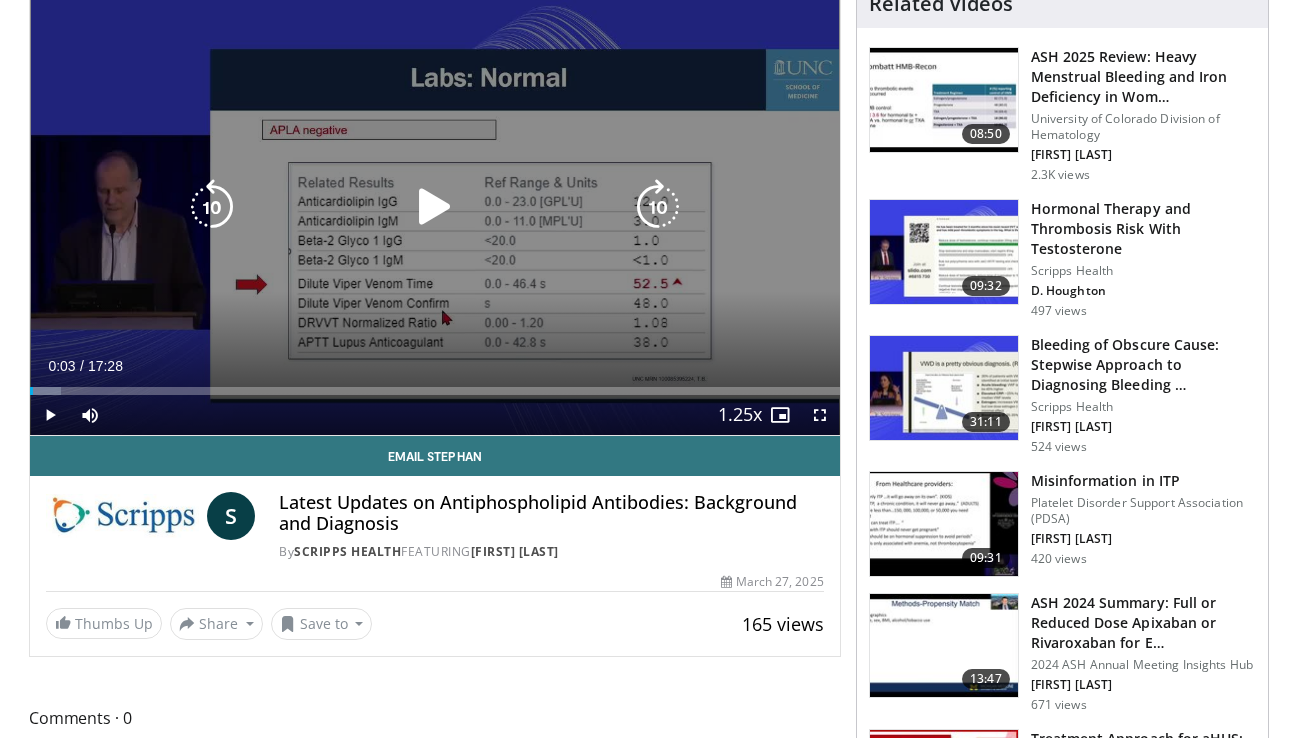 scroll, scrollTop: 180, scrollLeft: 0, axis: vertical 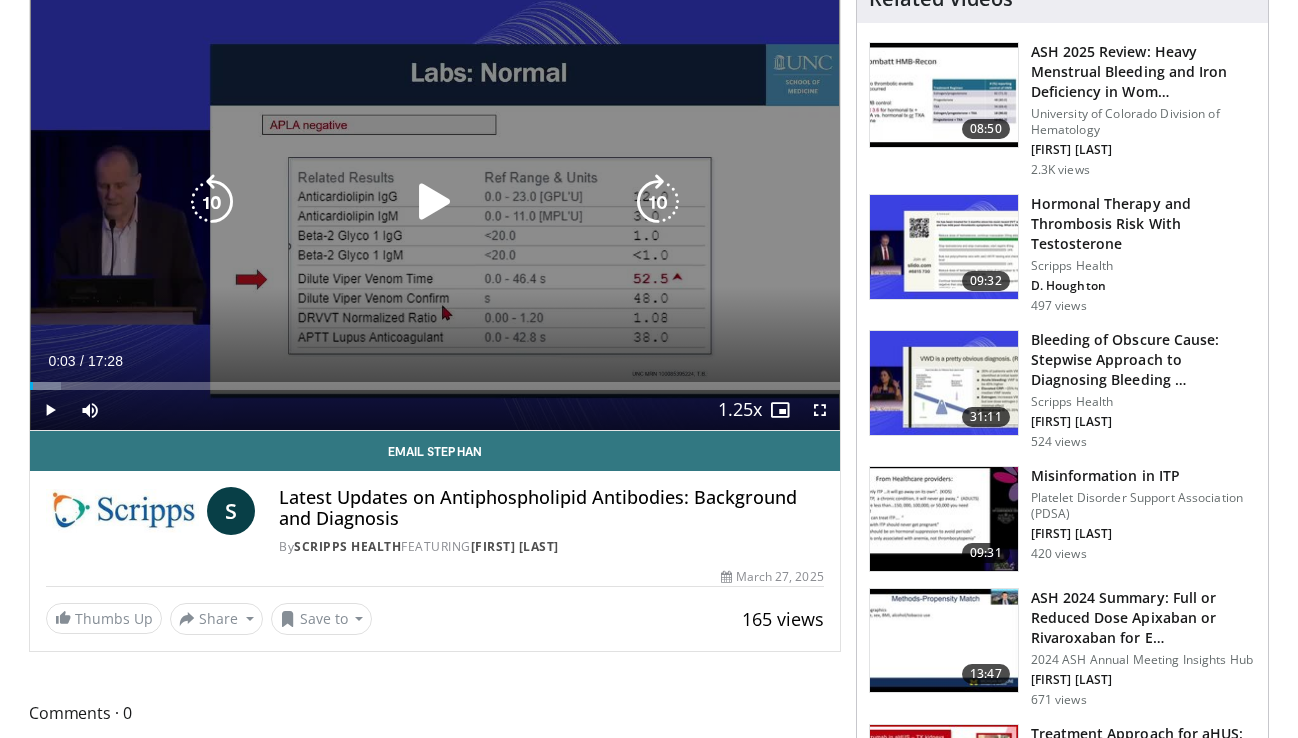 click at bounding box center (435, 202) 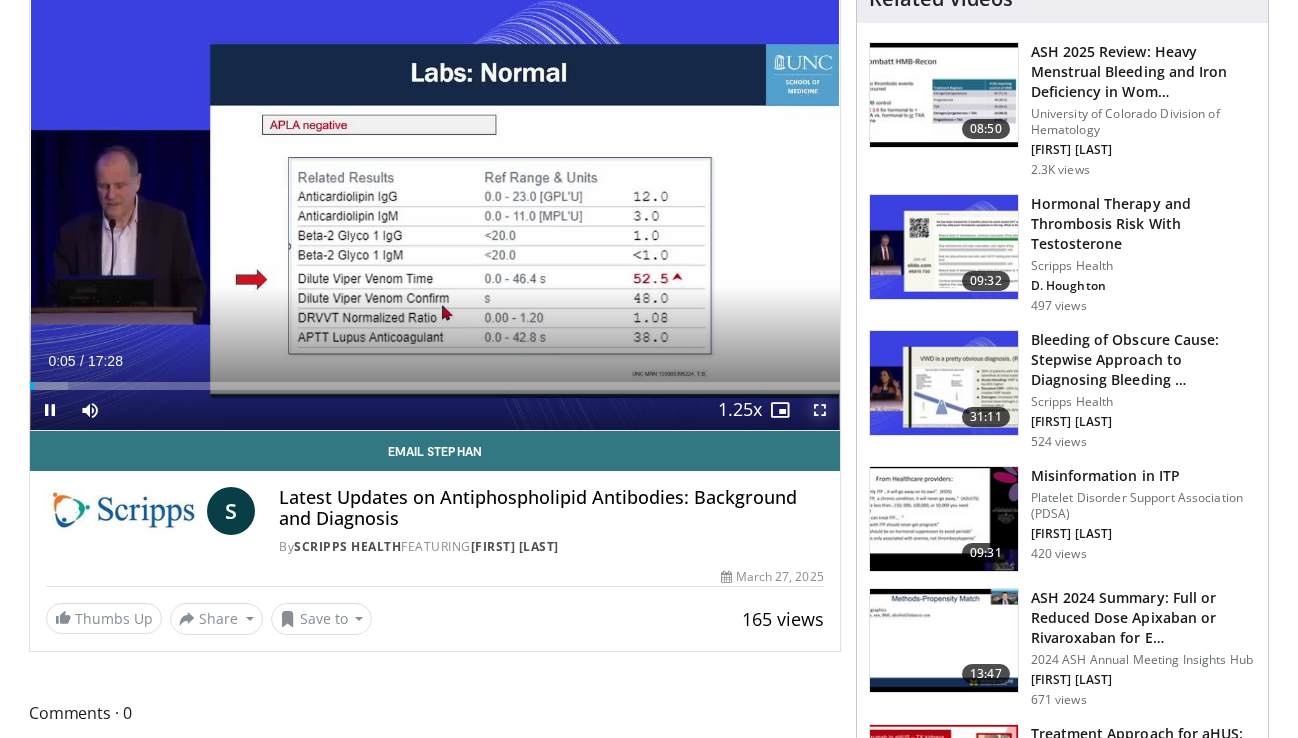 click at bounding box center (820, 410) 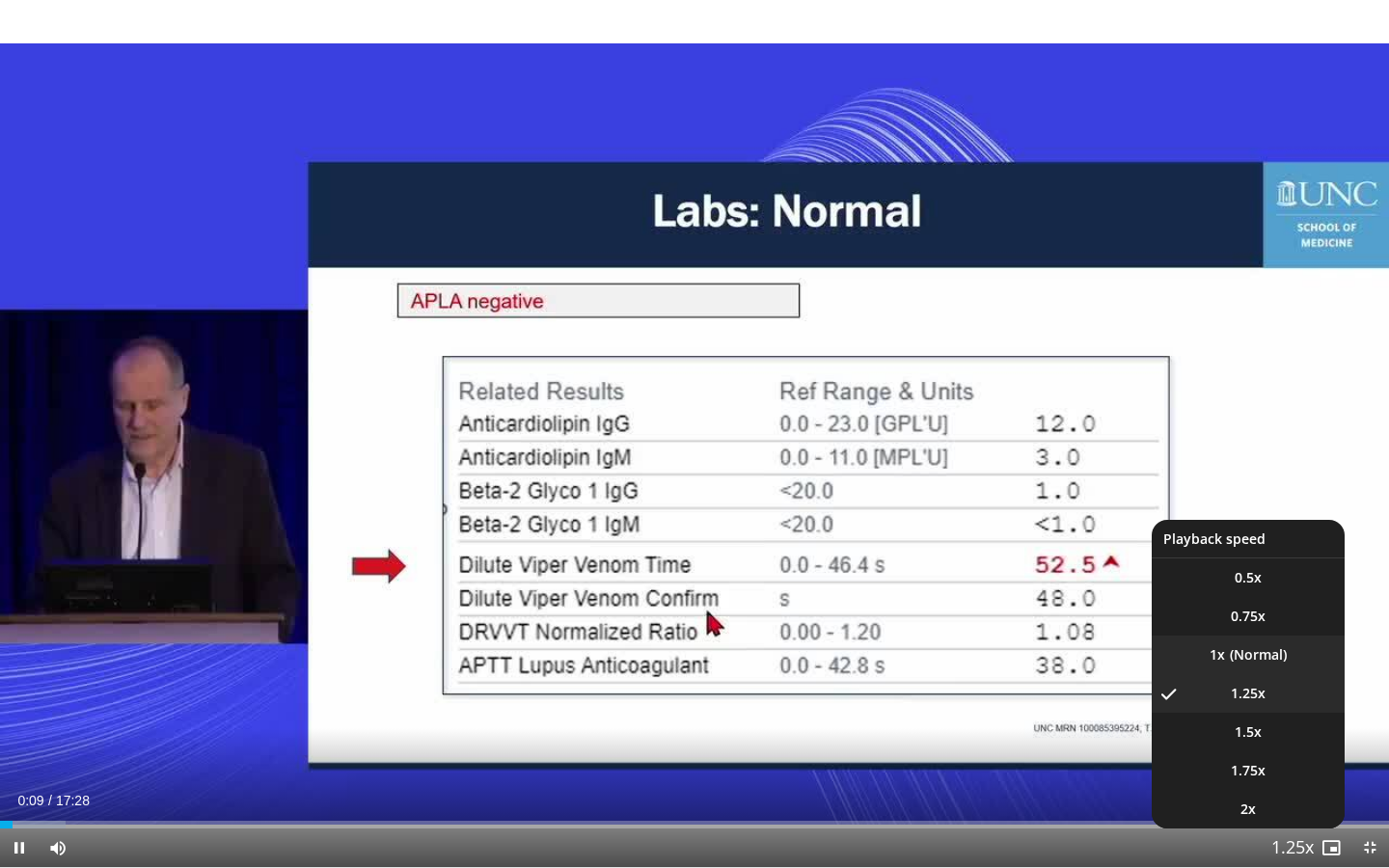 click on "1x" at bounding box center (1248, 655) 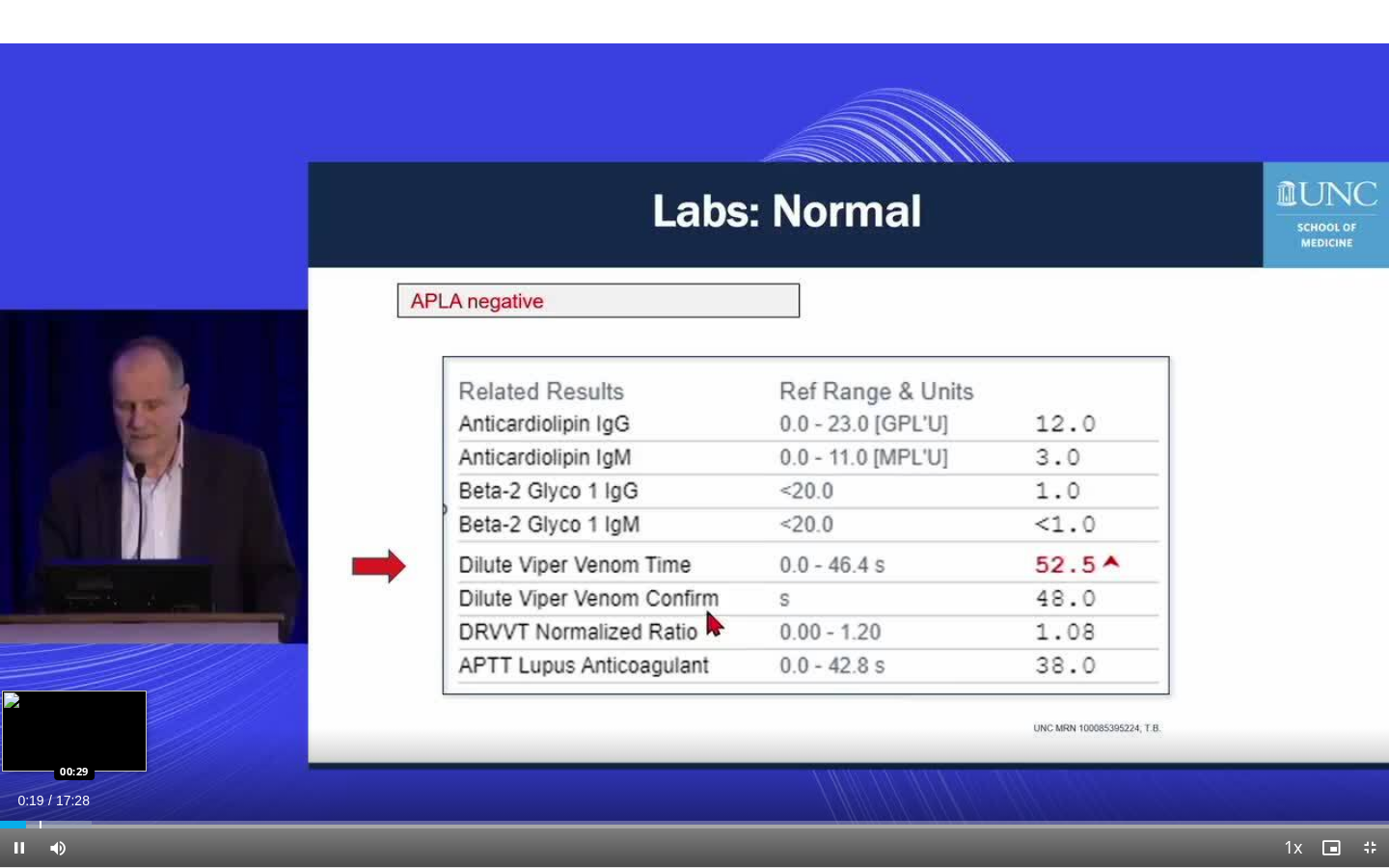 click on "Loaded :  6.62% 00:19 00:29" at bounding box center [694, 819] 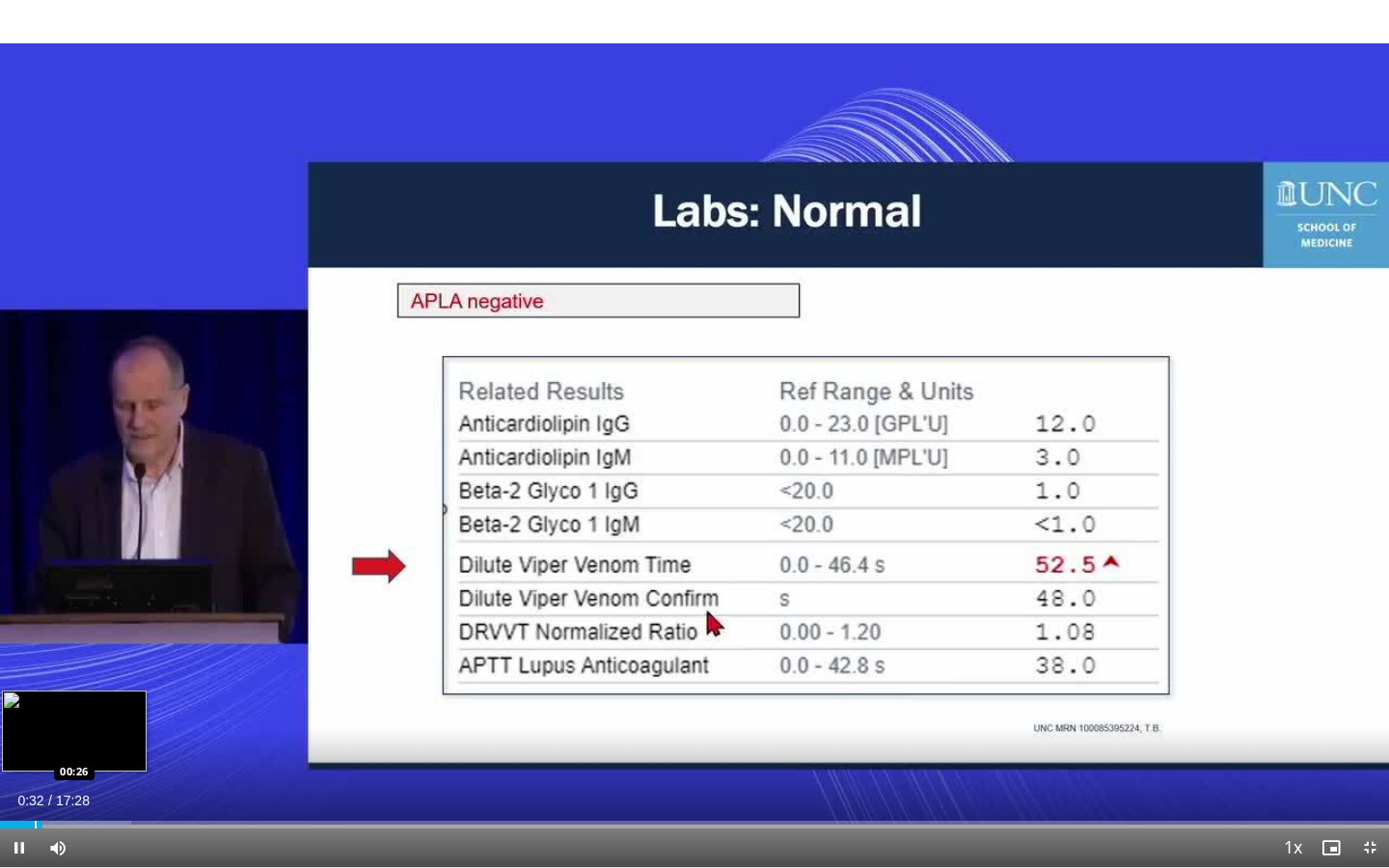 click at bounding box center [36, 825] 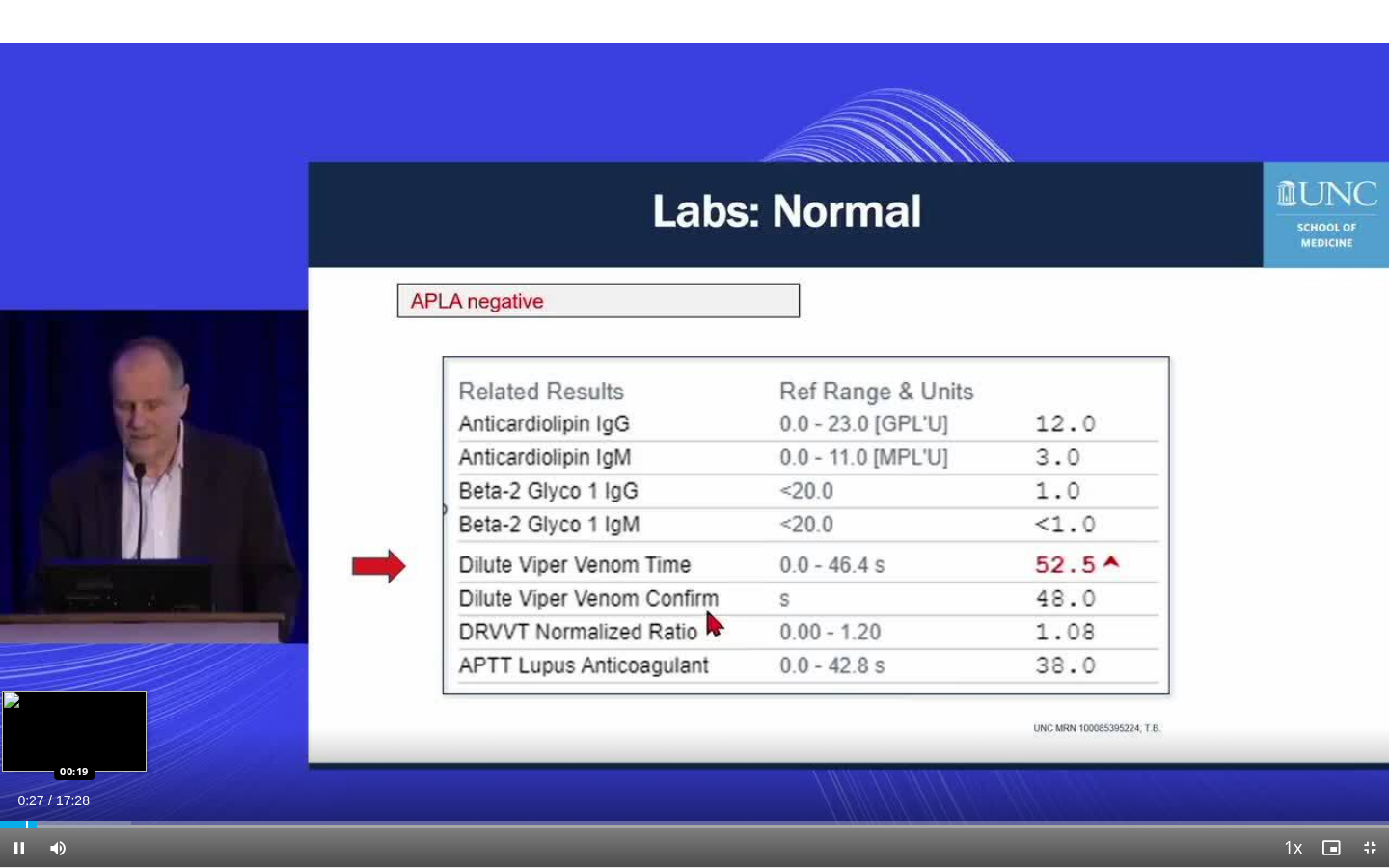 click at bounding box center (27, 825) 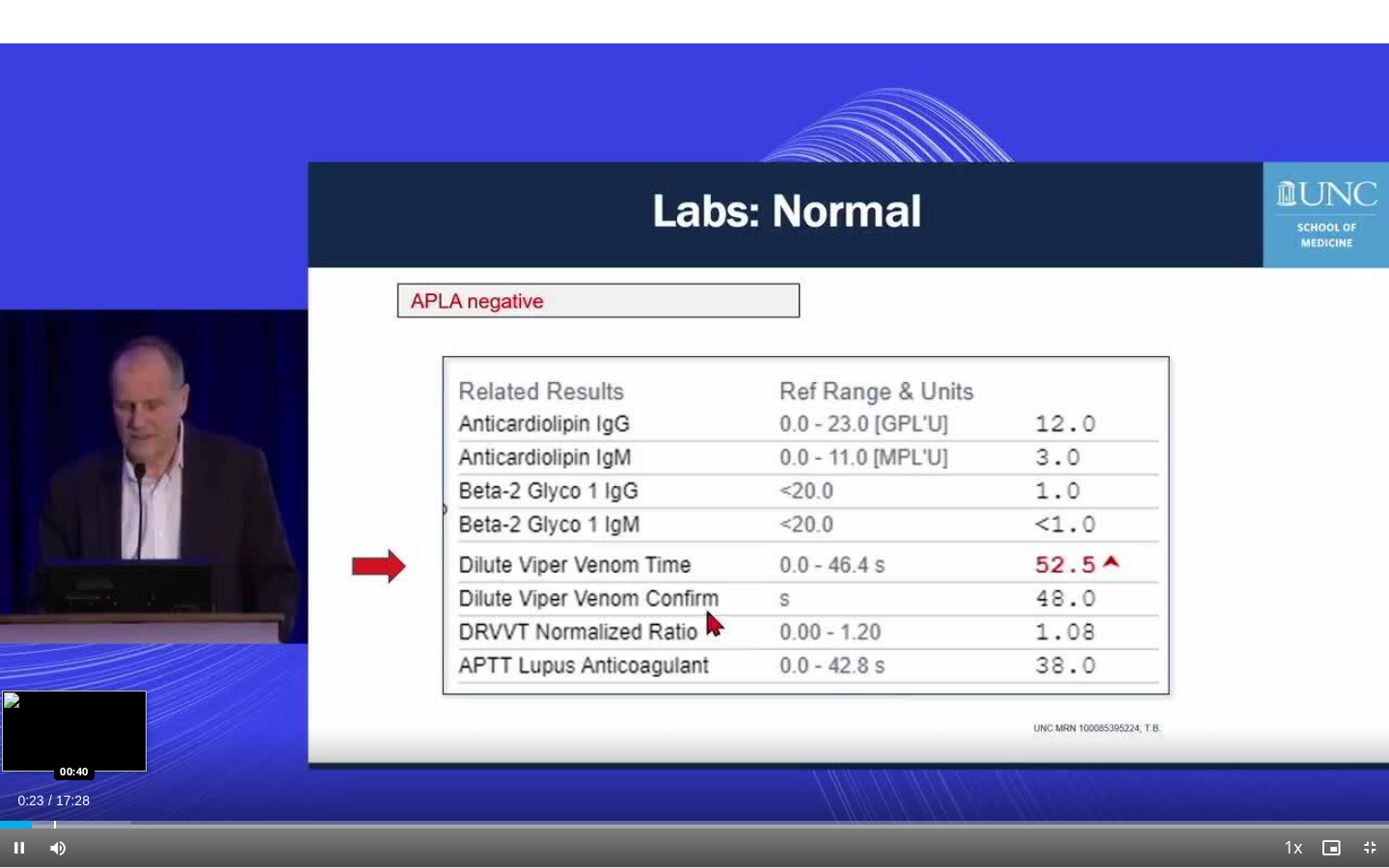 click at bounding box center [55, 825] 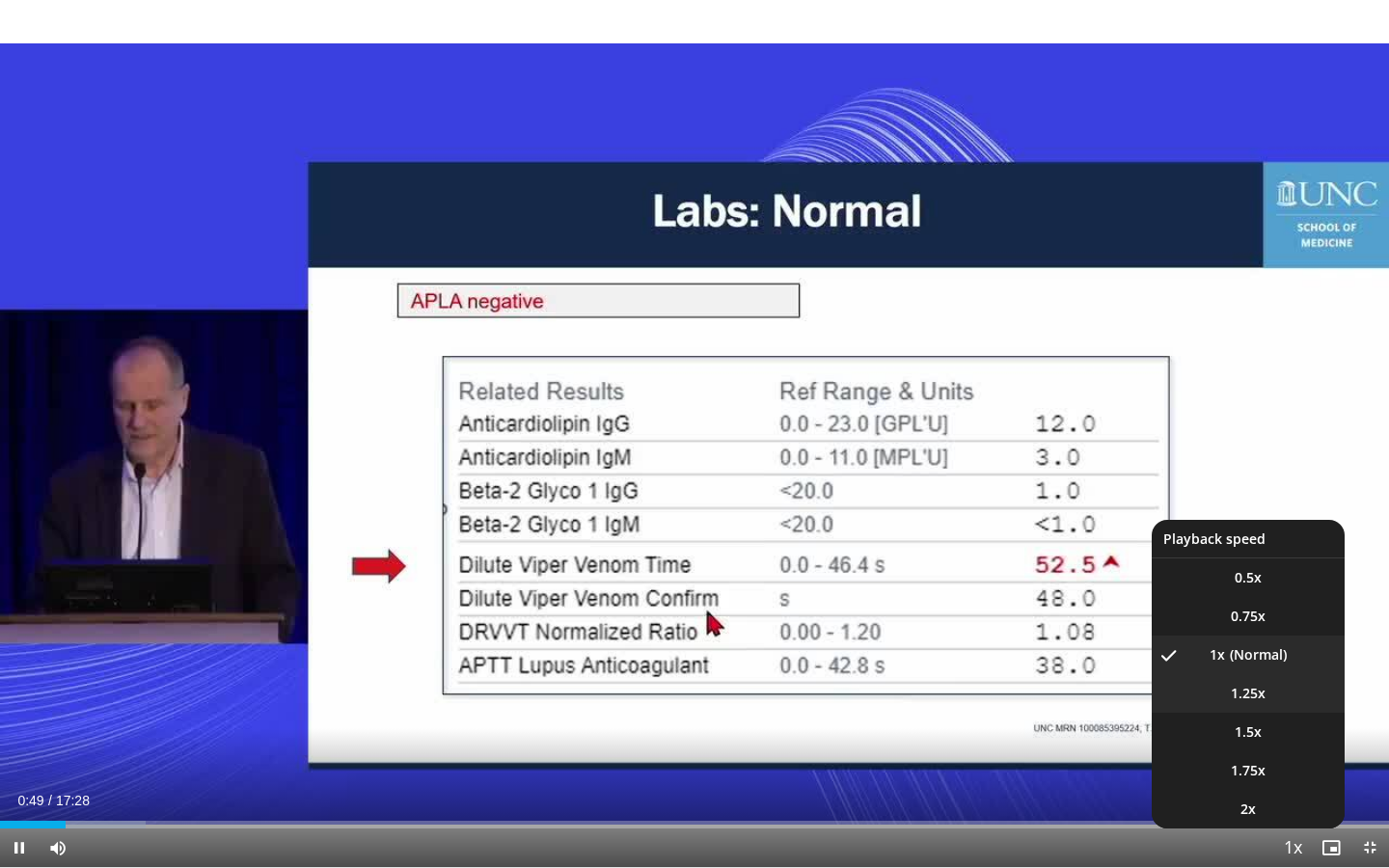 click on "1.25x" at bounding box center [1248, 693] 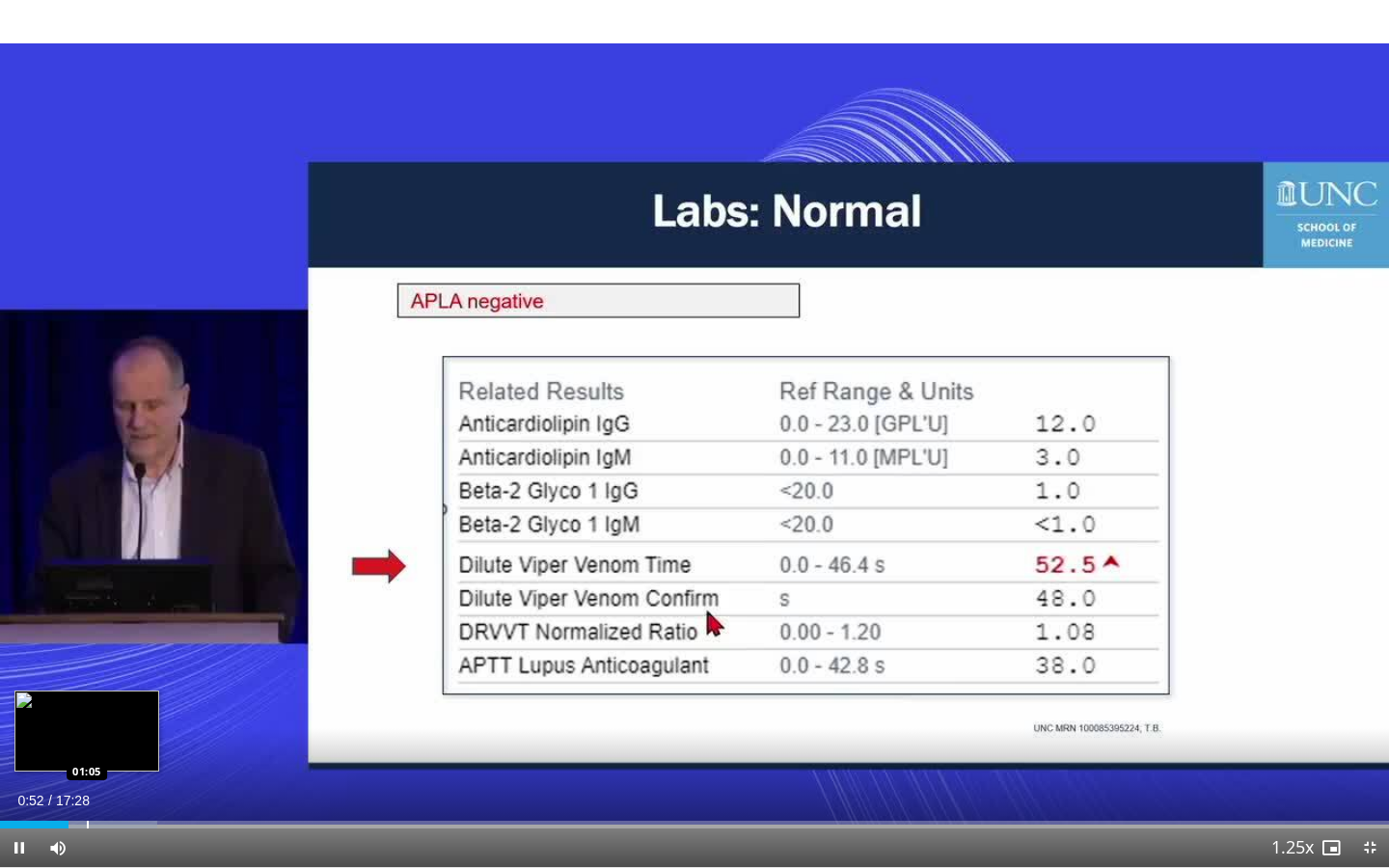 click at bounding box center [93, 825] 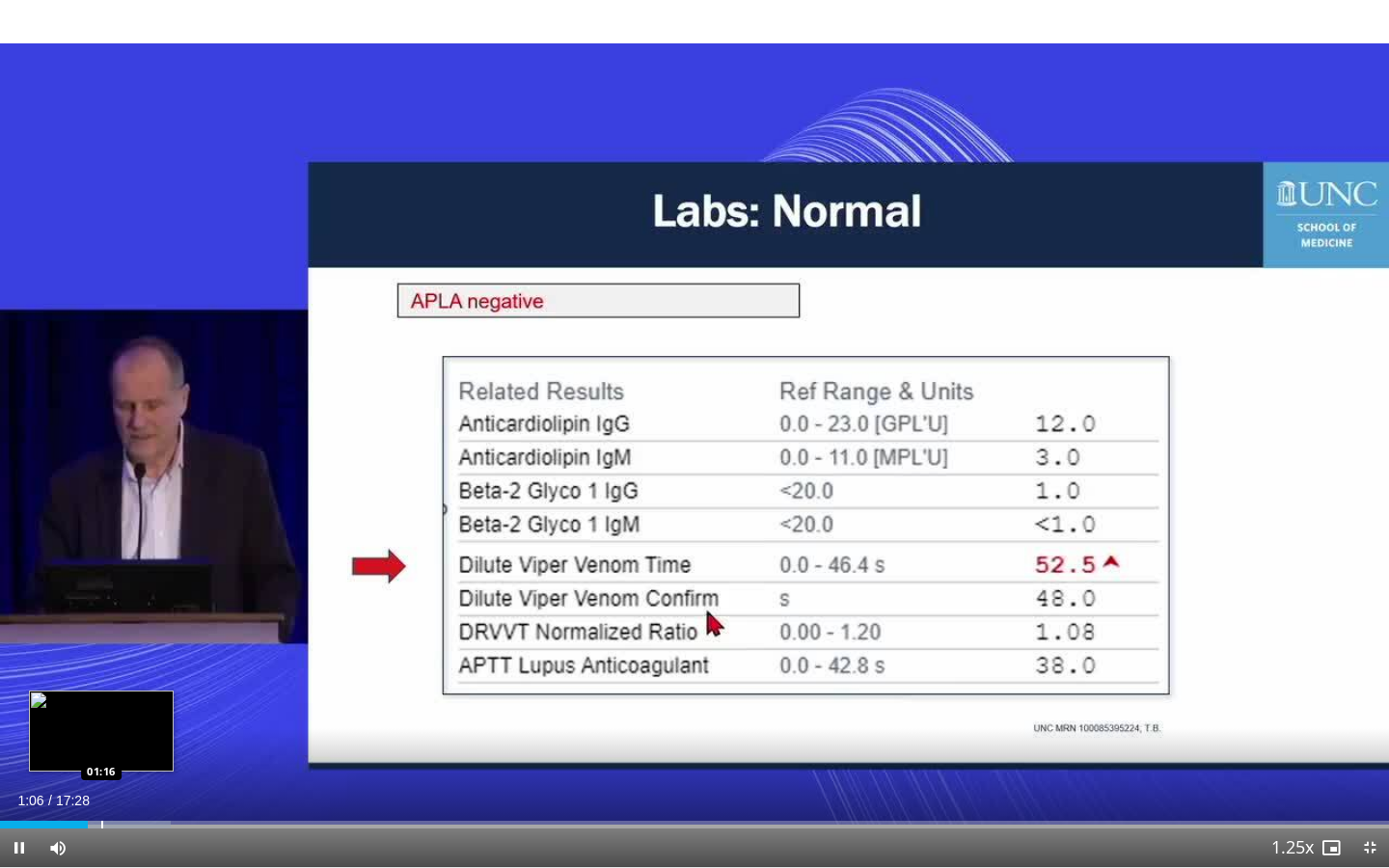 click at bounding box center (102, 825) 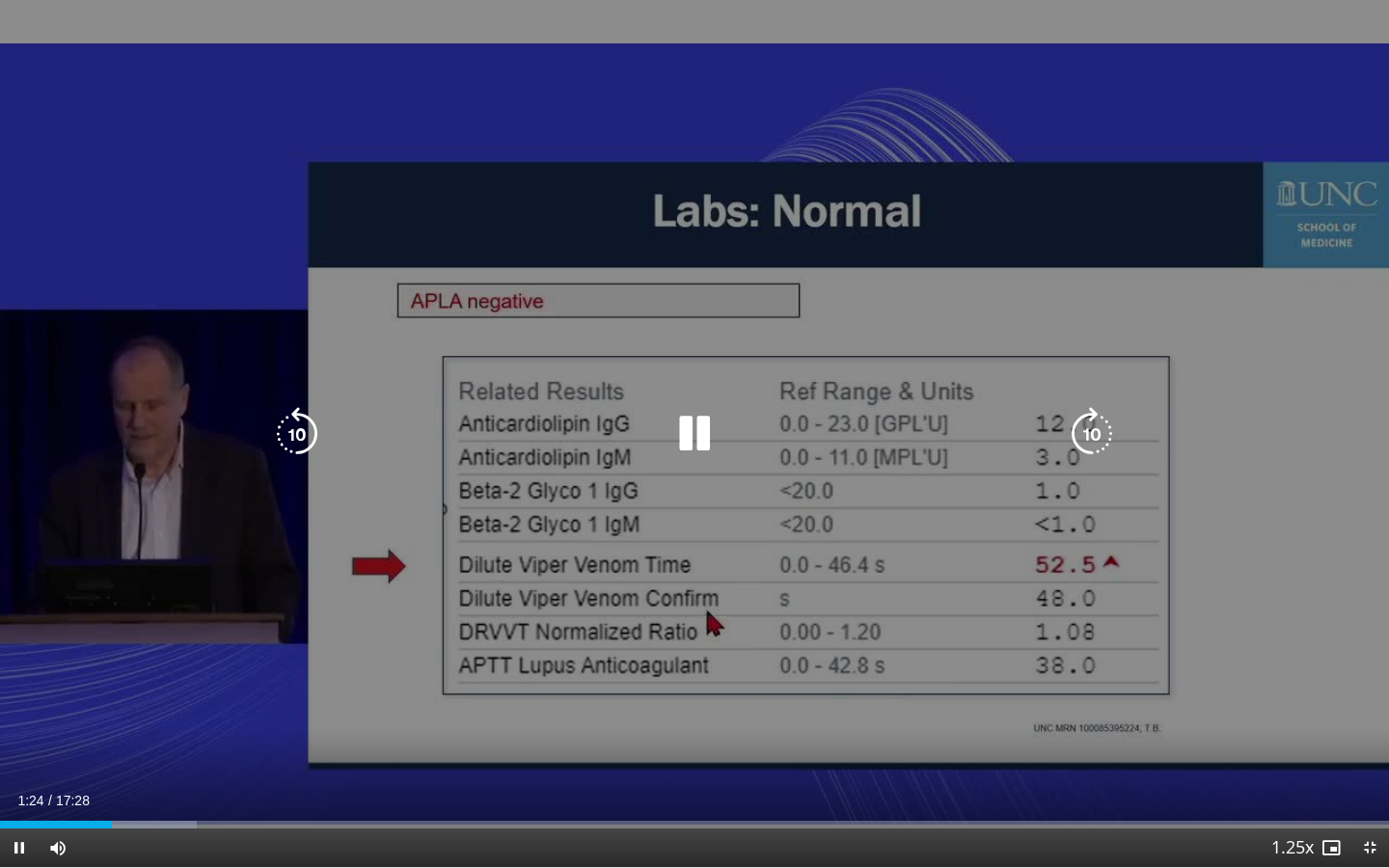 click at bounding box center [1092, 434] 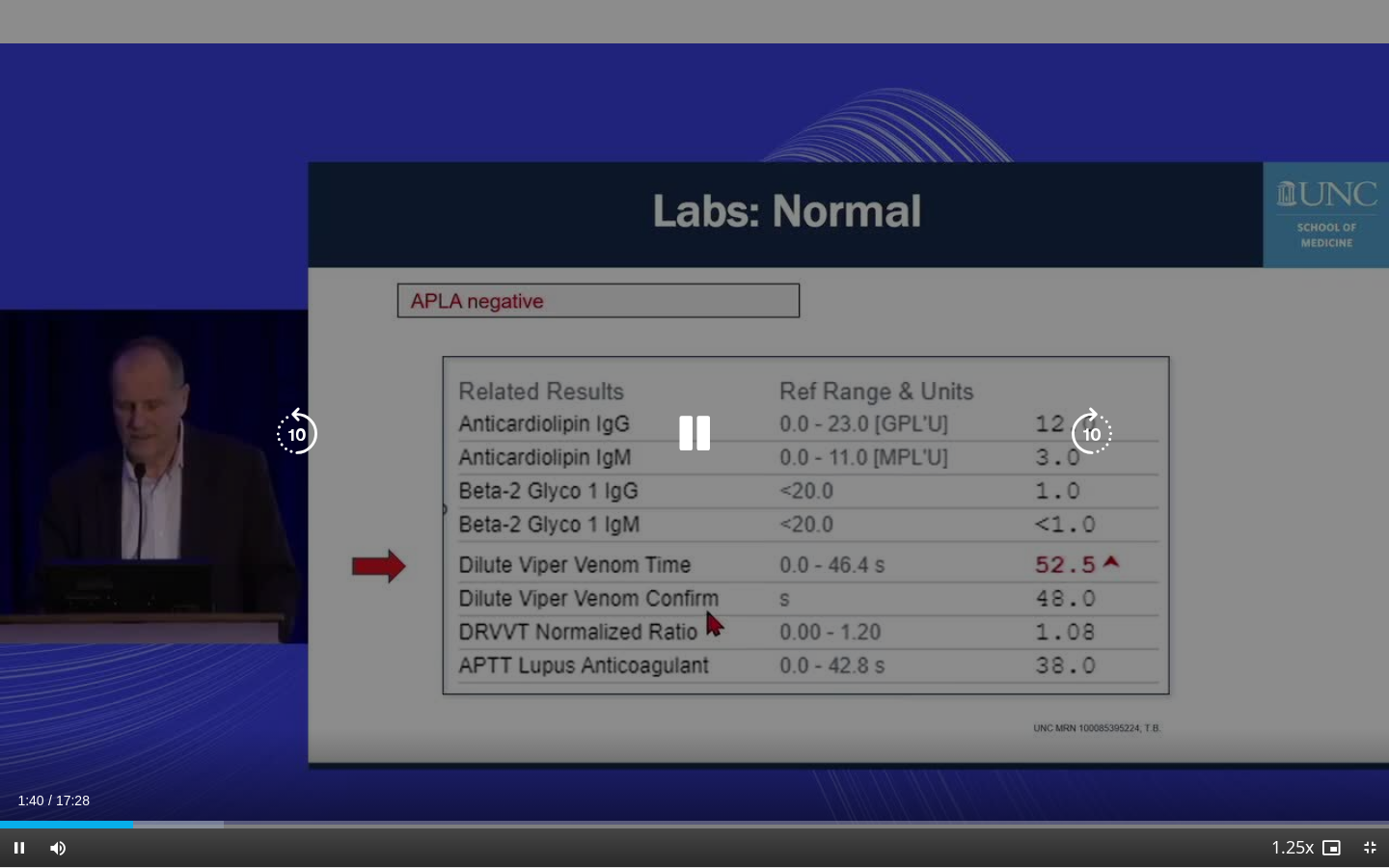 click at bounding box center [297, 434] 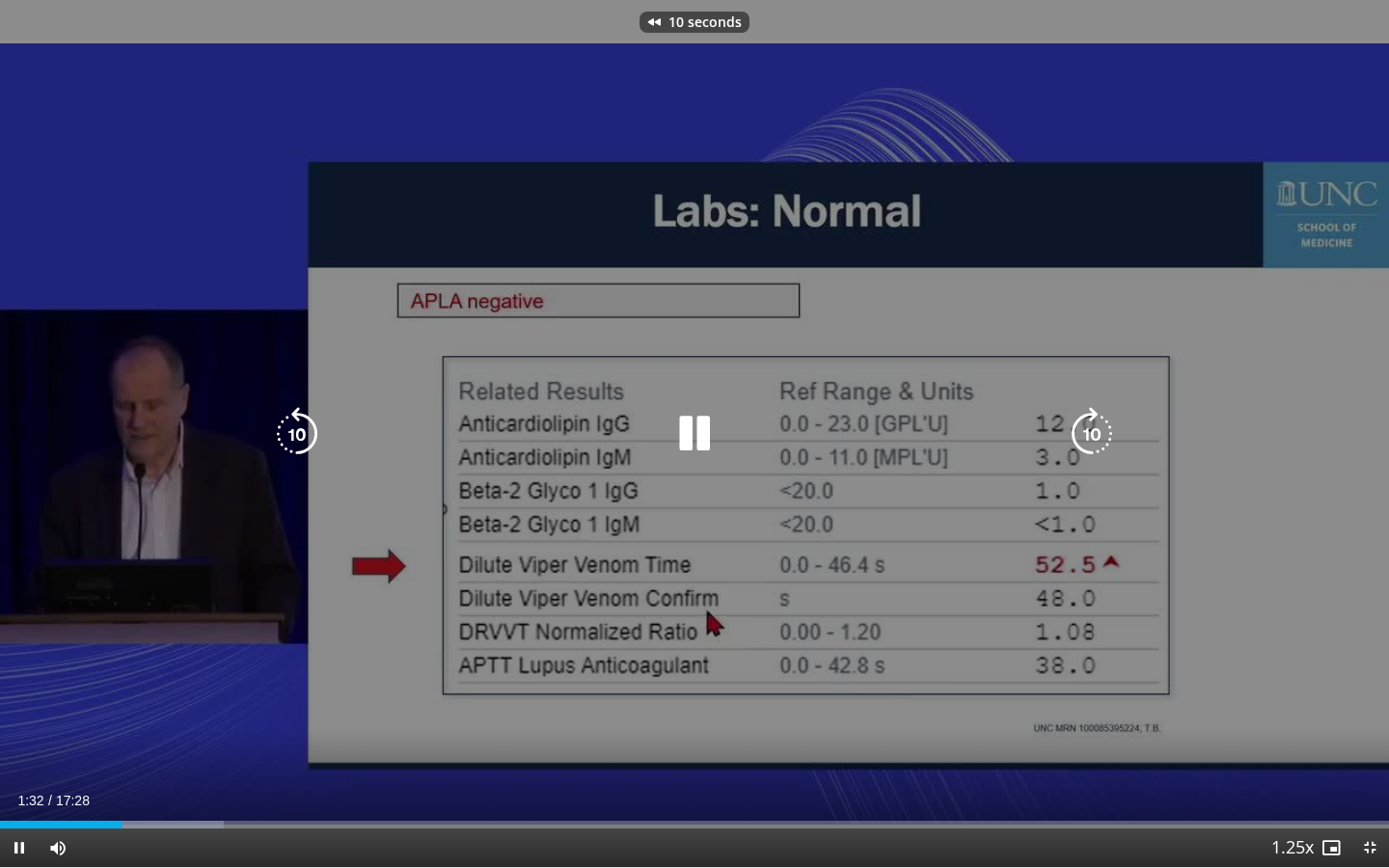 click at bounding box center (297, 434) 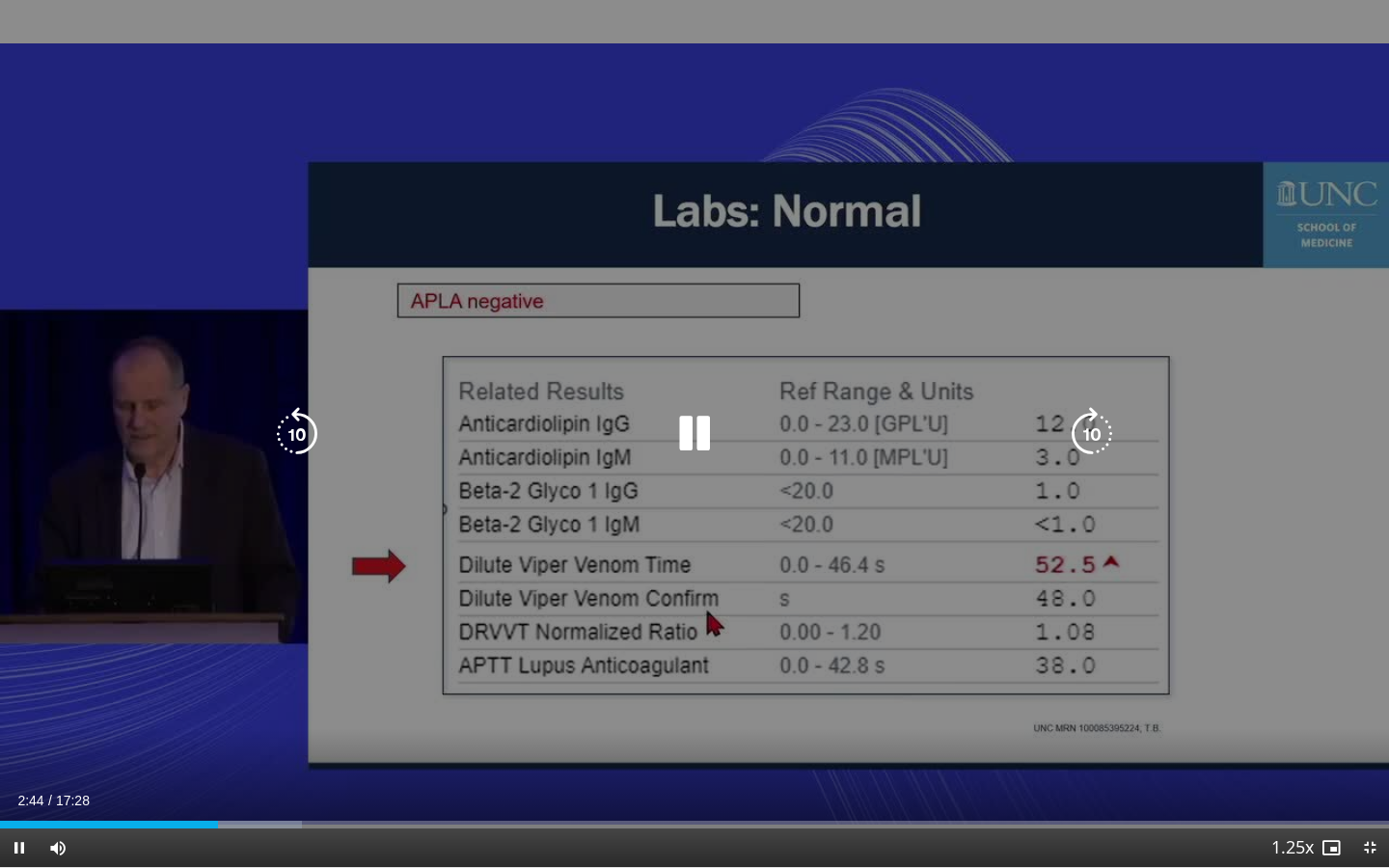 click at bounding box center [1092, 434] 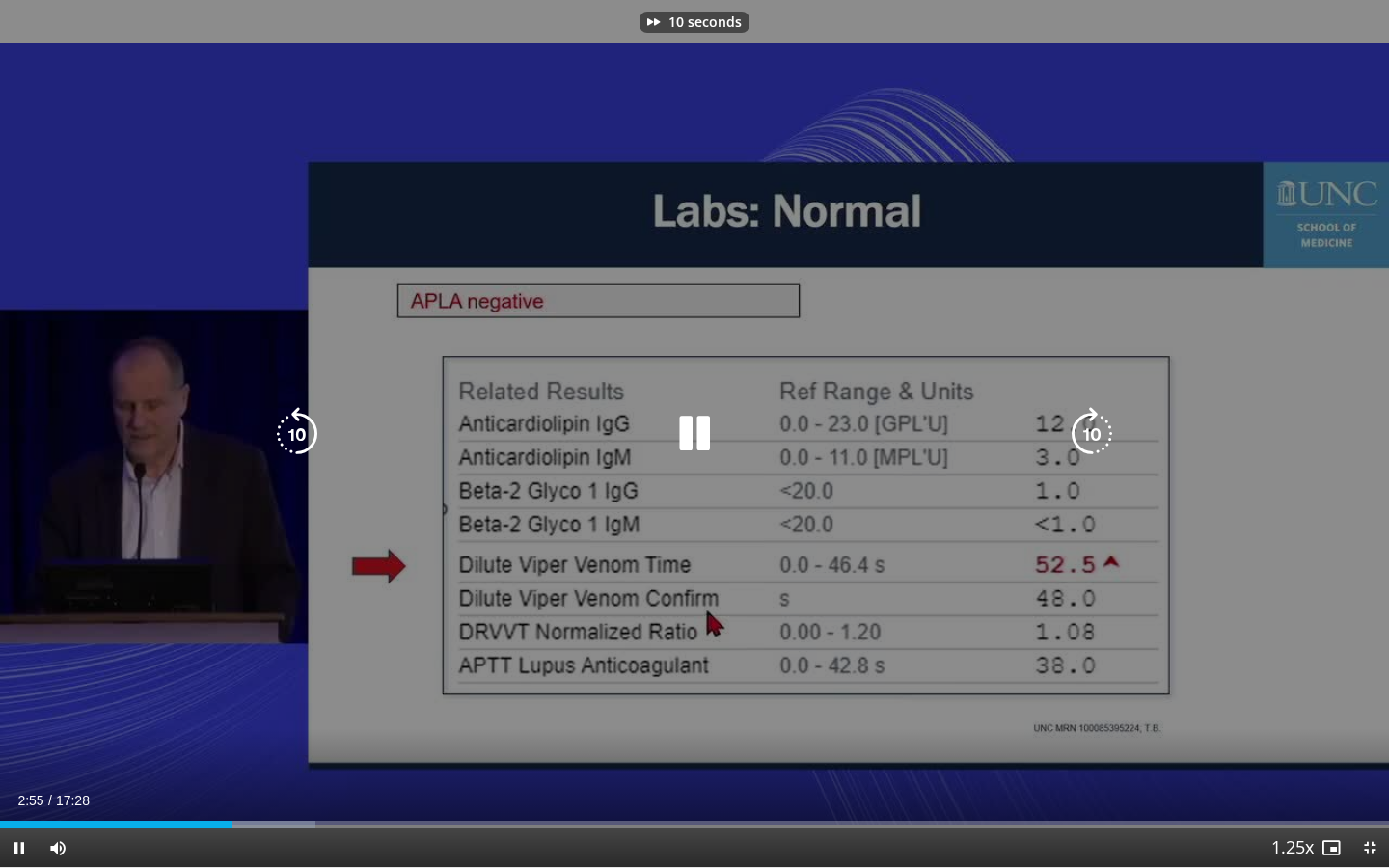 click at bounding box center [1092, 434] 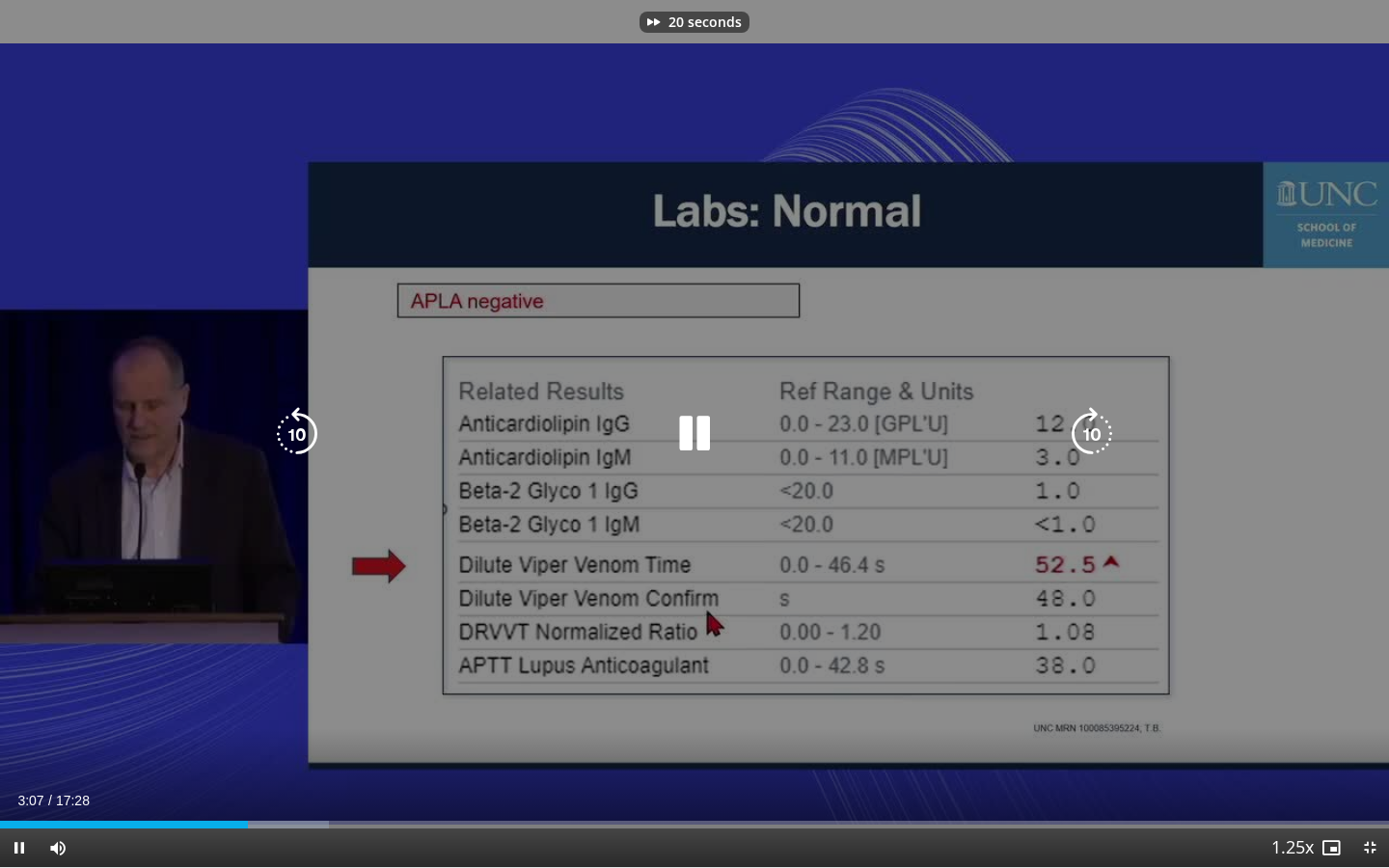 click at bounding box center [1092, 434] 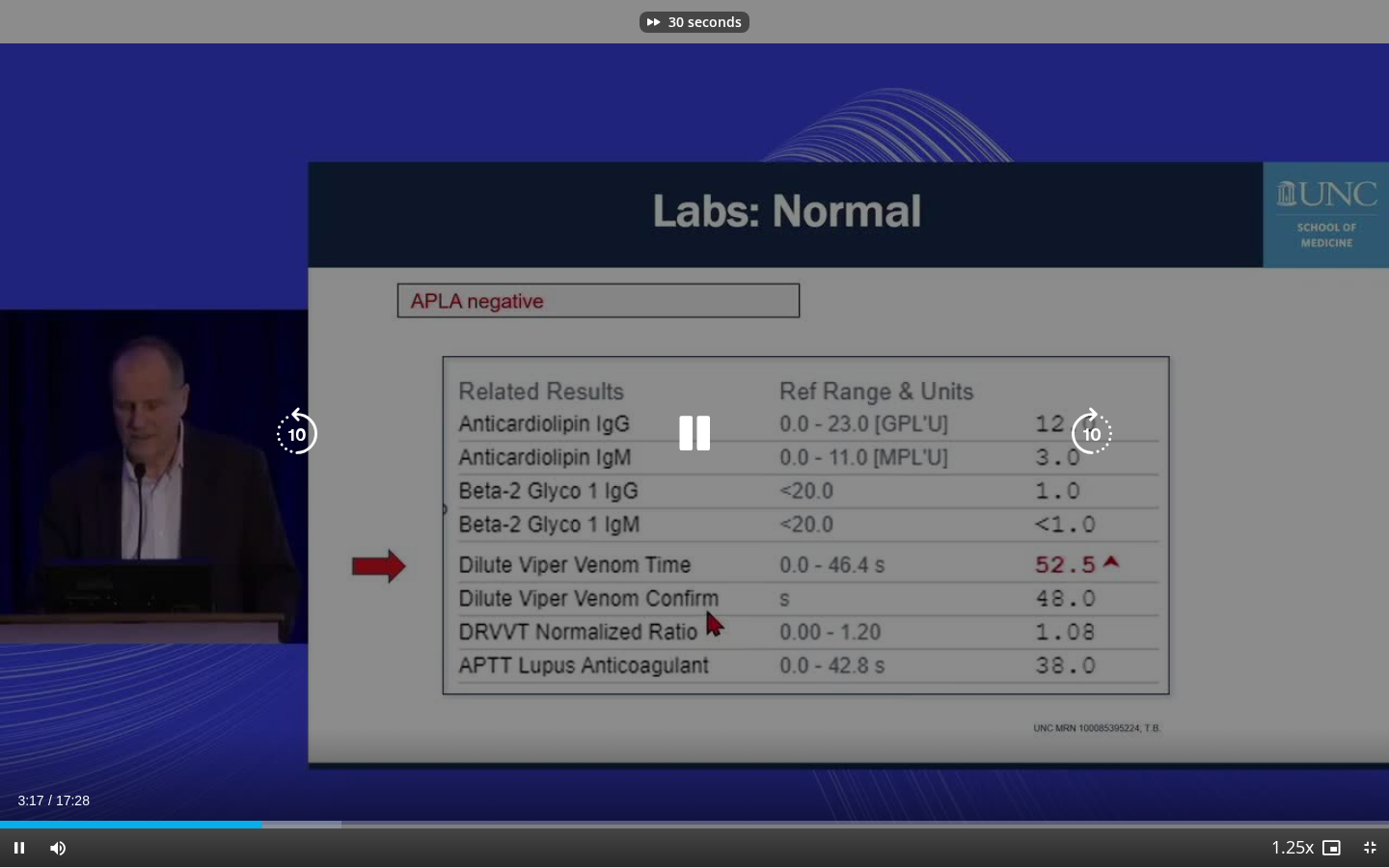 click at bounding box center [1092, 434] 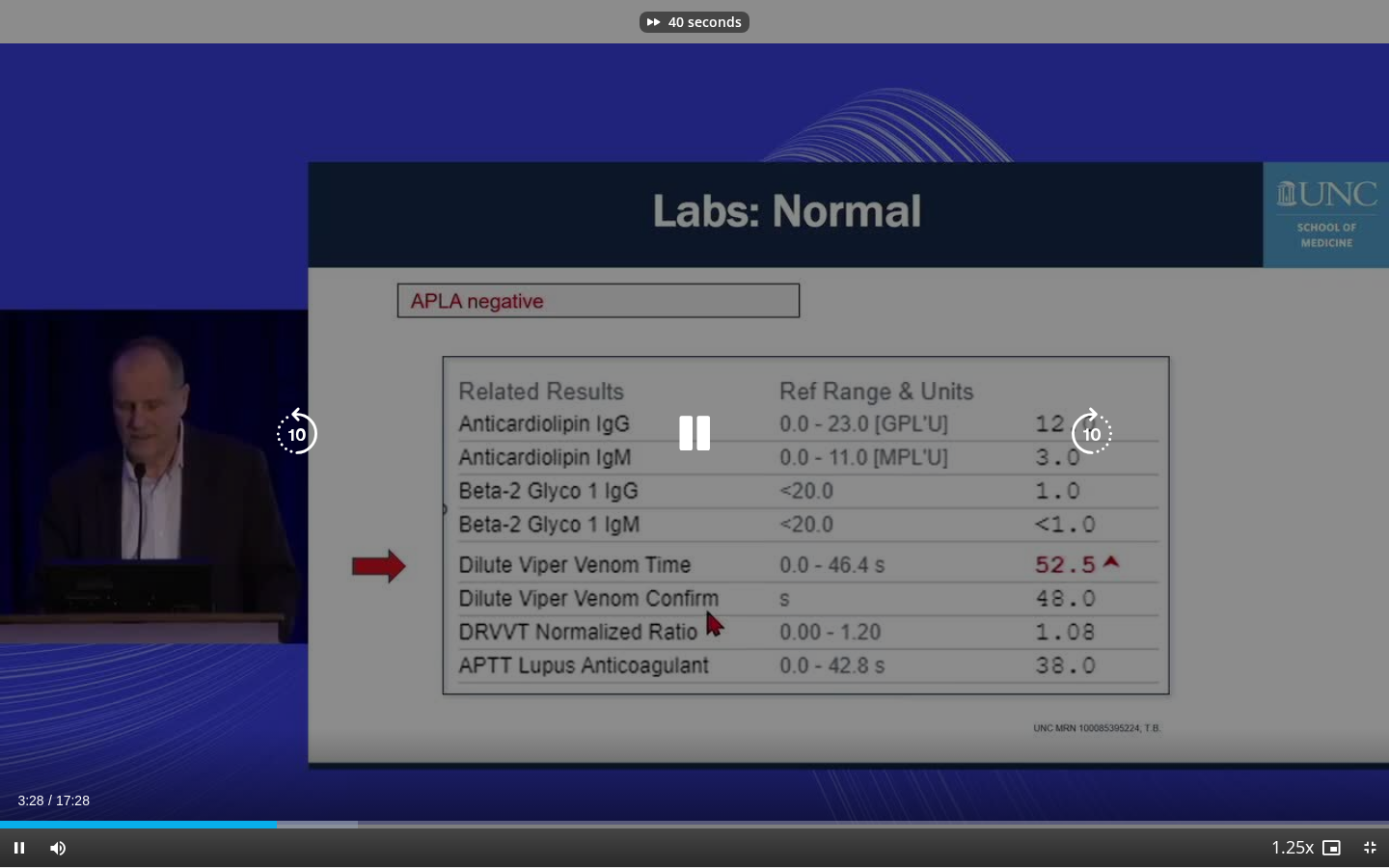 click at bounding box center (1092, 434) 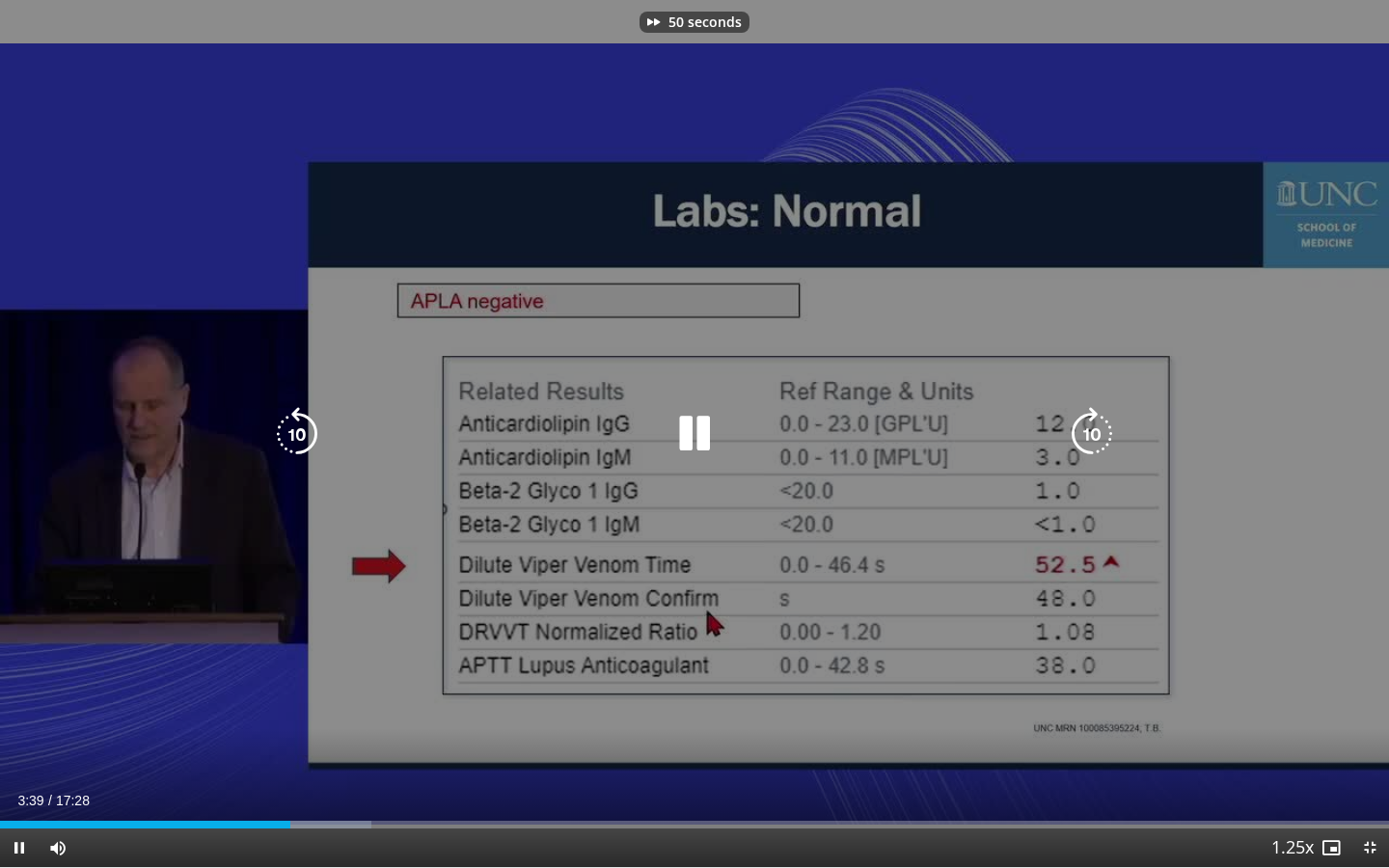 click at bounding box center (1092, 434) 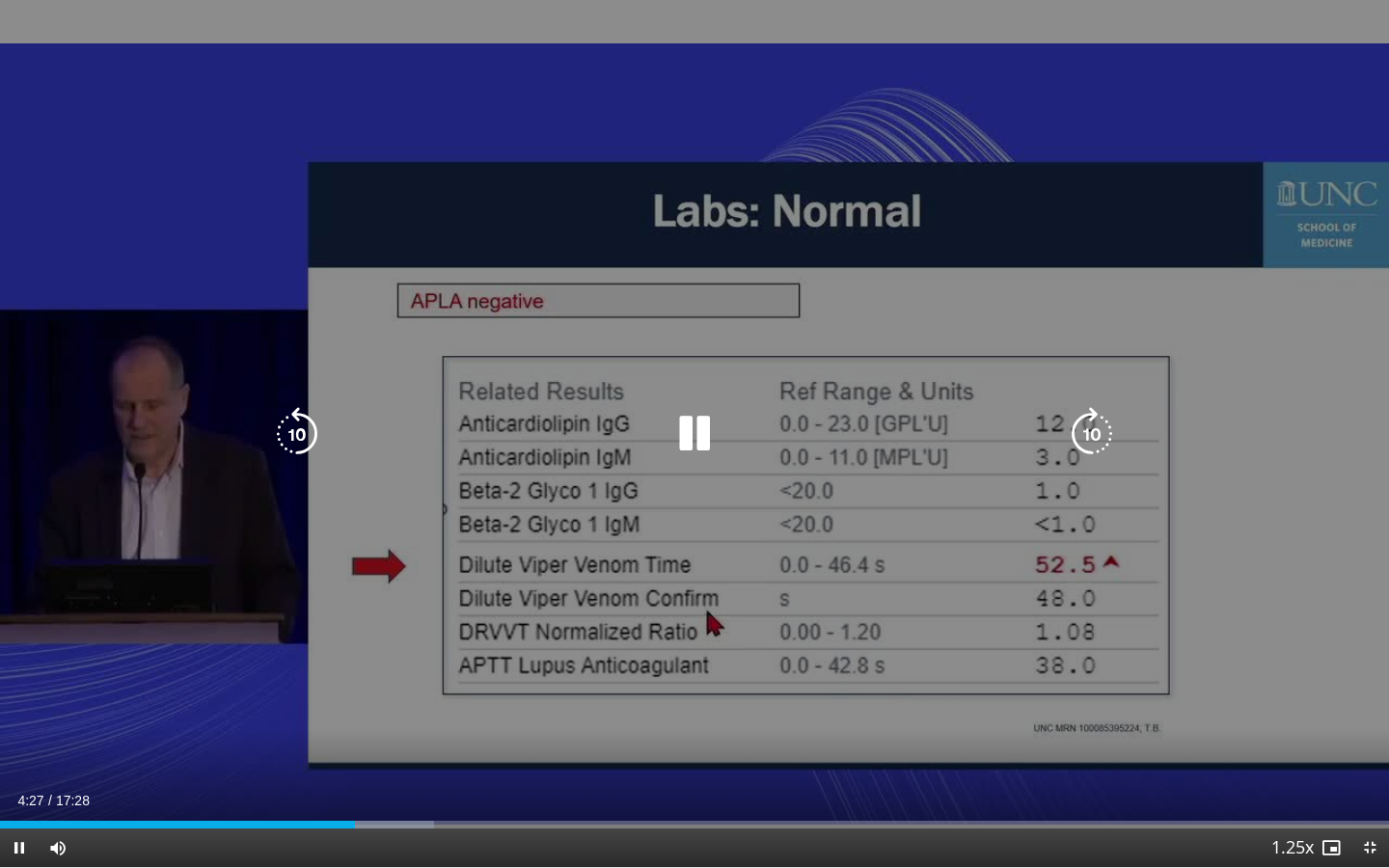 click at bounding box center (694, 434) 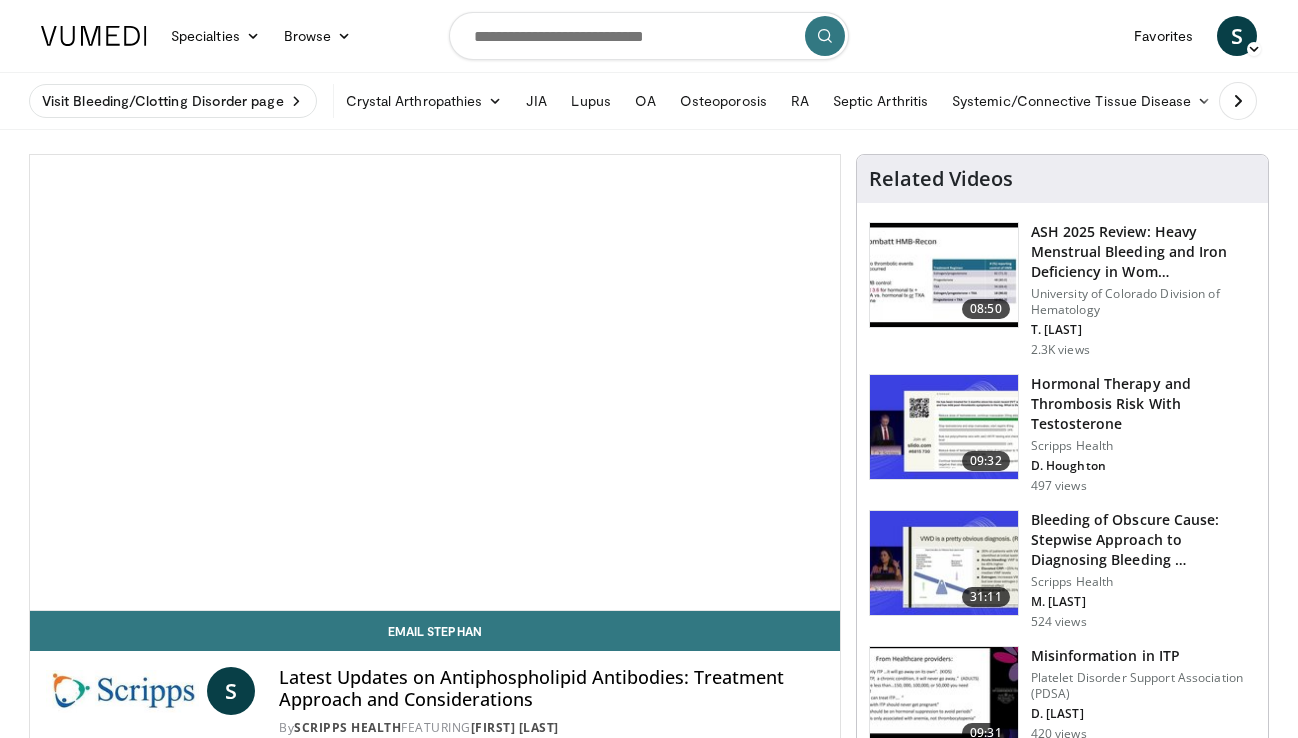 scroll, scrollTop: 0, scrollLeft: 0, axis: both 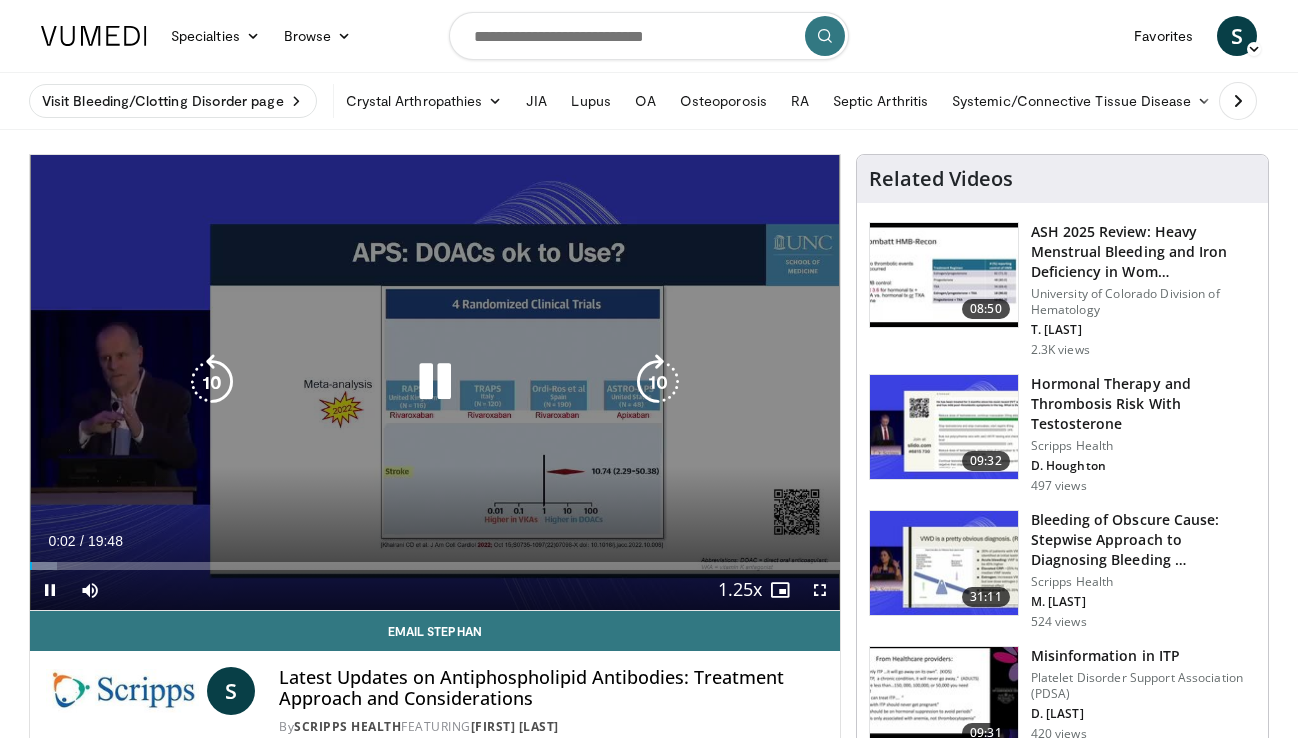 click at bounding box center (435, 382) 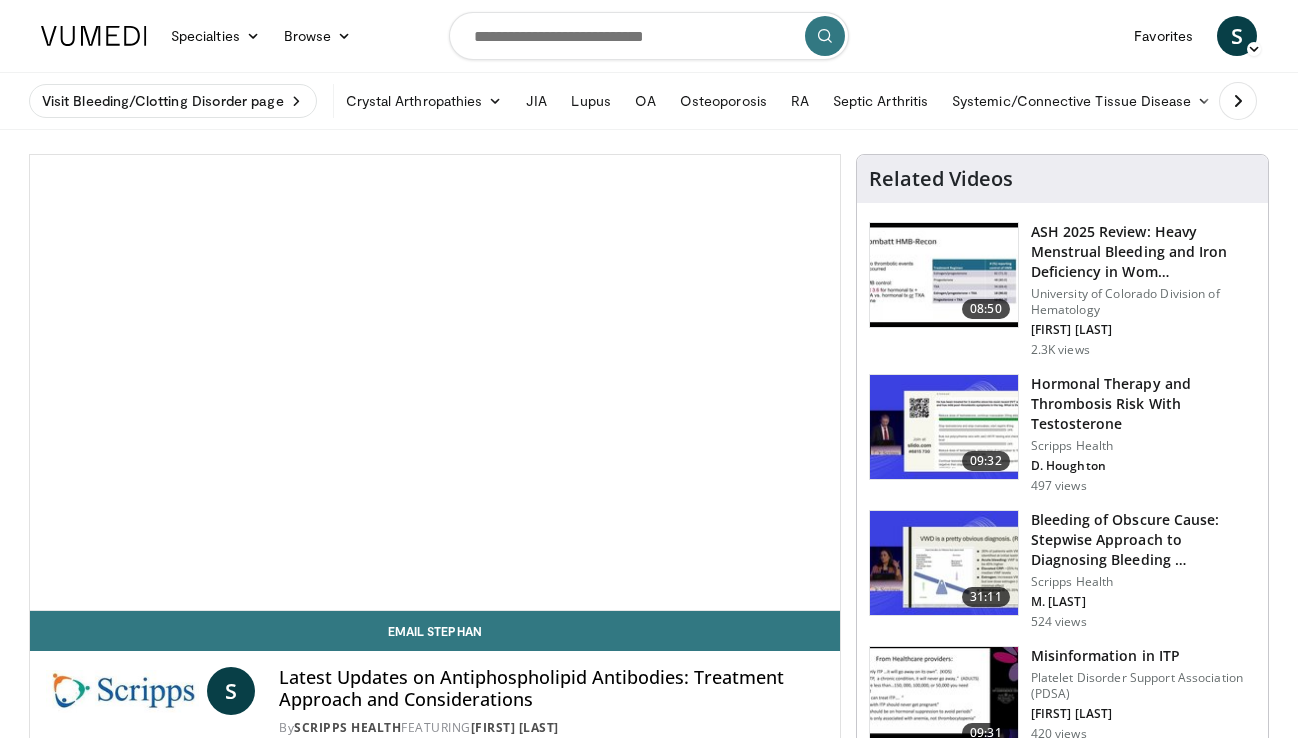scroll, scrollTop: 0, scrollLeft: 0, axis: both 